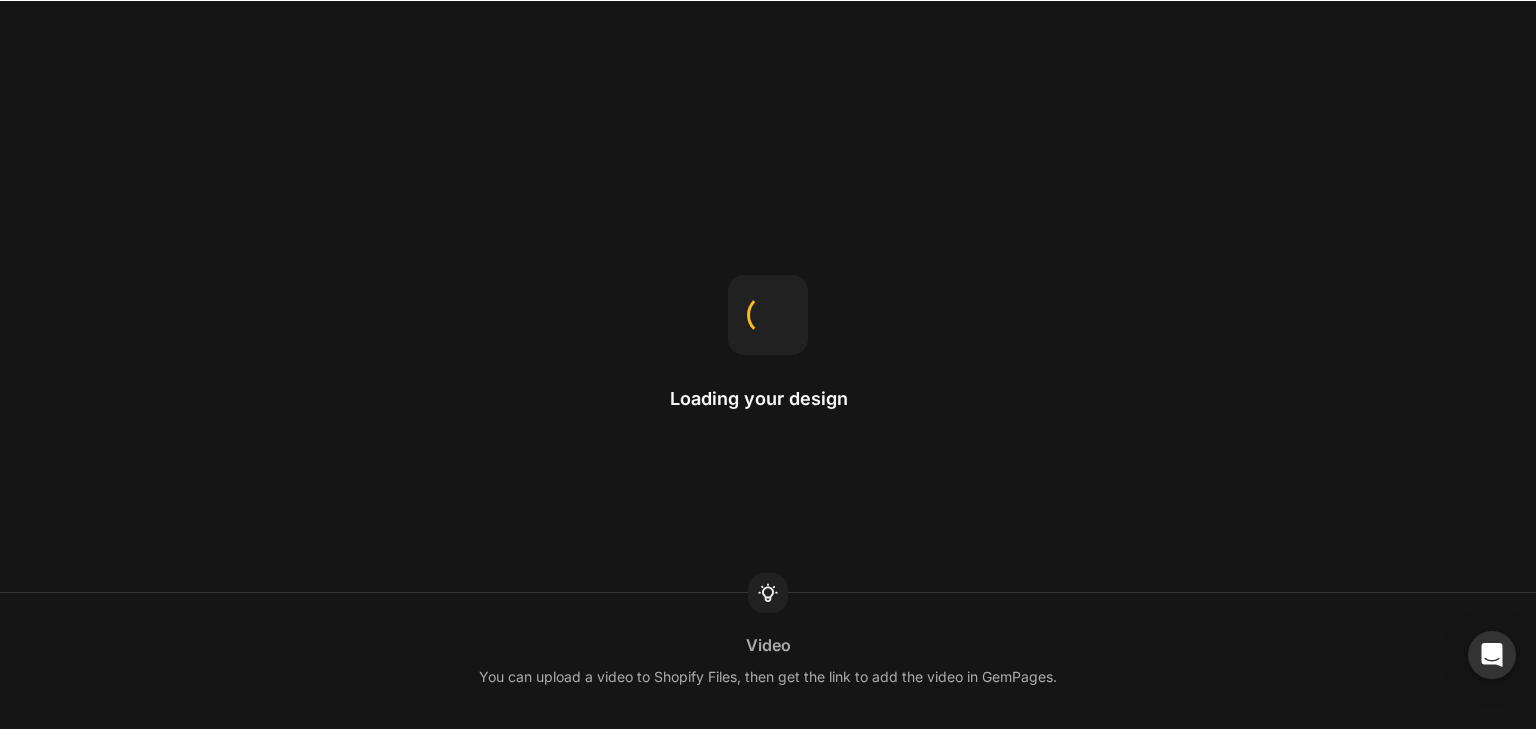 scroll, scrollTop: 0, scrollLeft: 0, axis: both 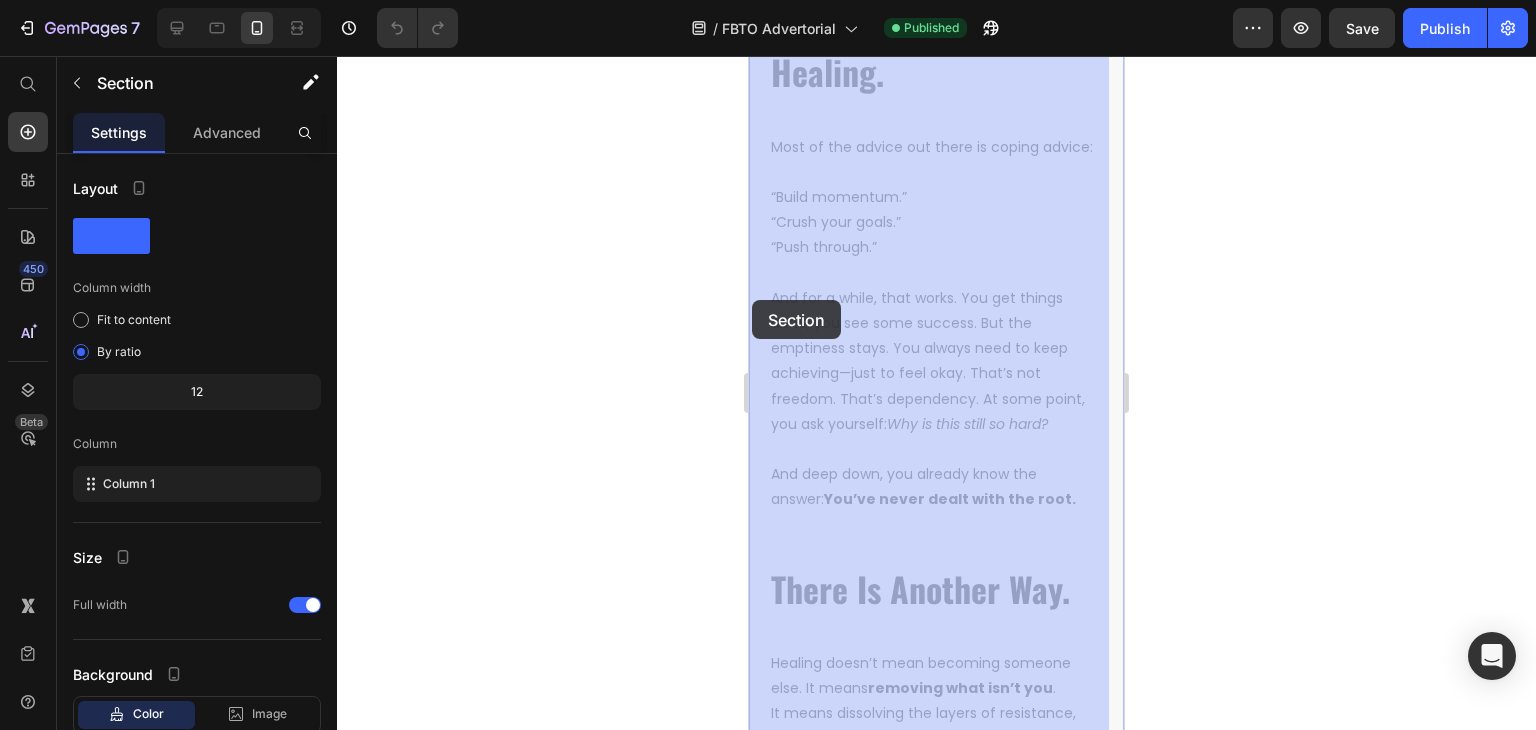 drag, startPoint x: 765, startPoint y: 314, endPoint x: 752, endPoint y: 301, distance: 18.384777 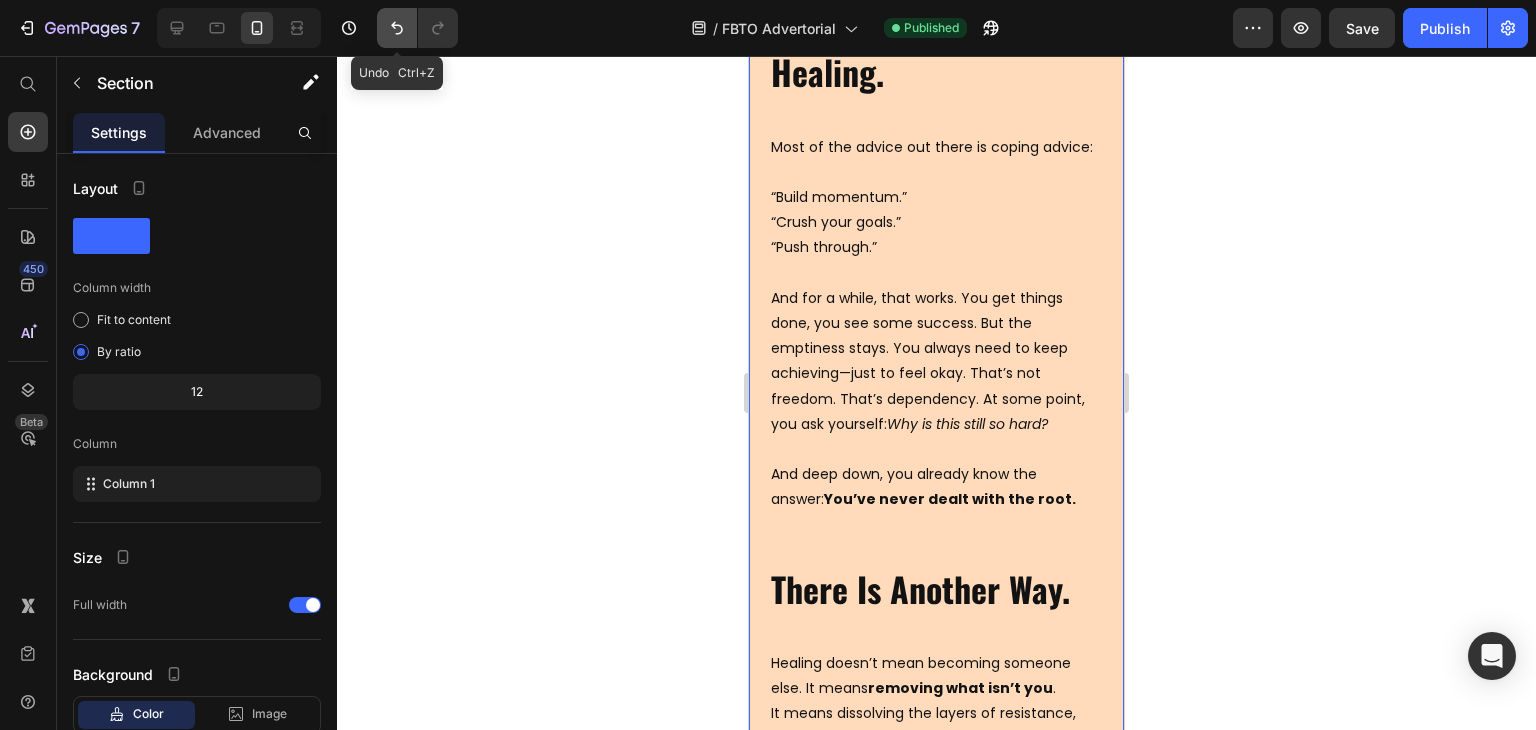 click 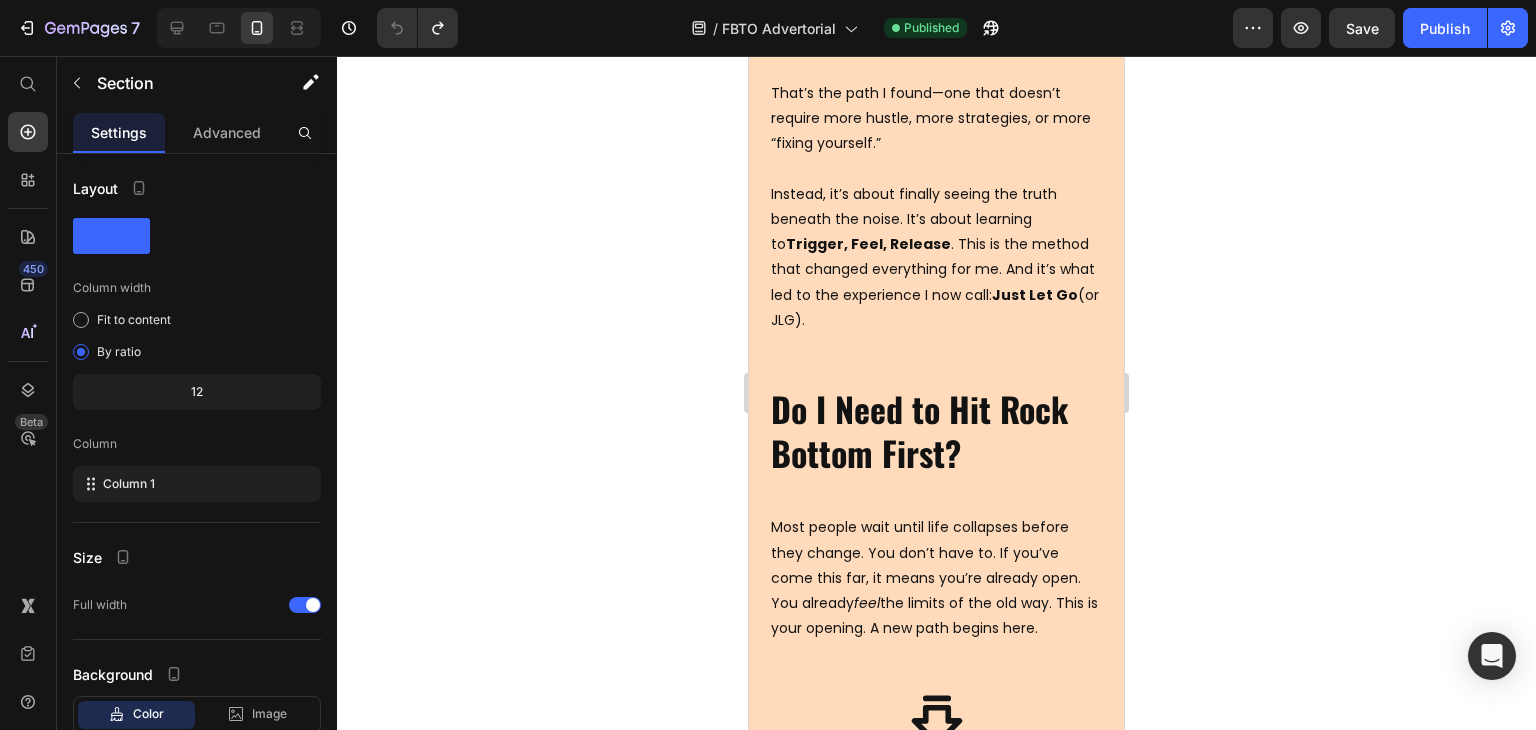 scroll, scrollTop: 4263, scrollLeft: 0, axis: vertical 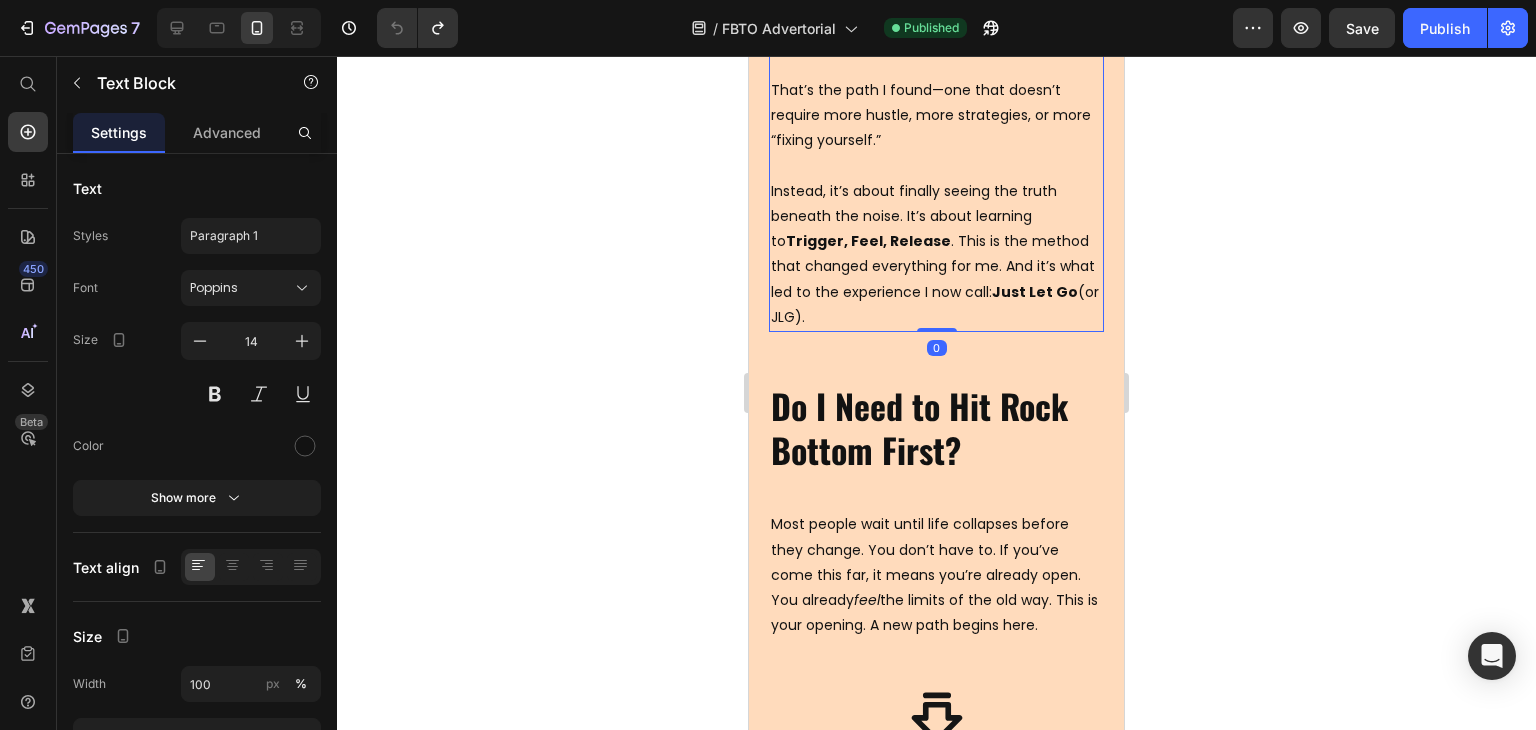 click on "Instead, it’s about finally seeing the truth beneath the noise. It’s about learning to  Trigger, Feel, Release . This is the method that changed everything for me. And it’s what led to the experience I now call:  Just Let Go  (or JLG)." at bounding box center [936, 241] 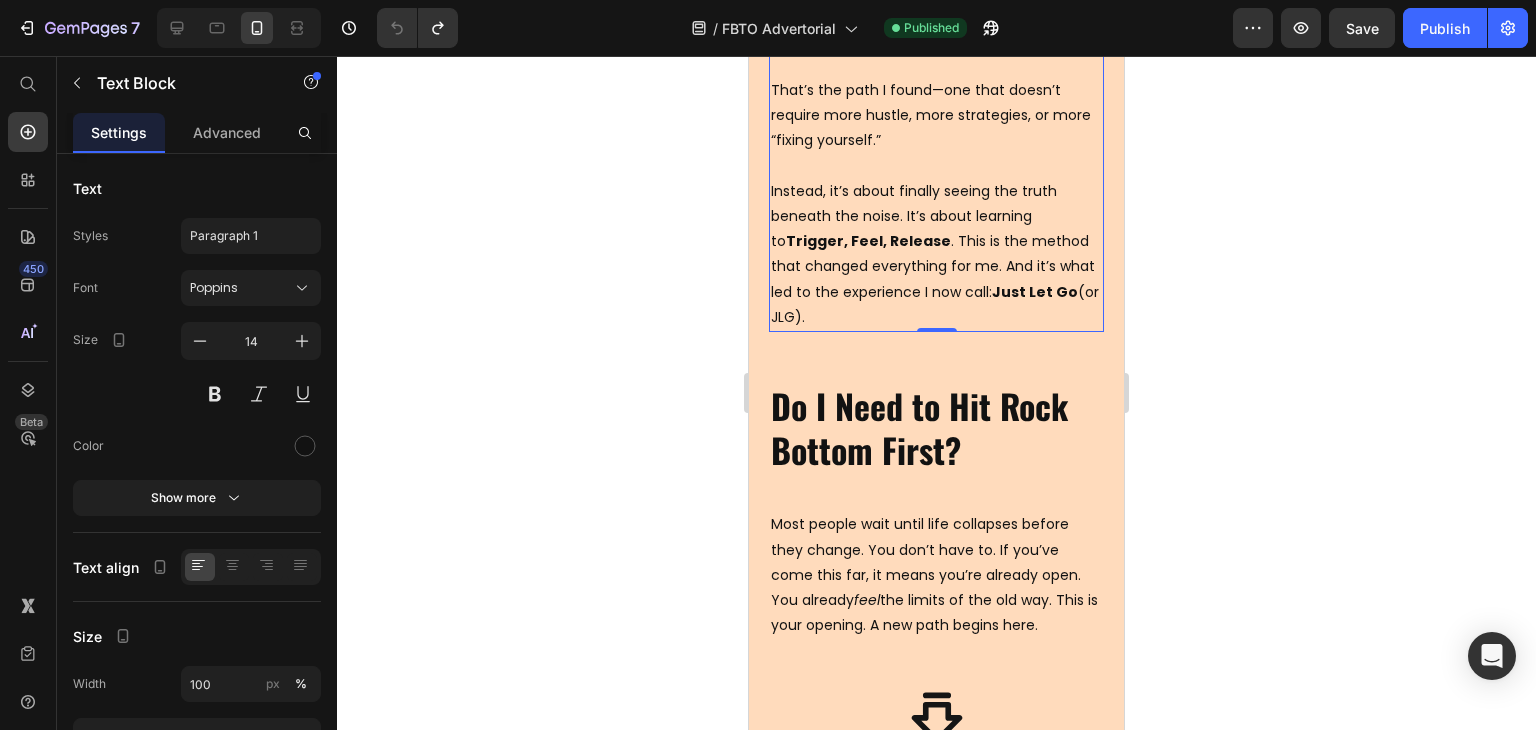 click 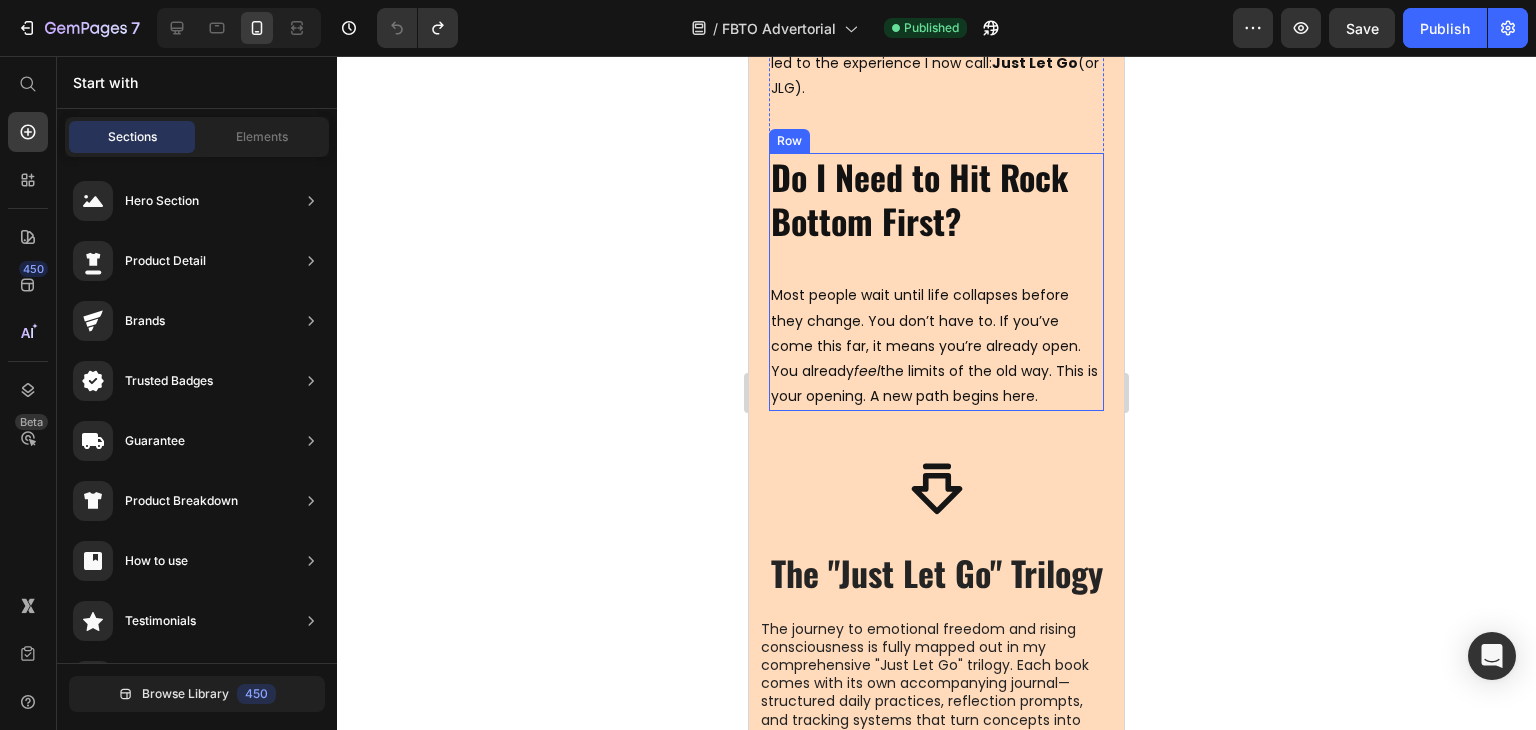 scroll, scrollTop: 4493, scrollLeft: 0, axis: vertical 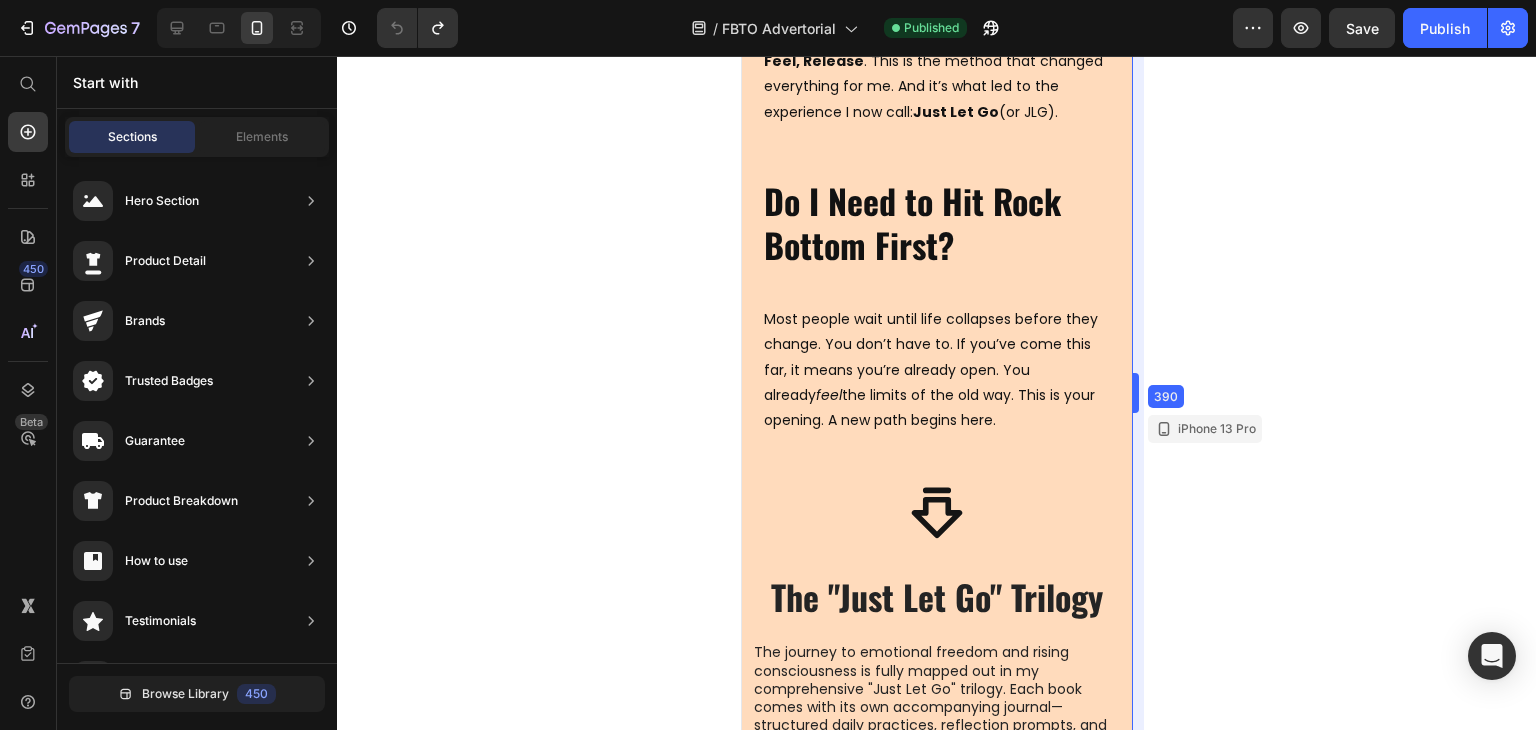drag, startPoint x: 1125, startPoint y: 389, endPoint x: 1140, endPoint y: 391, distance: 15.132746 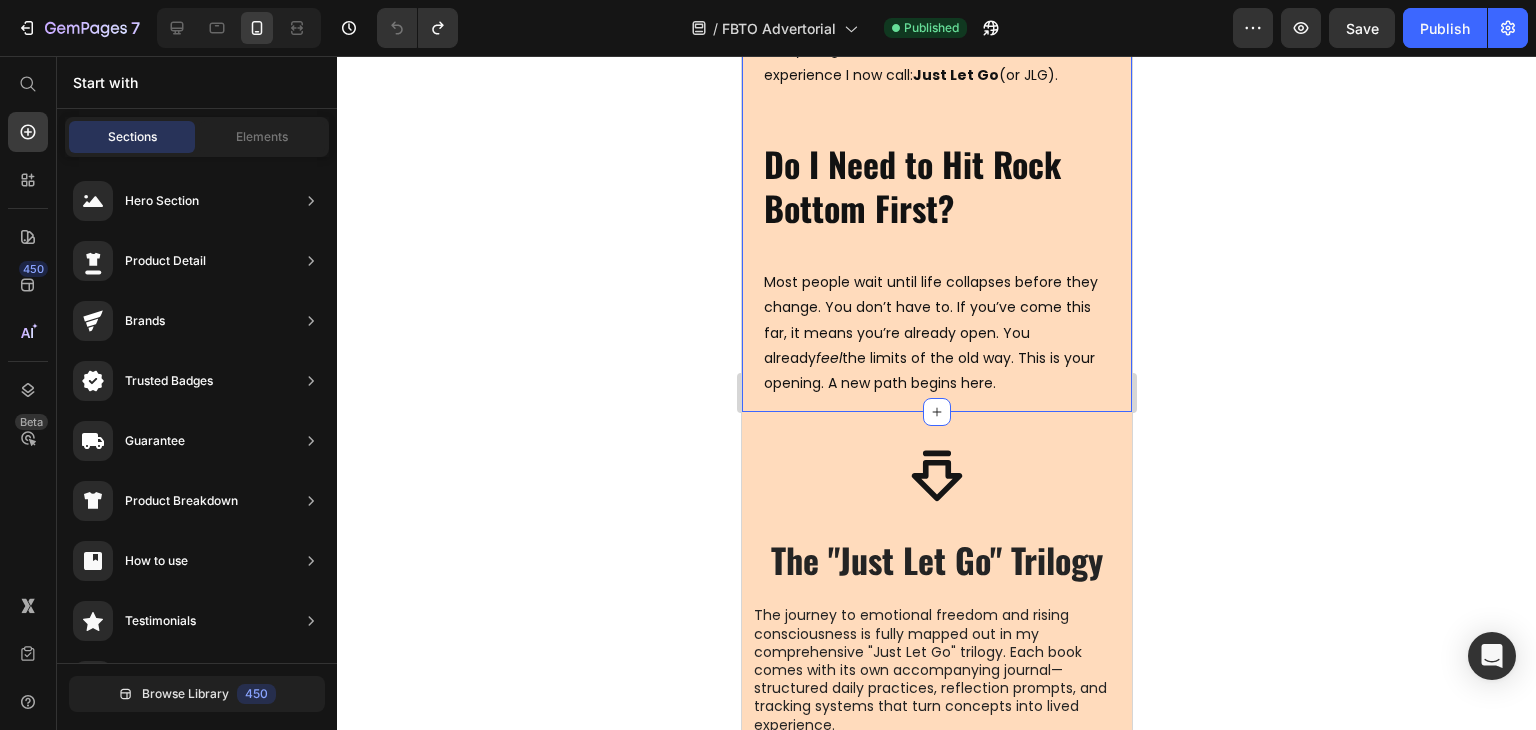 scroll, scrollTop: 4481, scrollLeft: 0, axis: vertical 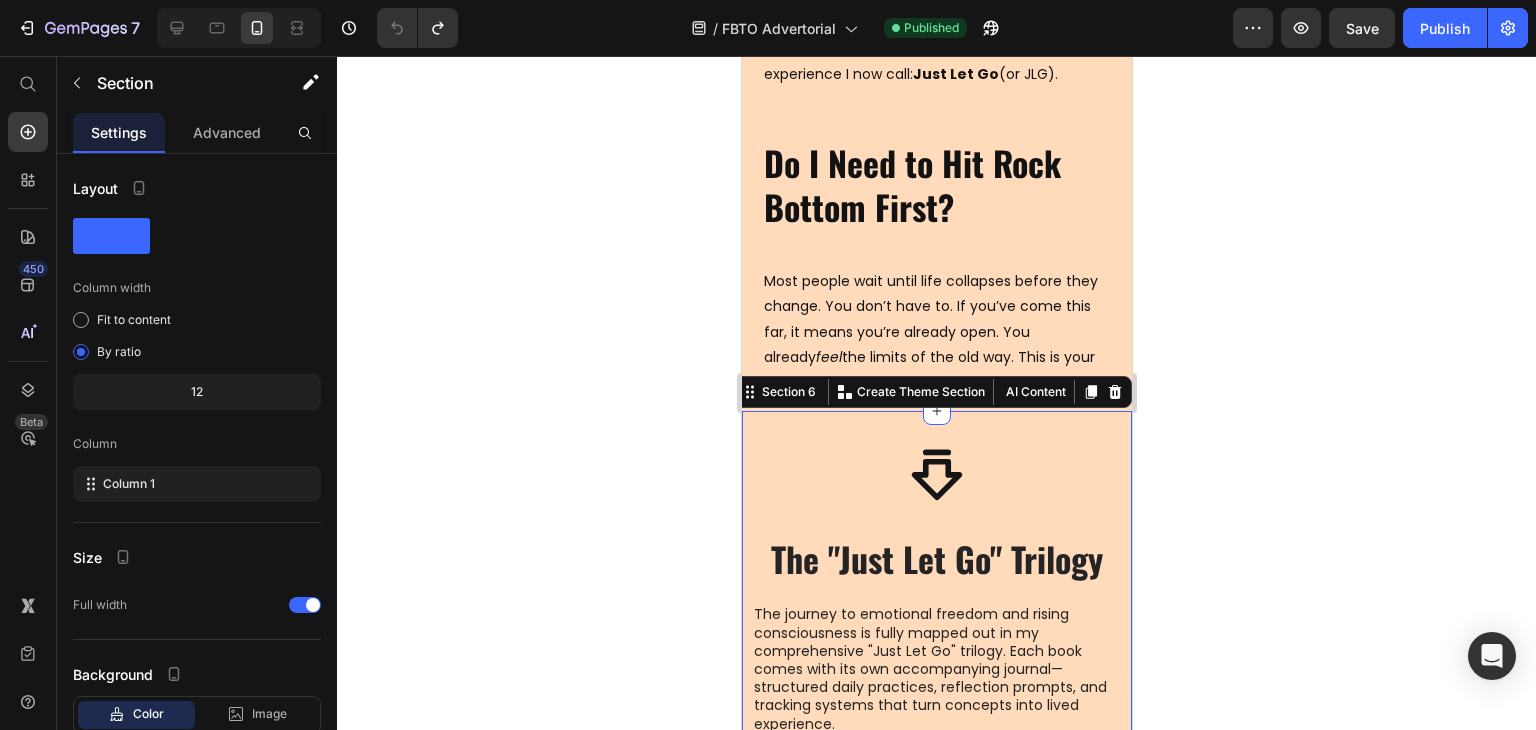 click 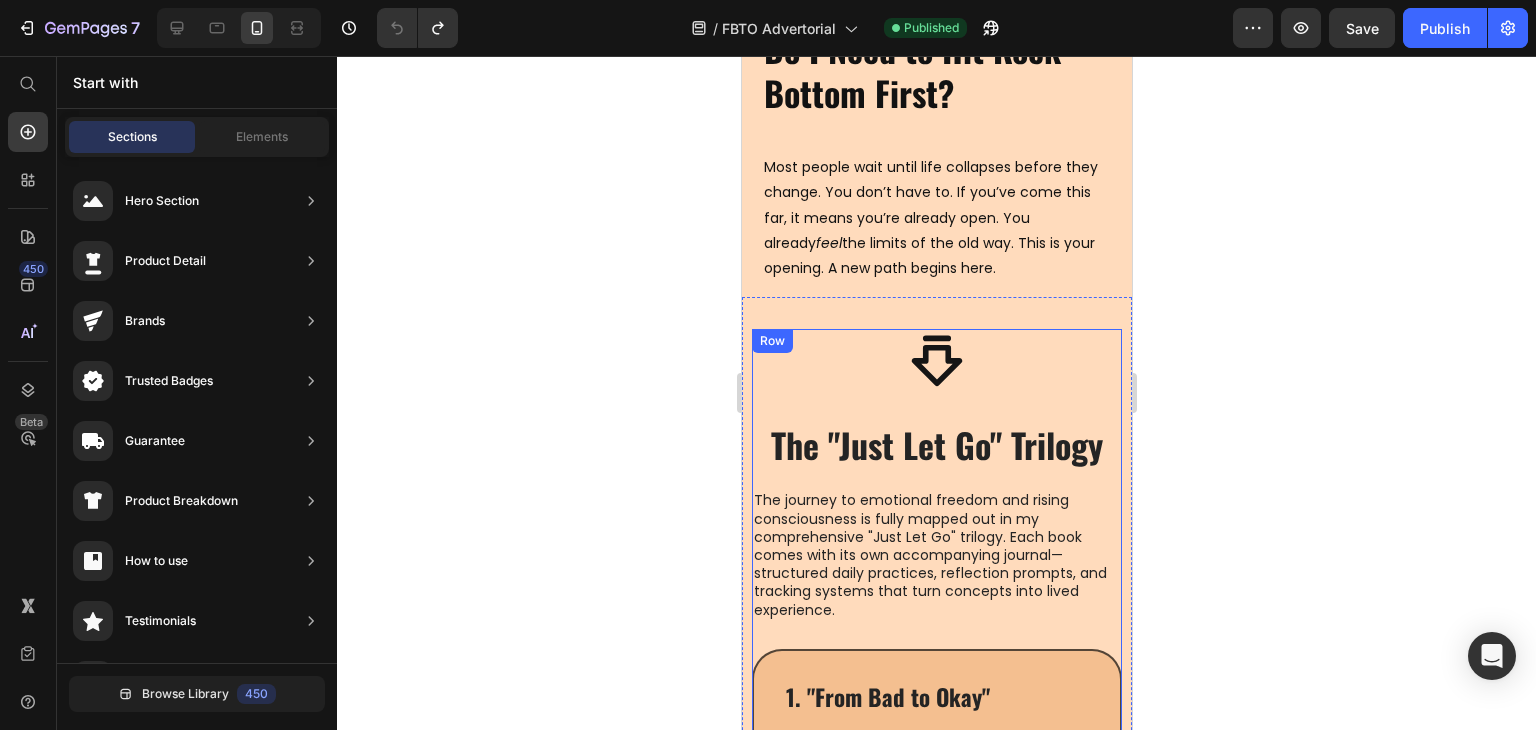 scroll, scrollTop: 4594, scrollLeft: 0, axis: vertical 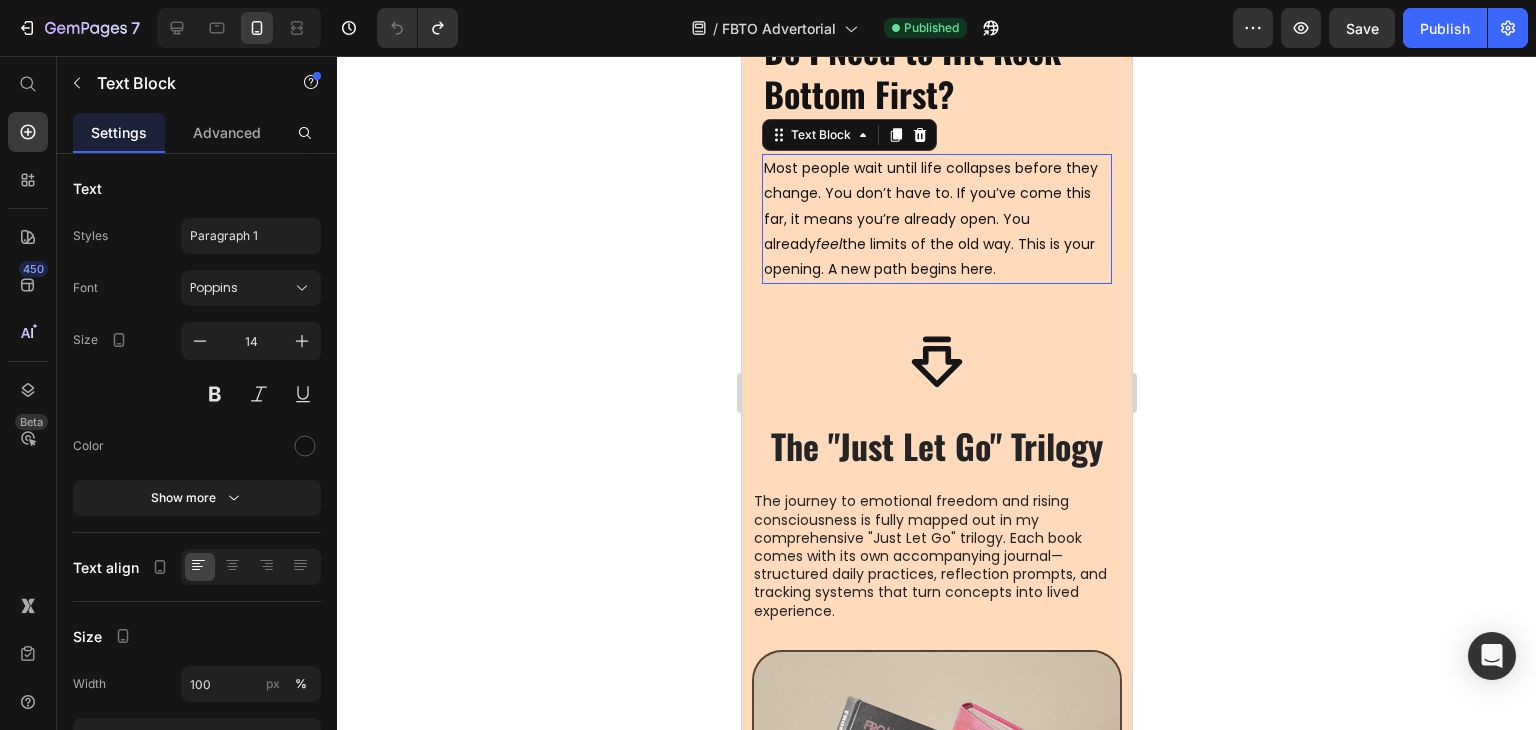 click on "Most people wait until life collapses before they change. You don’t have to. If you’ve come this far, it means you’re already open. You already  feel  the limits of the old way. This is your opening. A new path begins here." at bounding box center [936, 219] 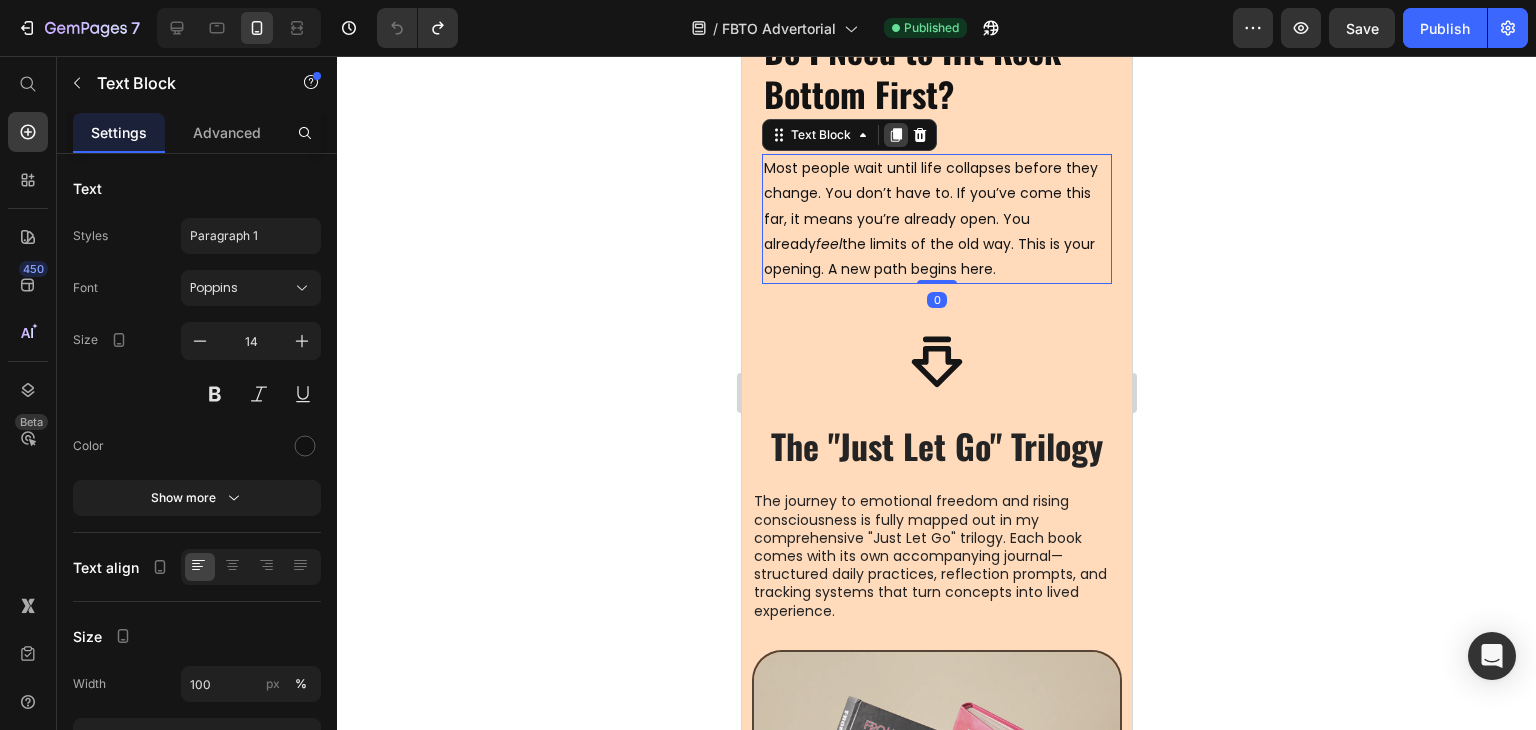click 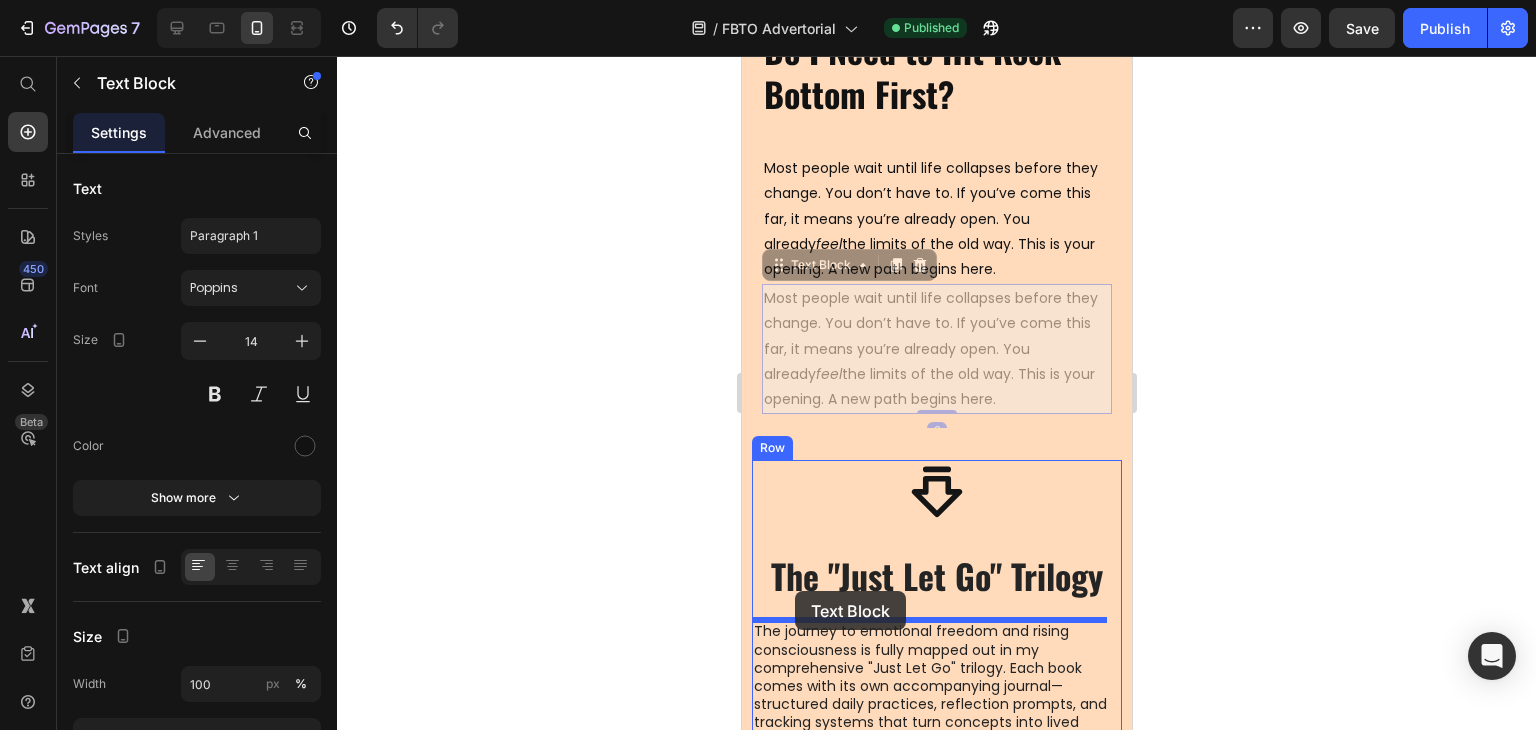 drag, startPoint x: 798, startPoint y: 267, endPoint x: 794, endPoint y: 591, distance: 324.0247 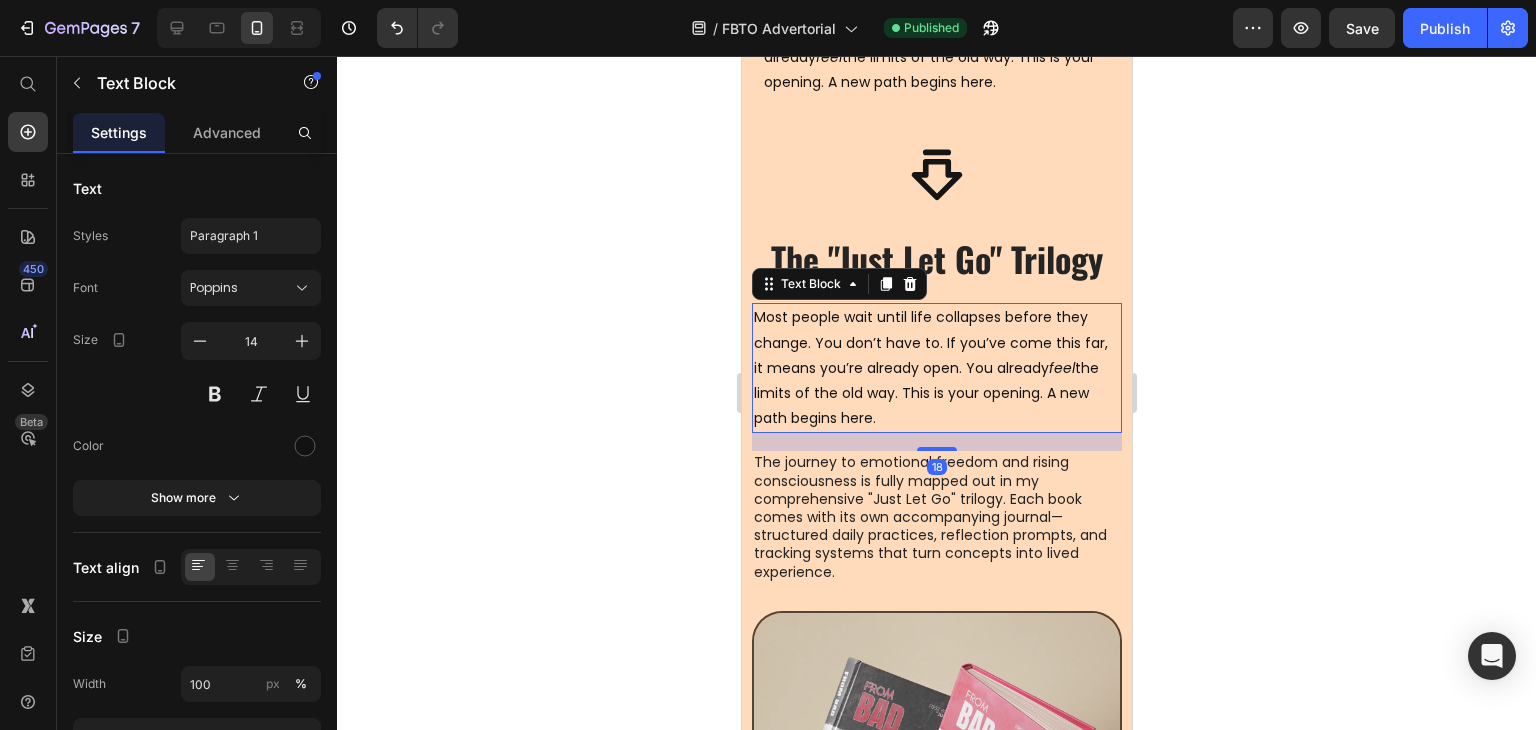 scroll, scrollTop: 4809, scrollLeft: 0, axis: vertical 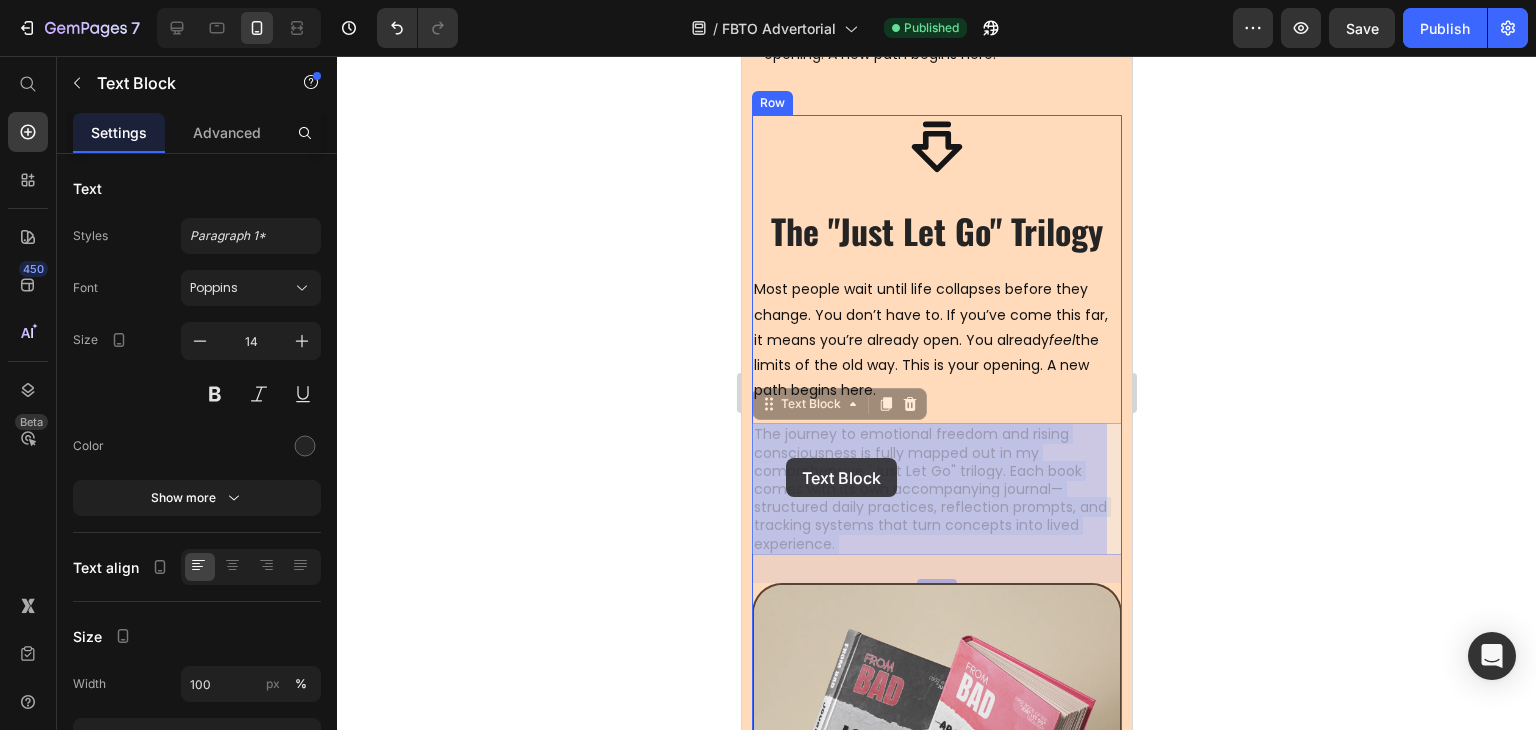 drag, startPoint x: 843, startPoint y: 533, endPoint x: 789, endPoint y: 466, distance: 86.05231 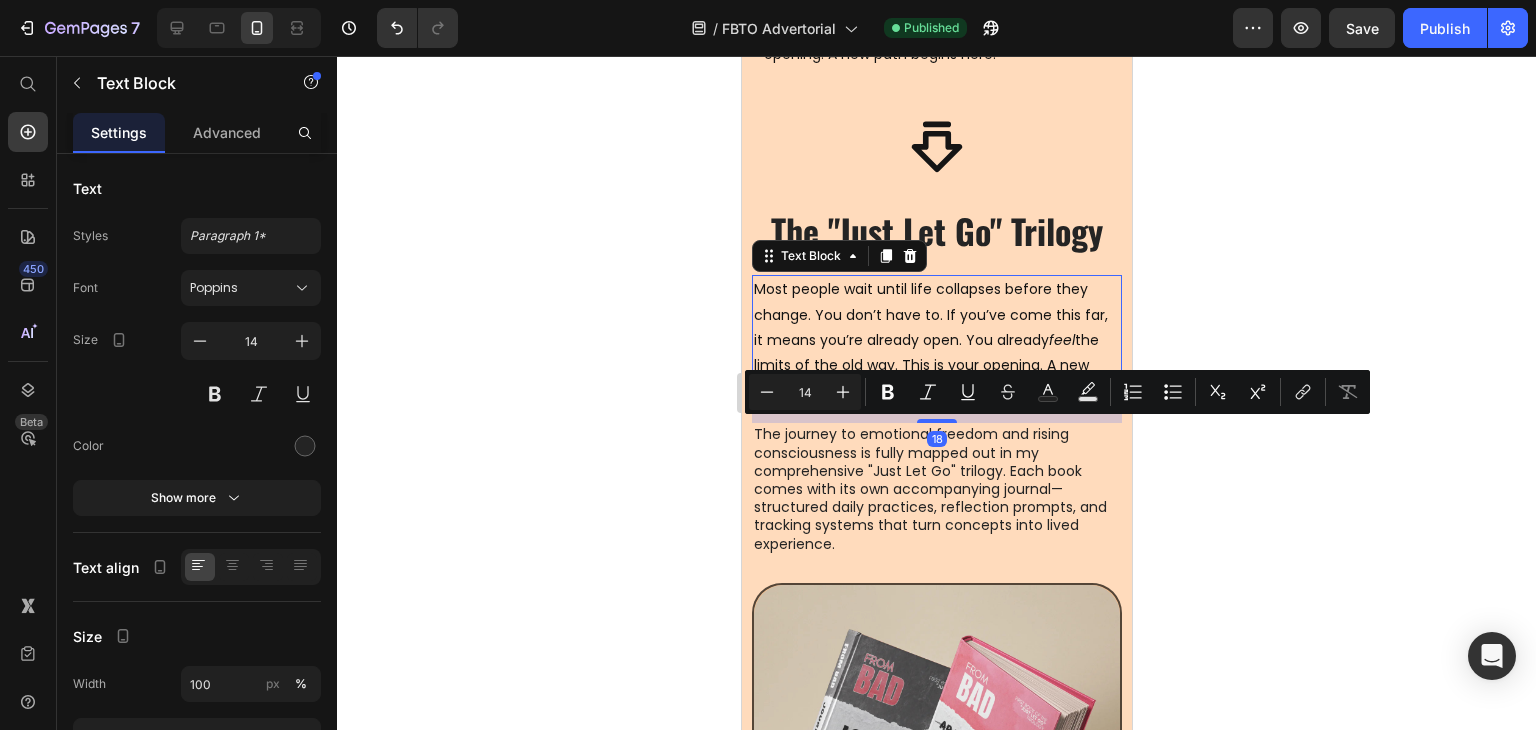 click on "Most people wait until life collapses before they change. You don’t have to. If you’ve come this far, it means you’re already open. You already  feel  the limits of the old way. This is your opening. A new path begins here." at bounding box center (936, 340) 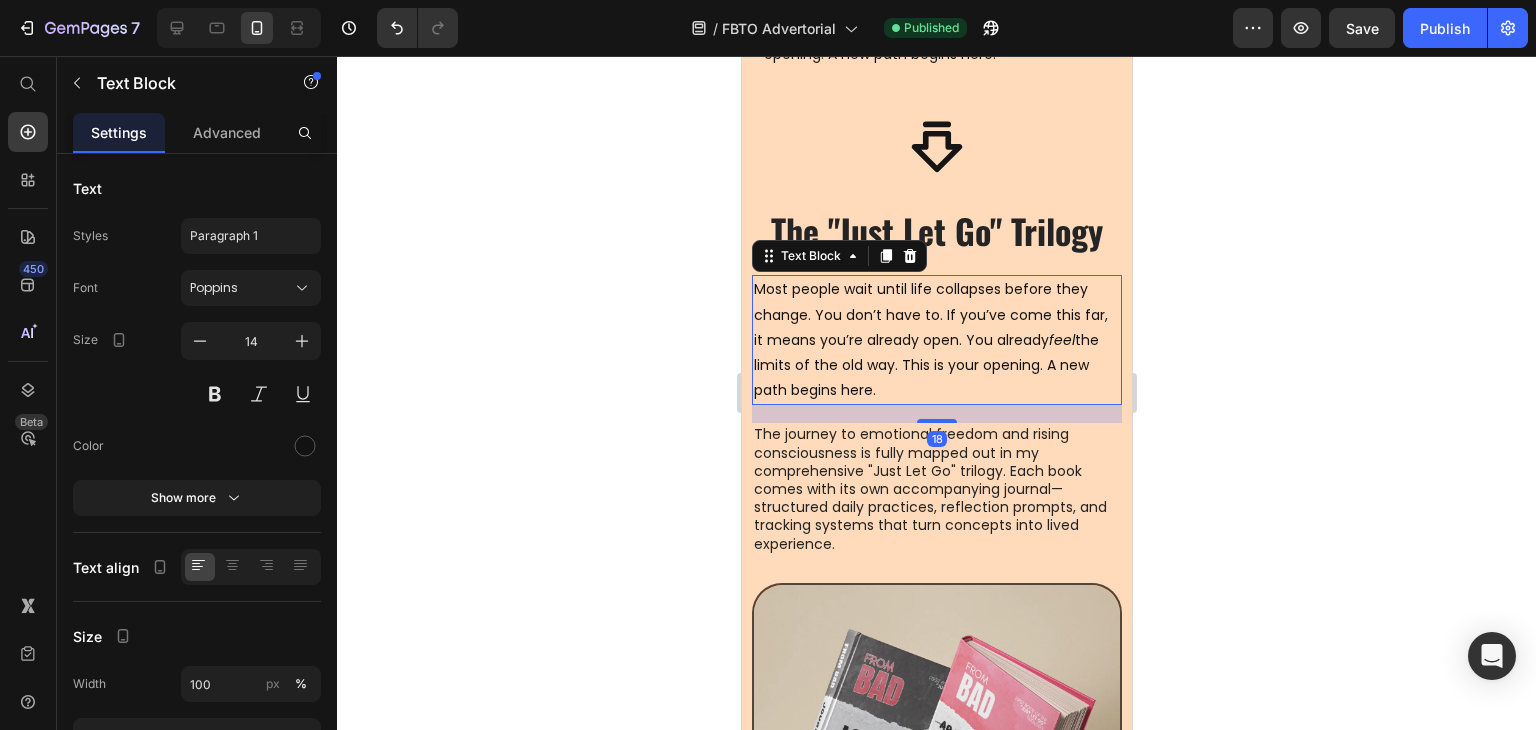 click on "Most people wait until life collapses before they change. You don’t have to. If you’ve come this far, it means you’re already open. You already  feel  the limits of the old way. This is your opening. A new path begins here." at bounding box center [936, 340] 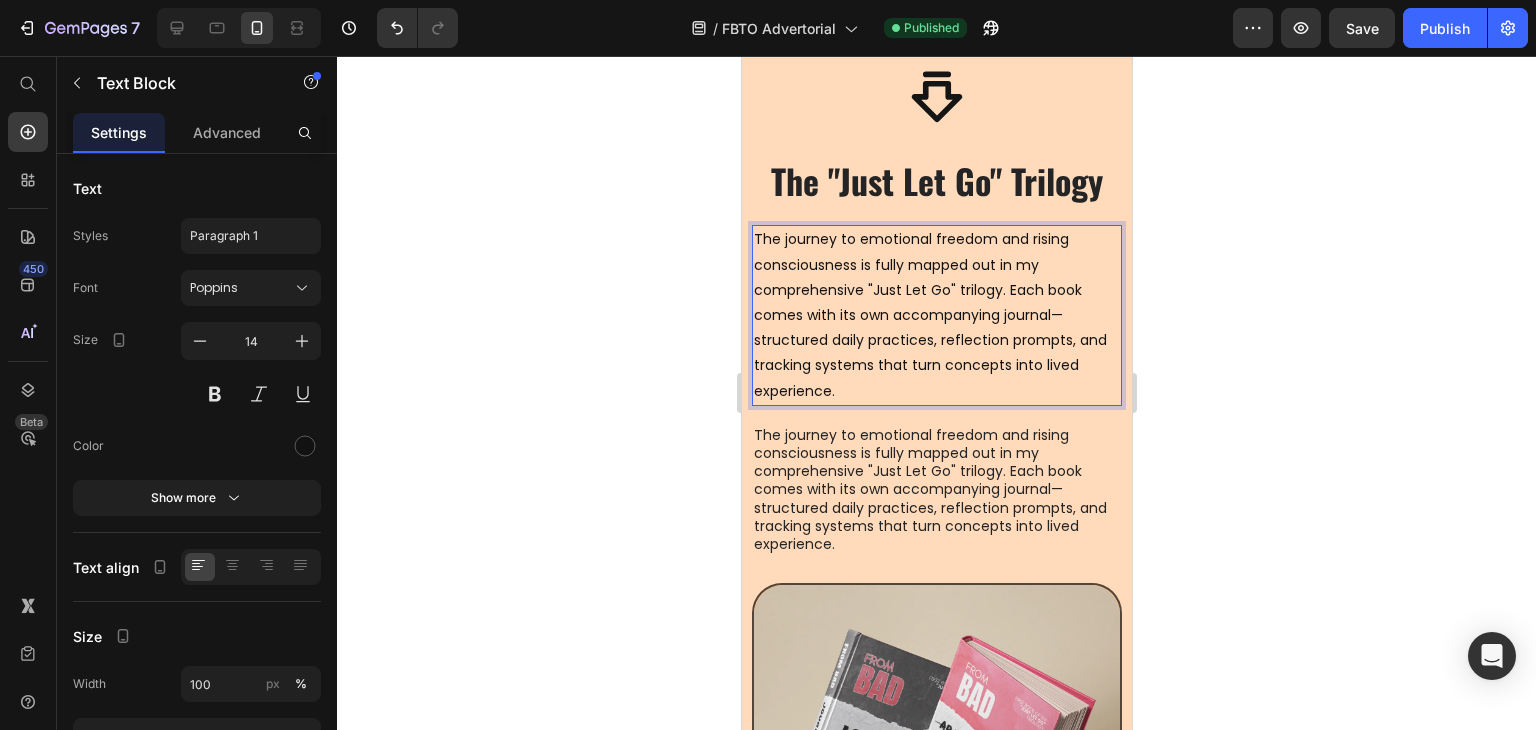 scroll, scrollTop: 4865, scrollLeft: 0, axis: vertical 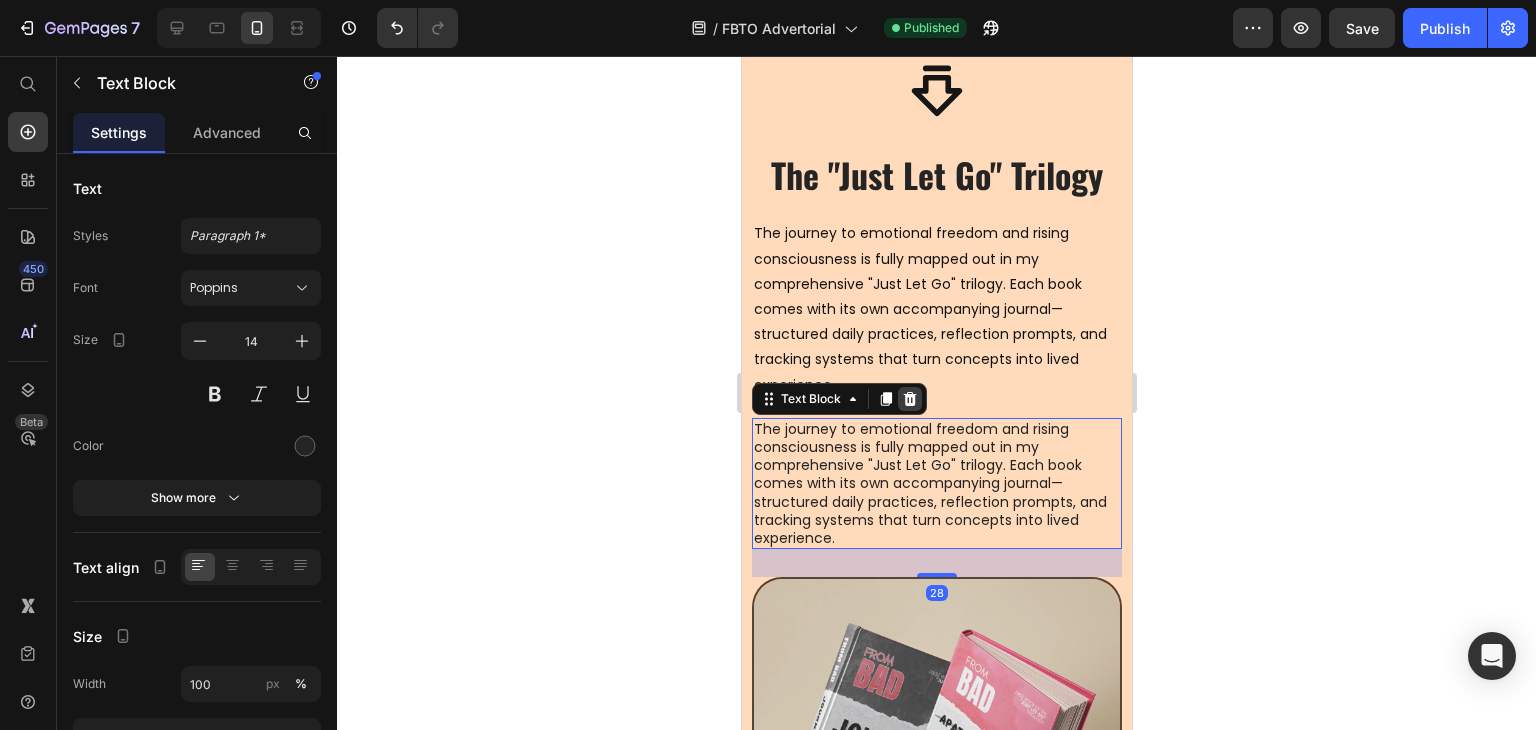 click 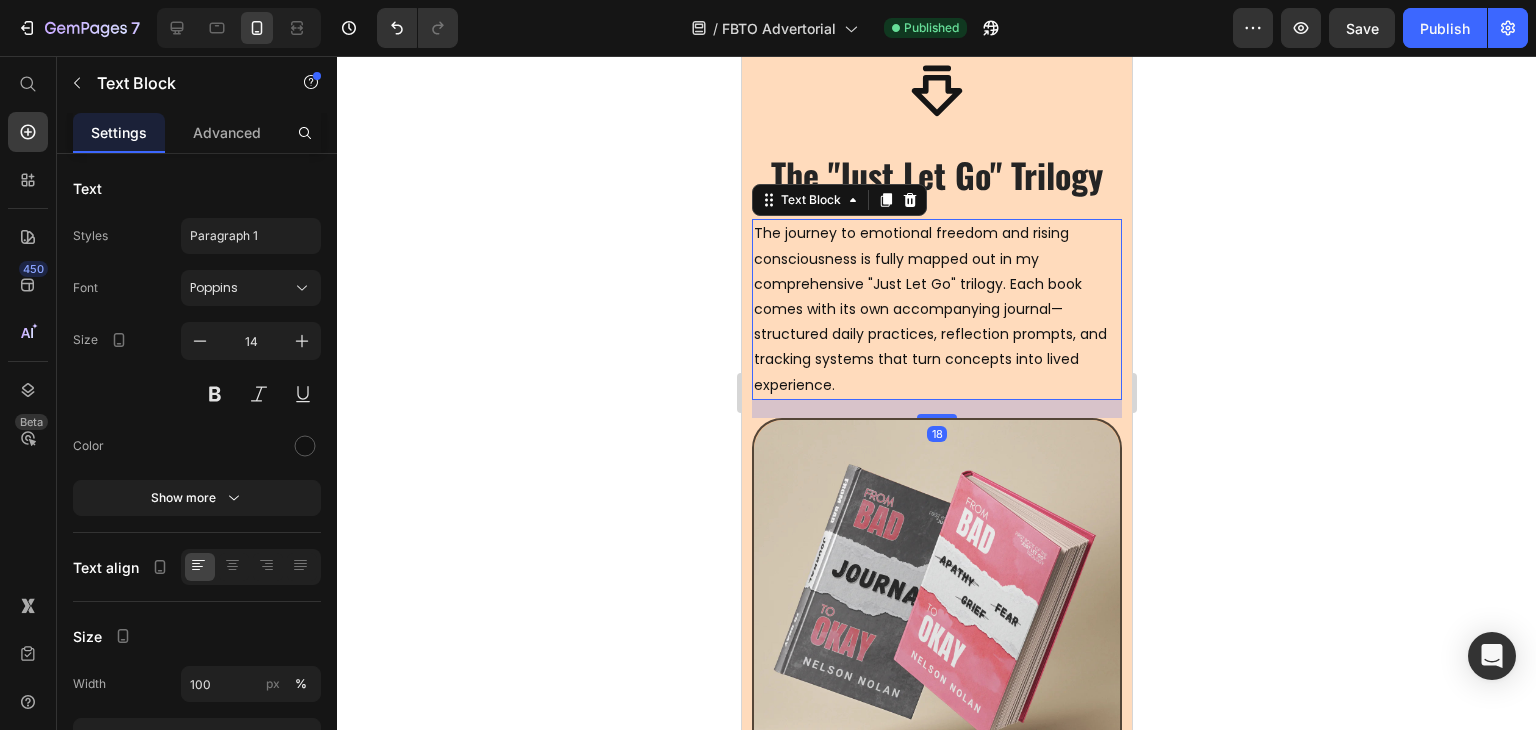 click 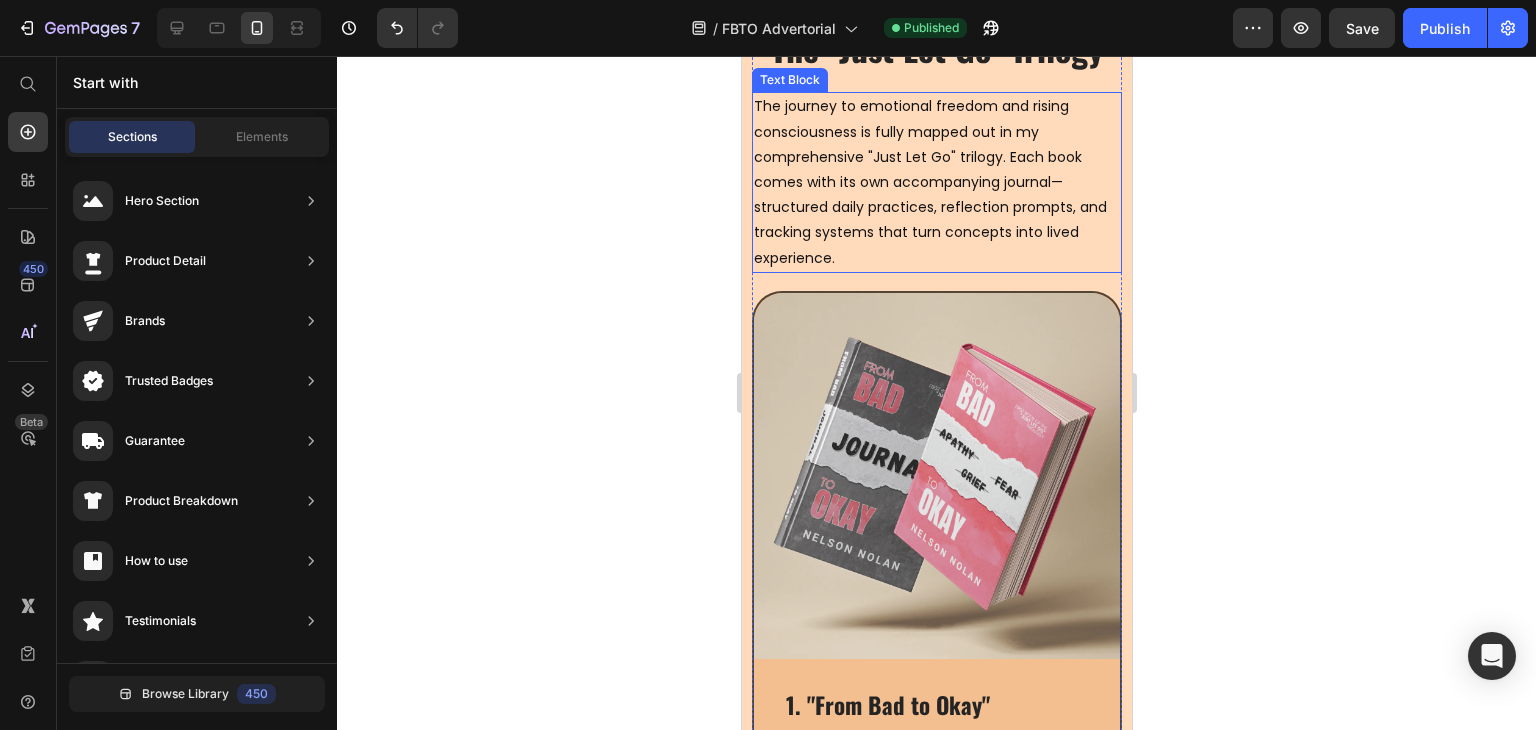 scroll, scrollTop: 4956, scrollLeft: 0, axis: vertical 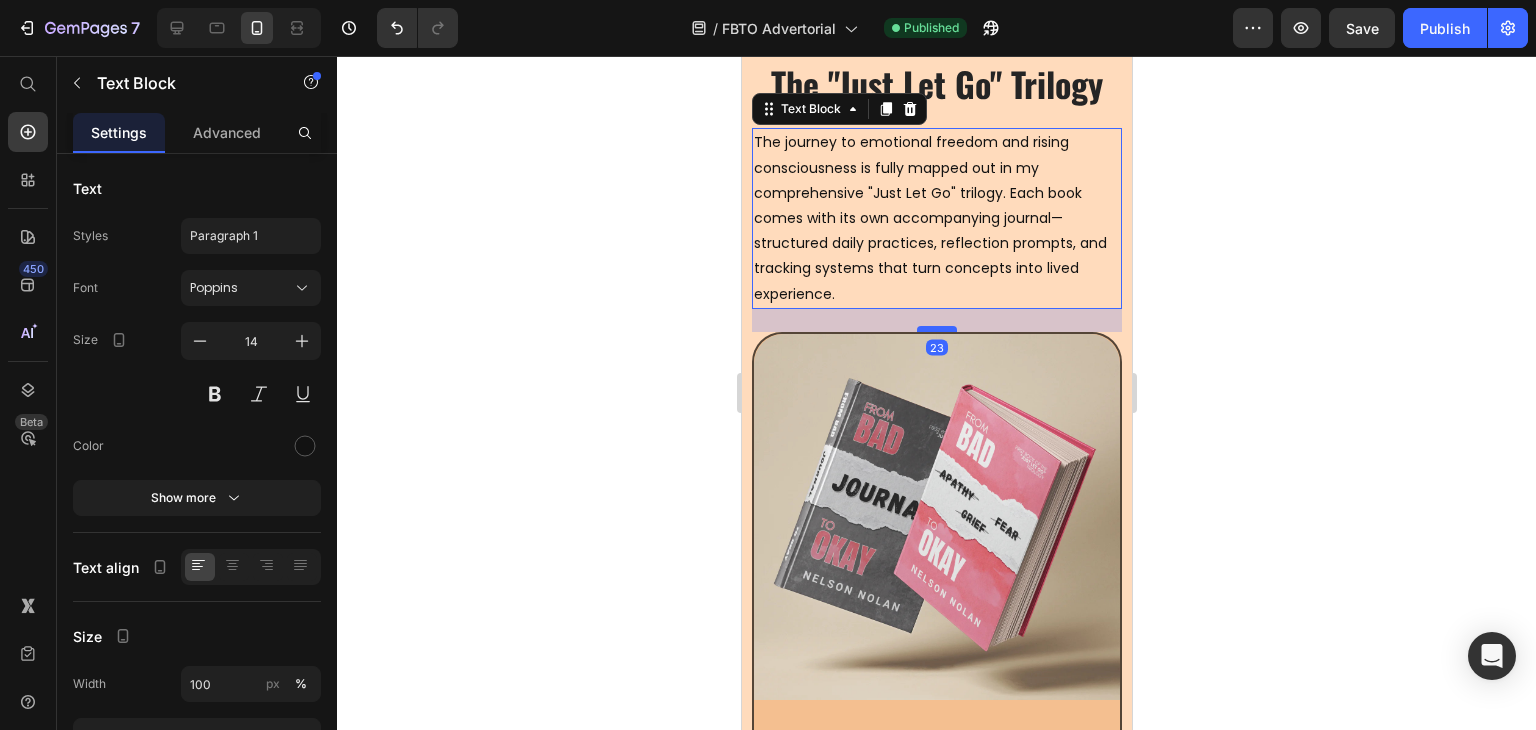 click at bounding box center [936, 329] 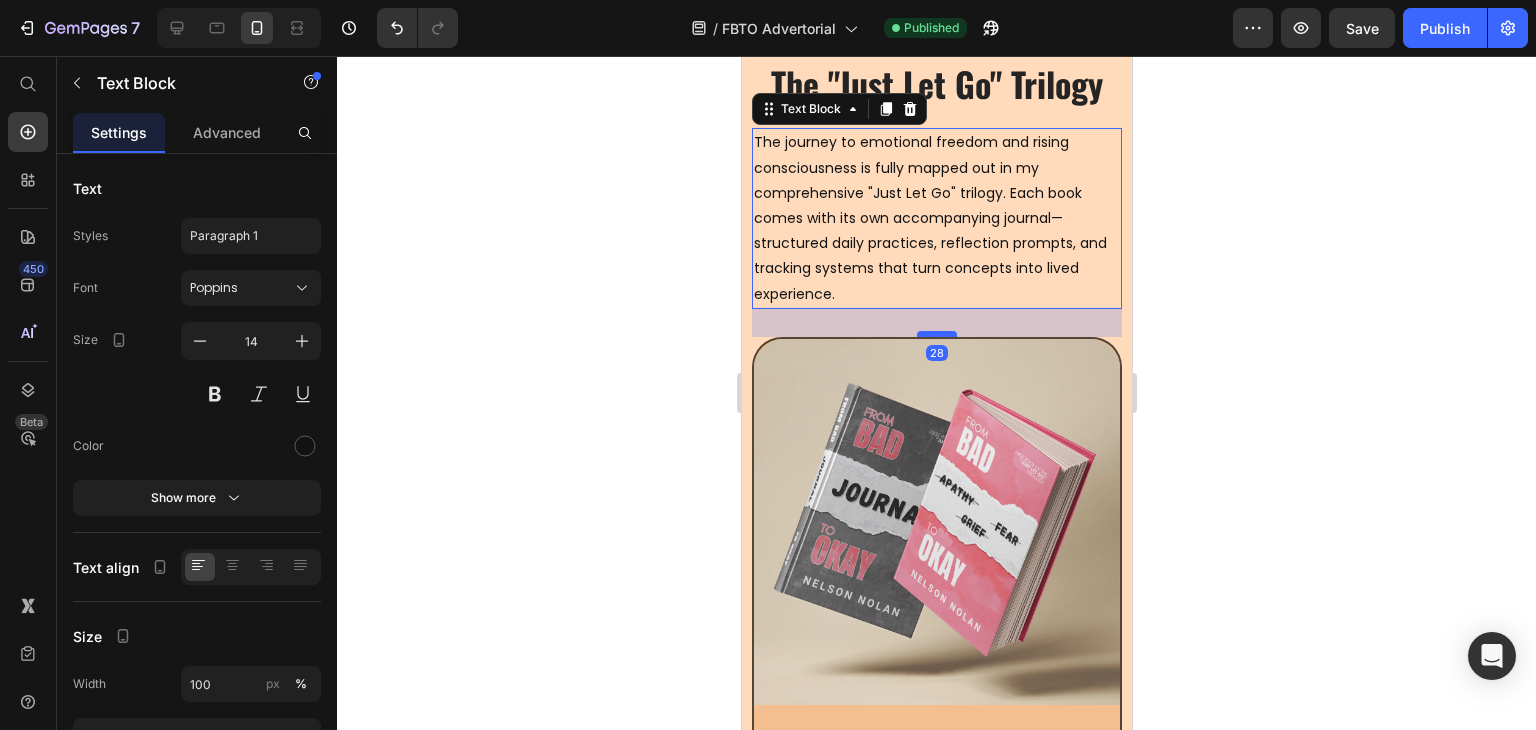 click at bounding box center [936, 334] 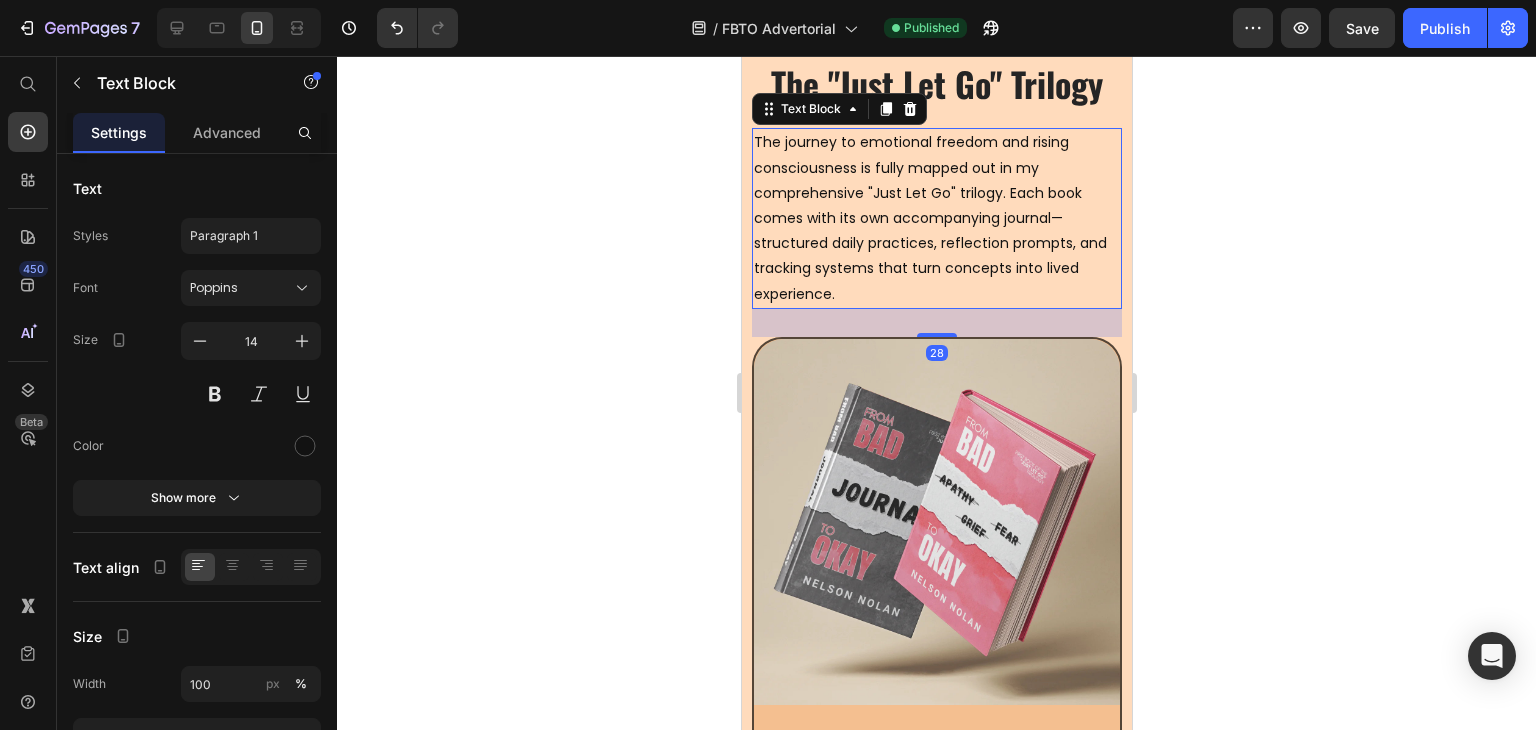 click 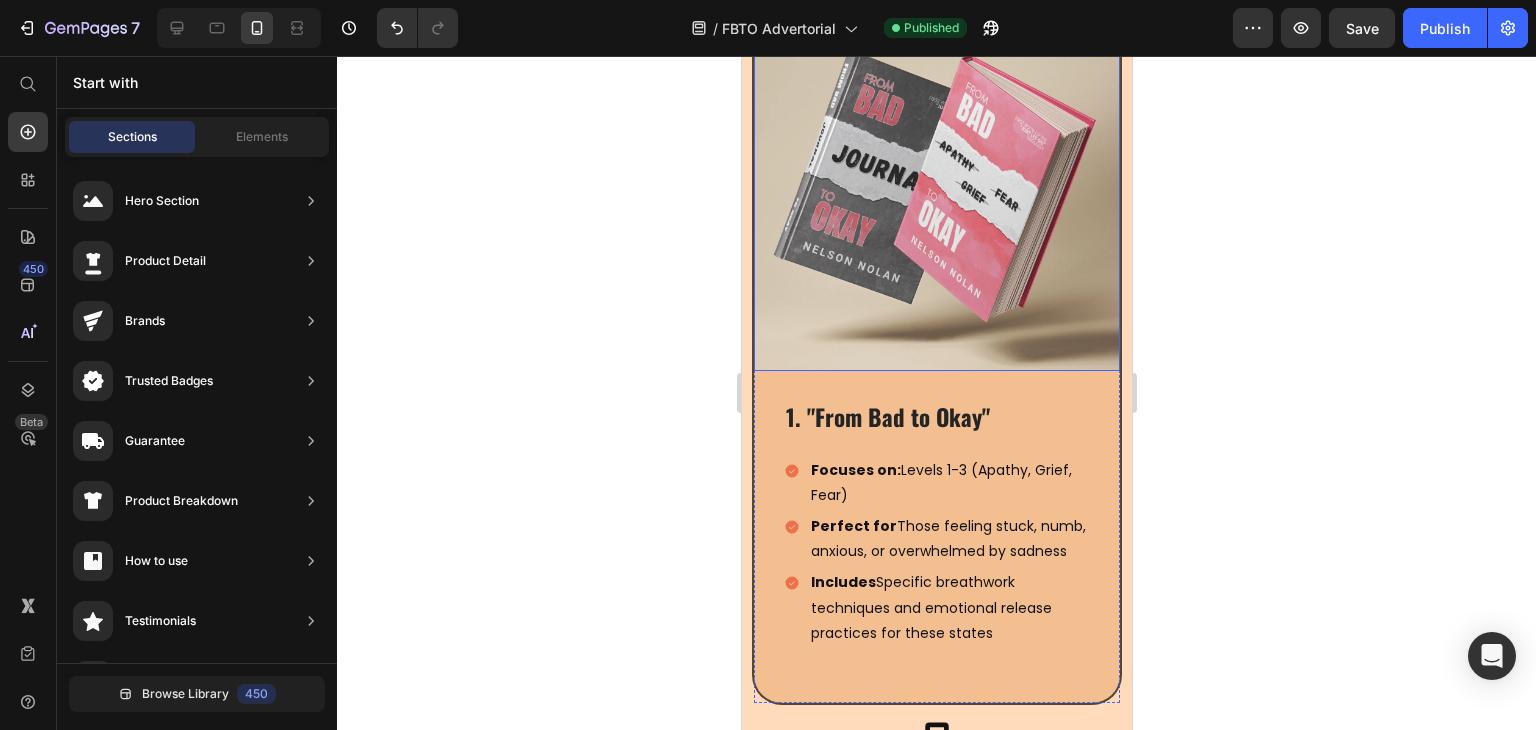 scroll, scrollTop: 5291, scrollLeft: 0, axis: vertical 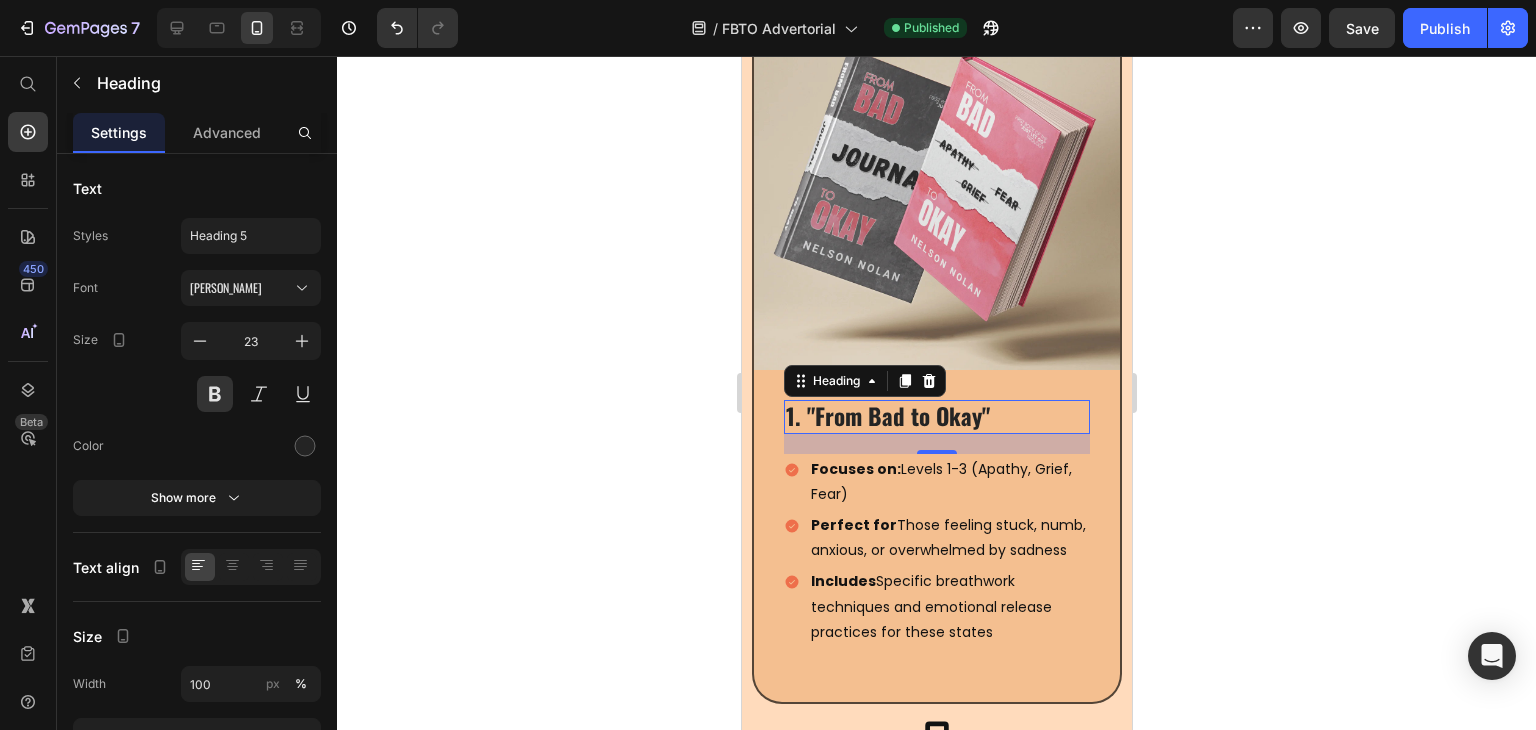 click 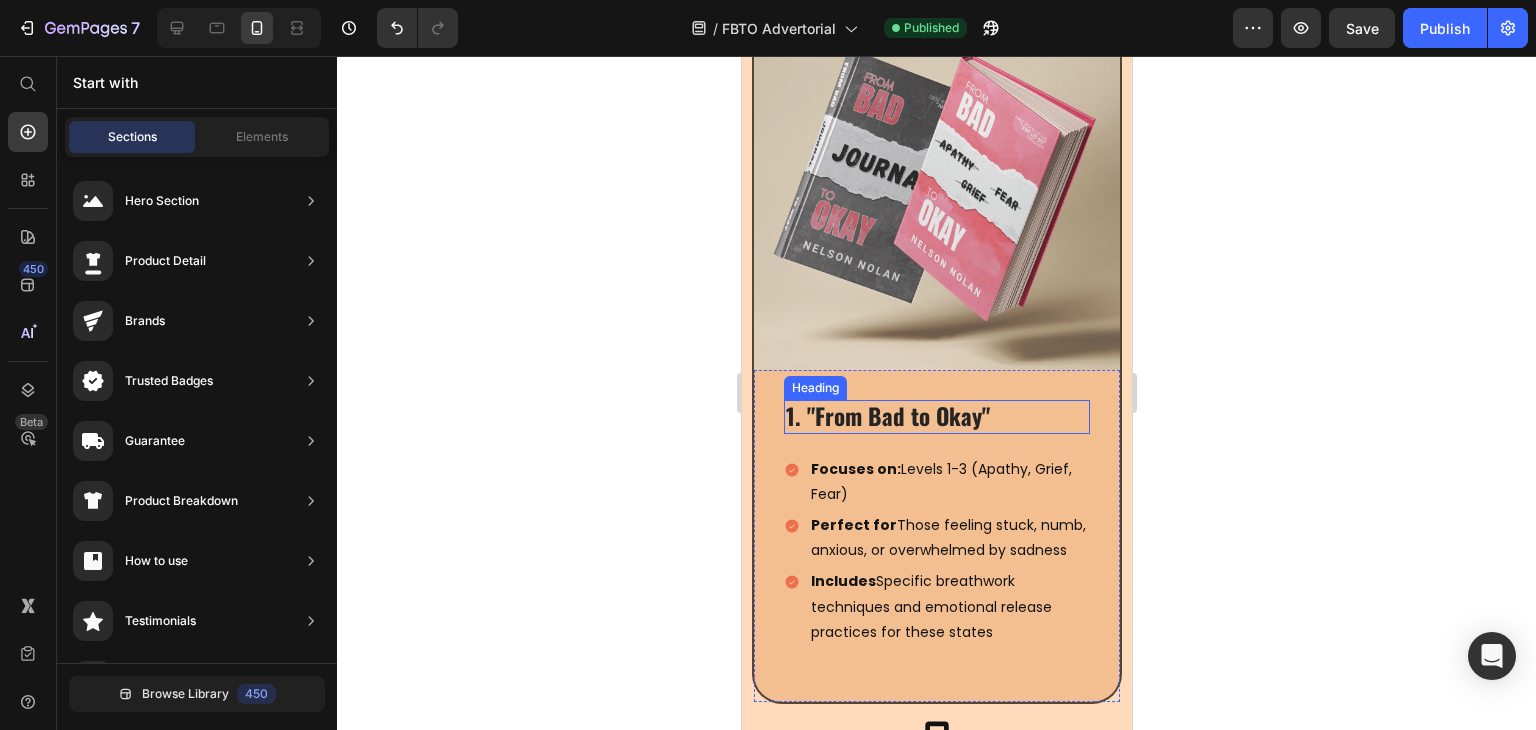 click on "1. "From Bad to Okay"" at bounding box center (936, 417) 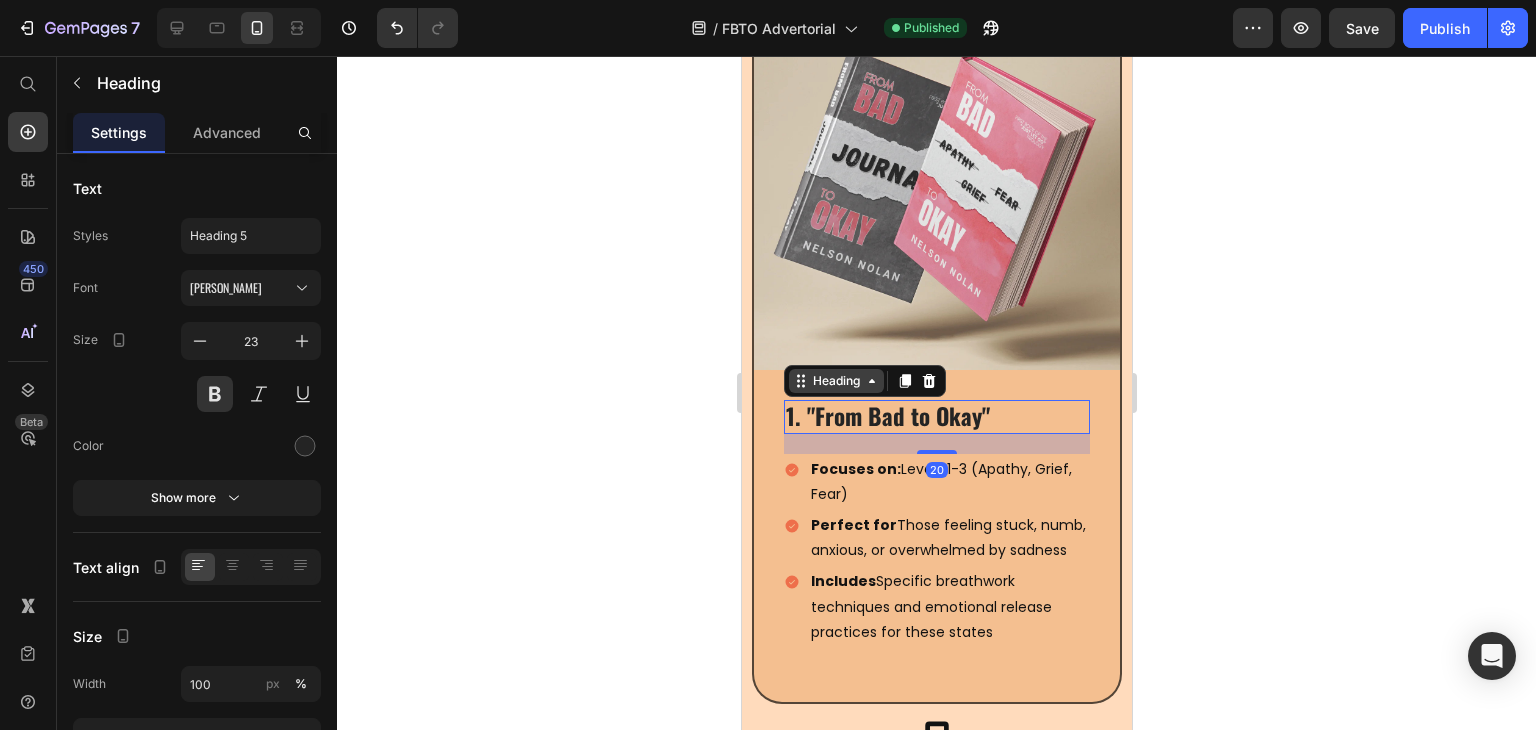 click on "Heading" at bounding box center [835, 381] 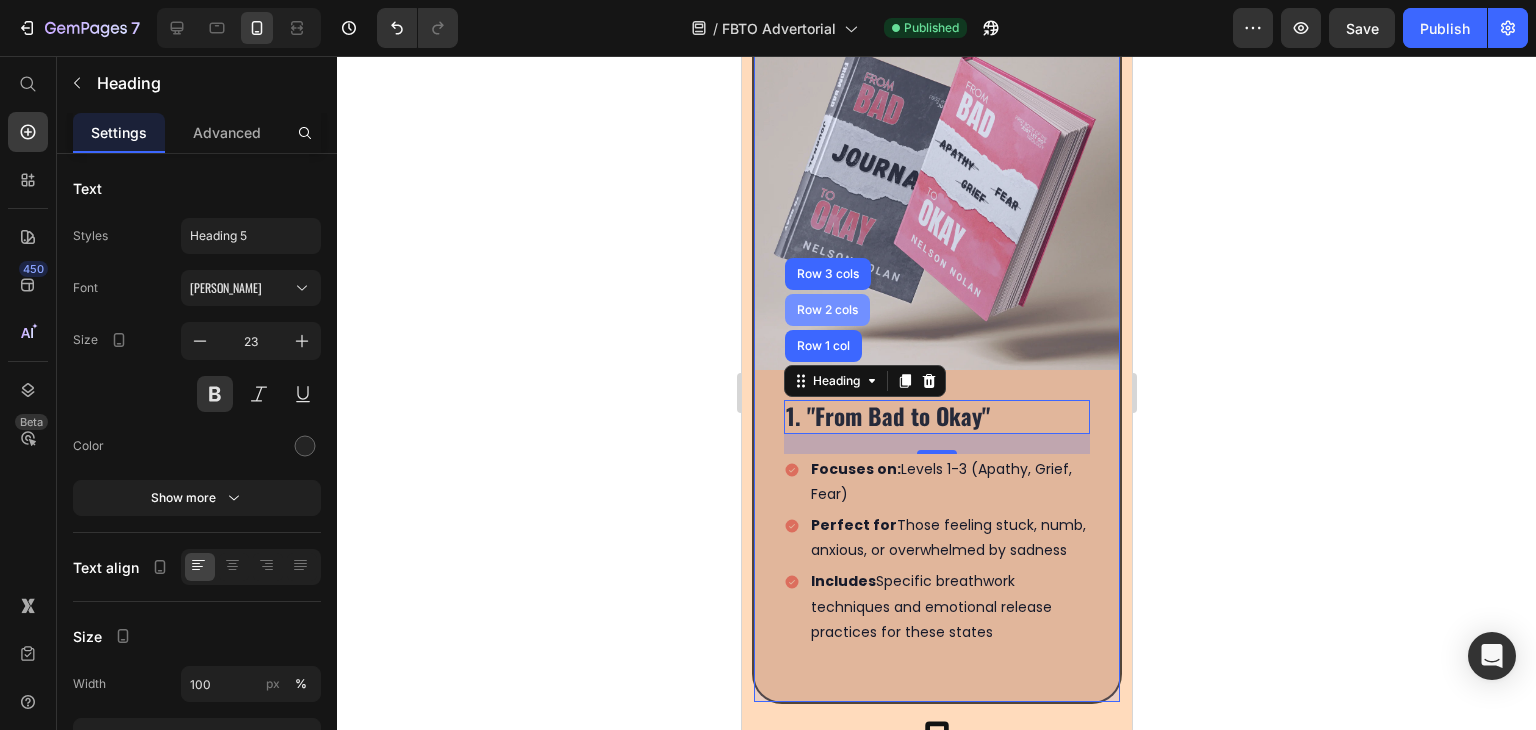 click on "Row 2 cols" at bounding box center [826, 310] 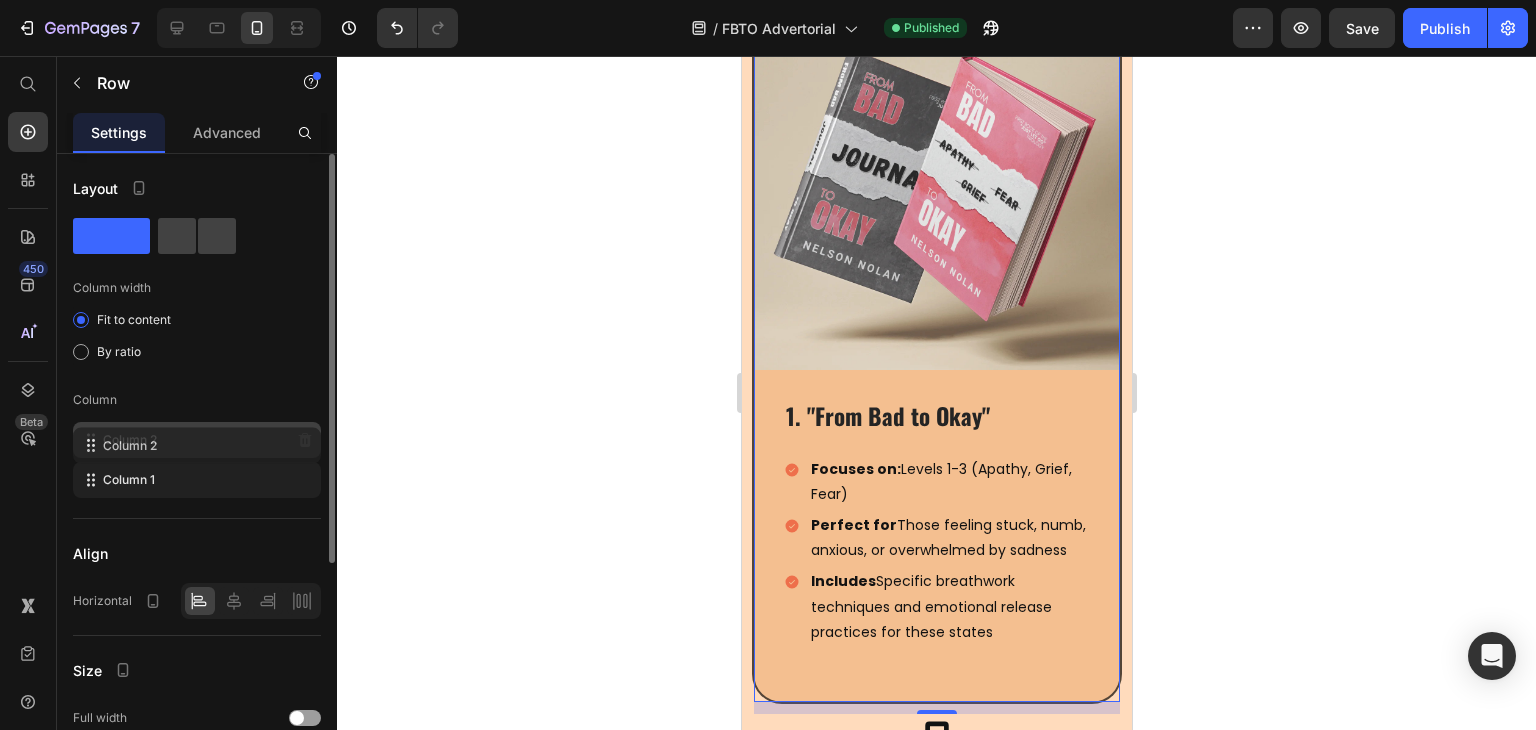 type 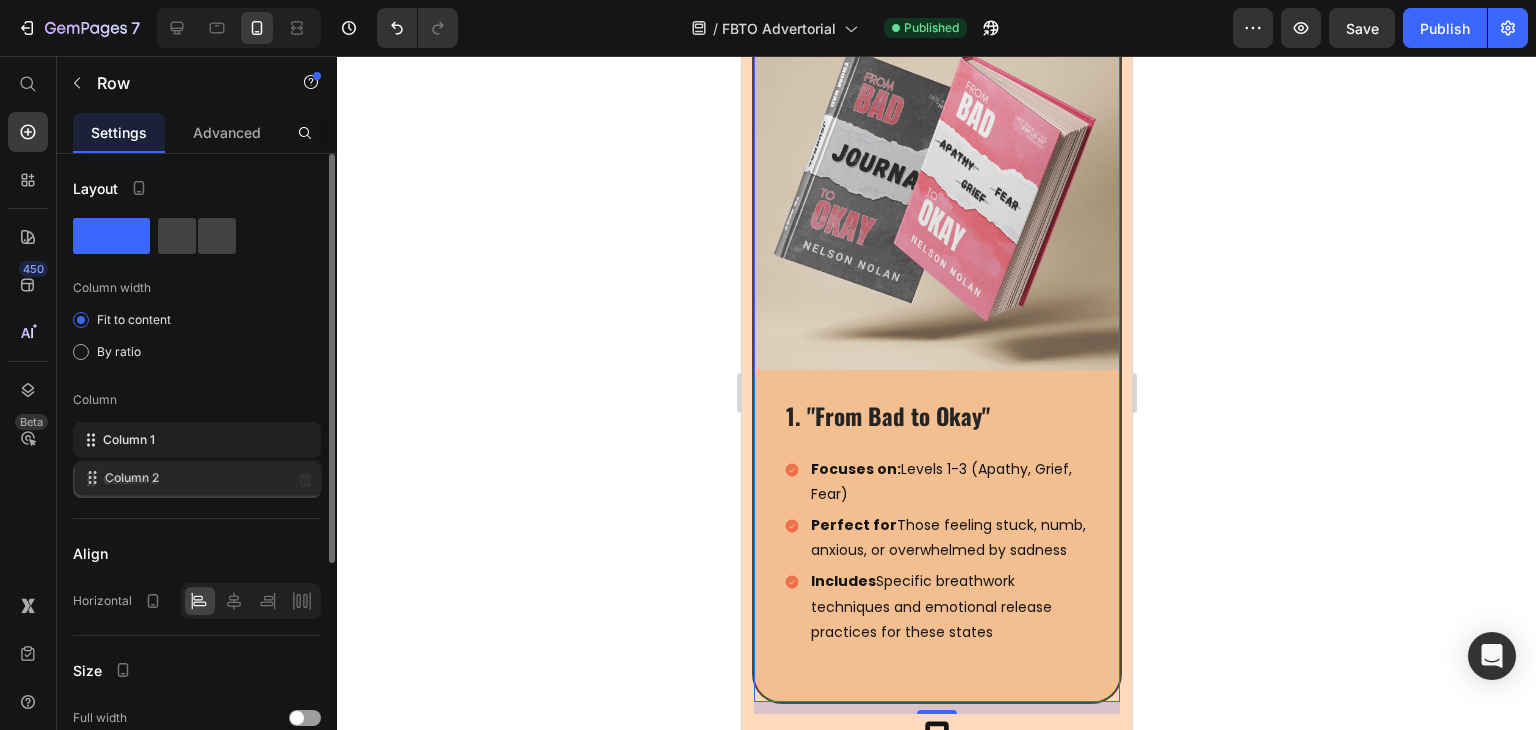 drag, startPoint x: 153, startPoint y: 442, endPoint x: 155, endPoint y: 476, distance: 34.058773 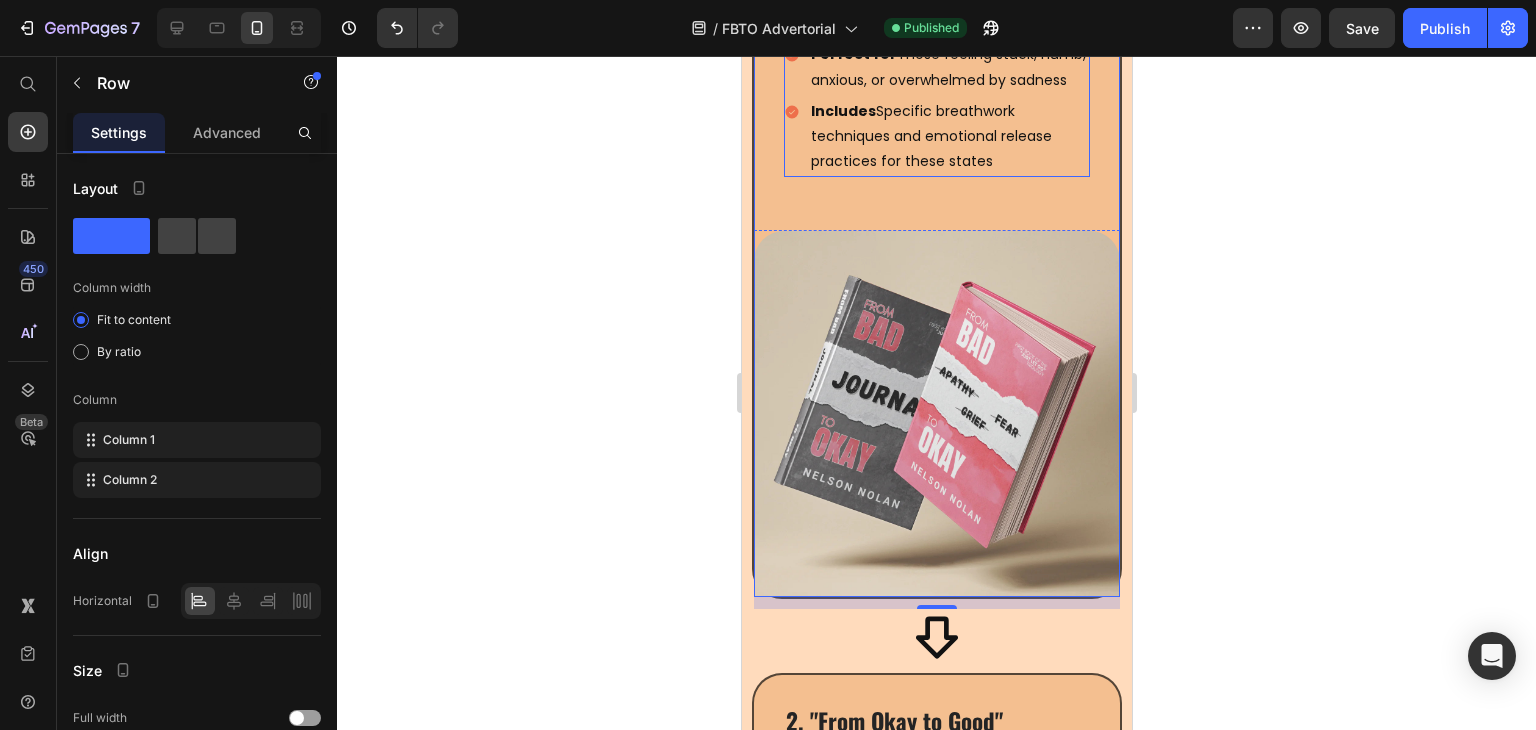 scroll, scrollTop: 5396, scrollLeft: 0, axis: vertical 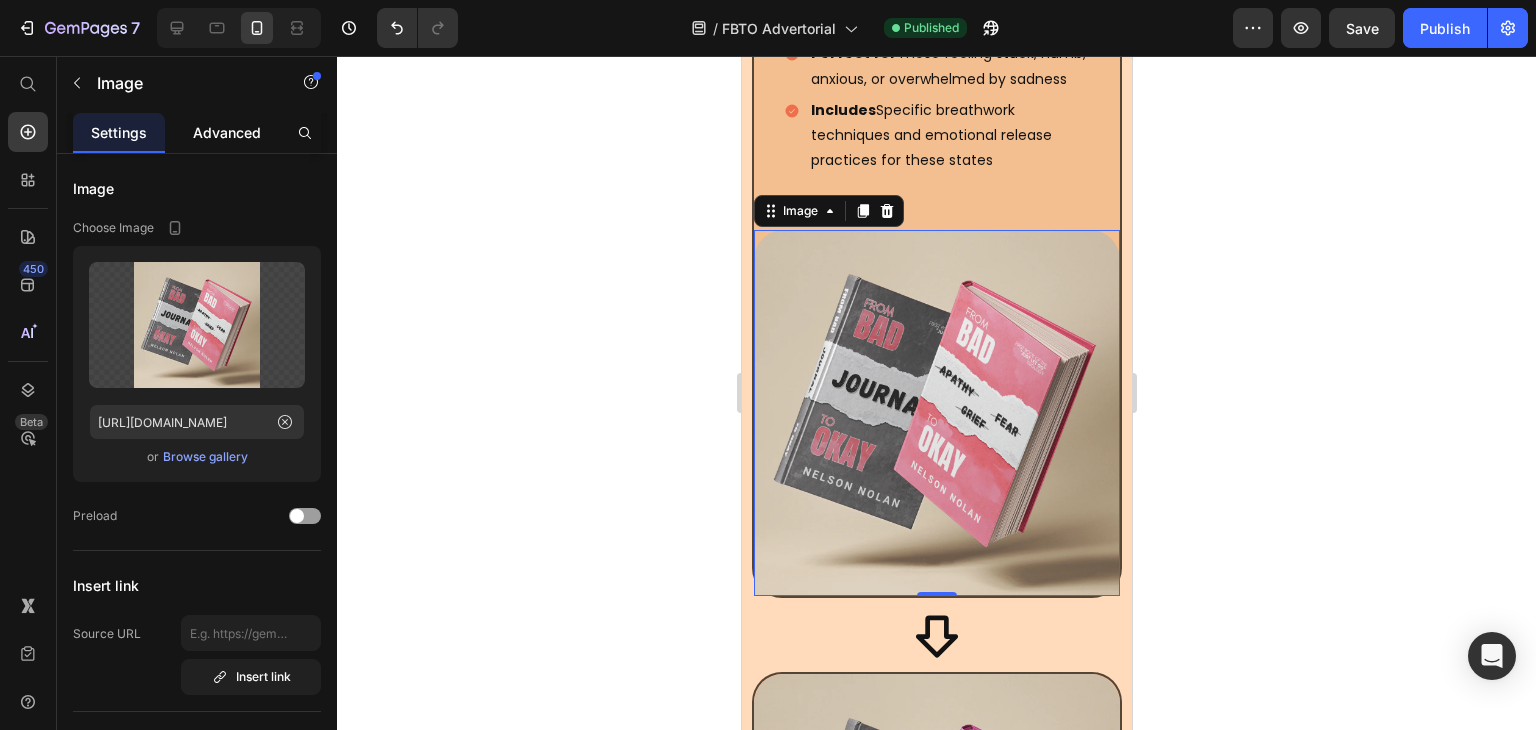 click on "Advanced" 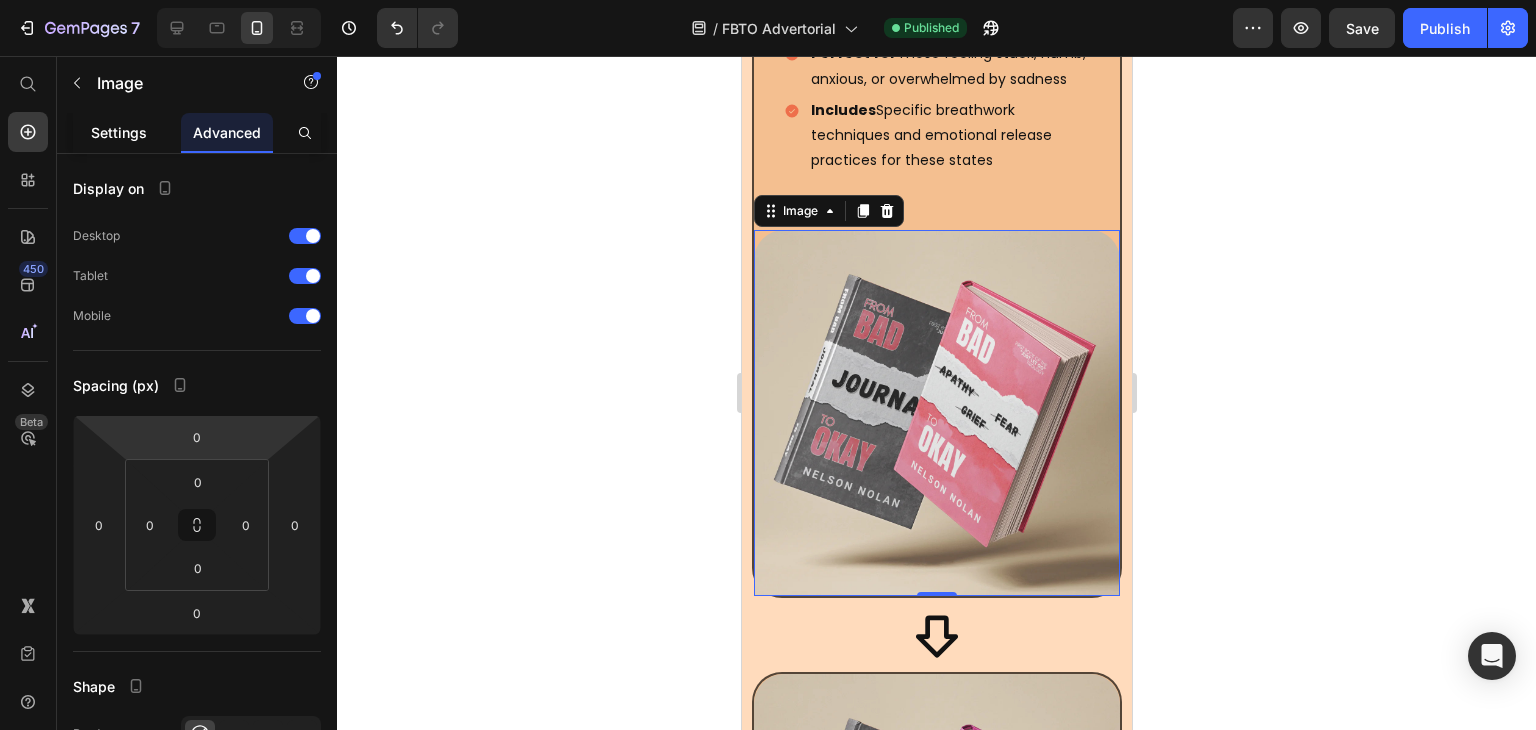 click on "Settings" at bounding box center [119, 132] 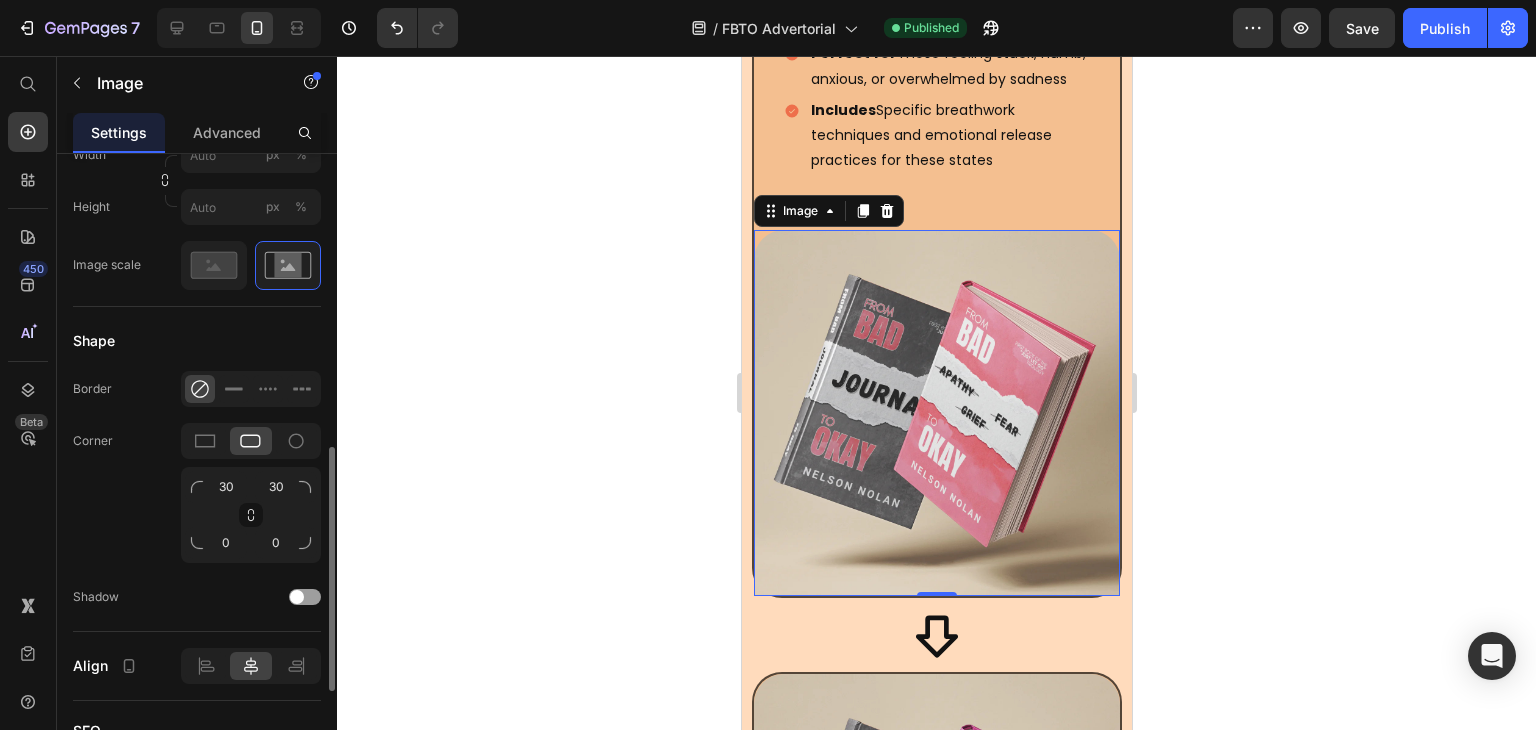 scroll, scrollTop: 710, scrollLeft: 0, axis: vertical 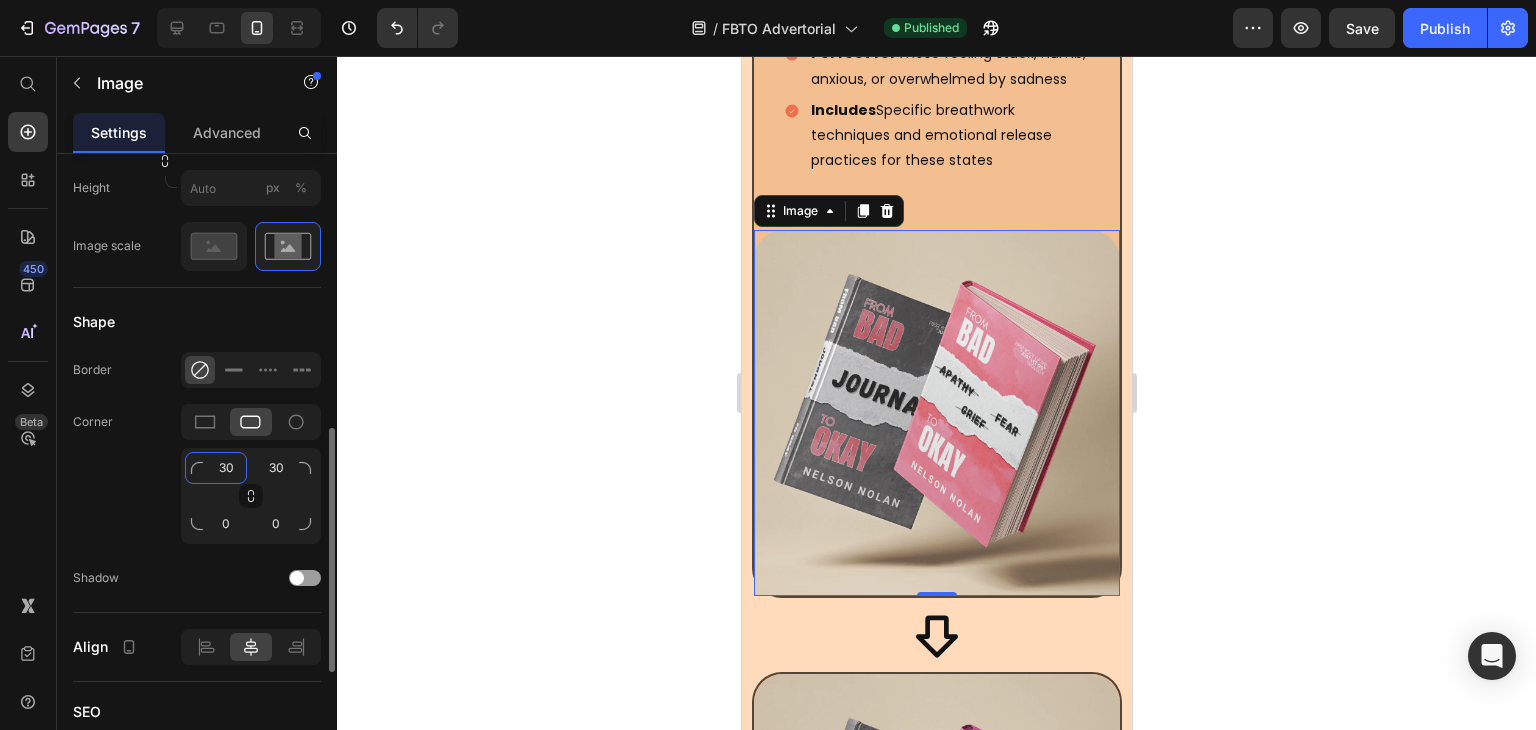 click on "30" 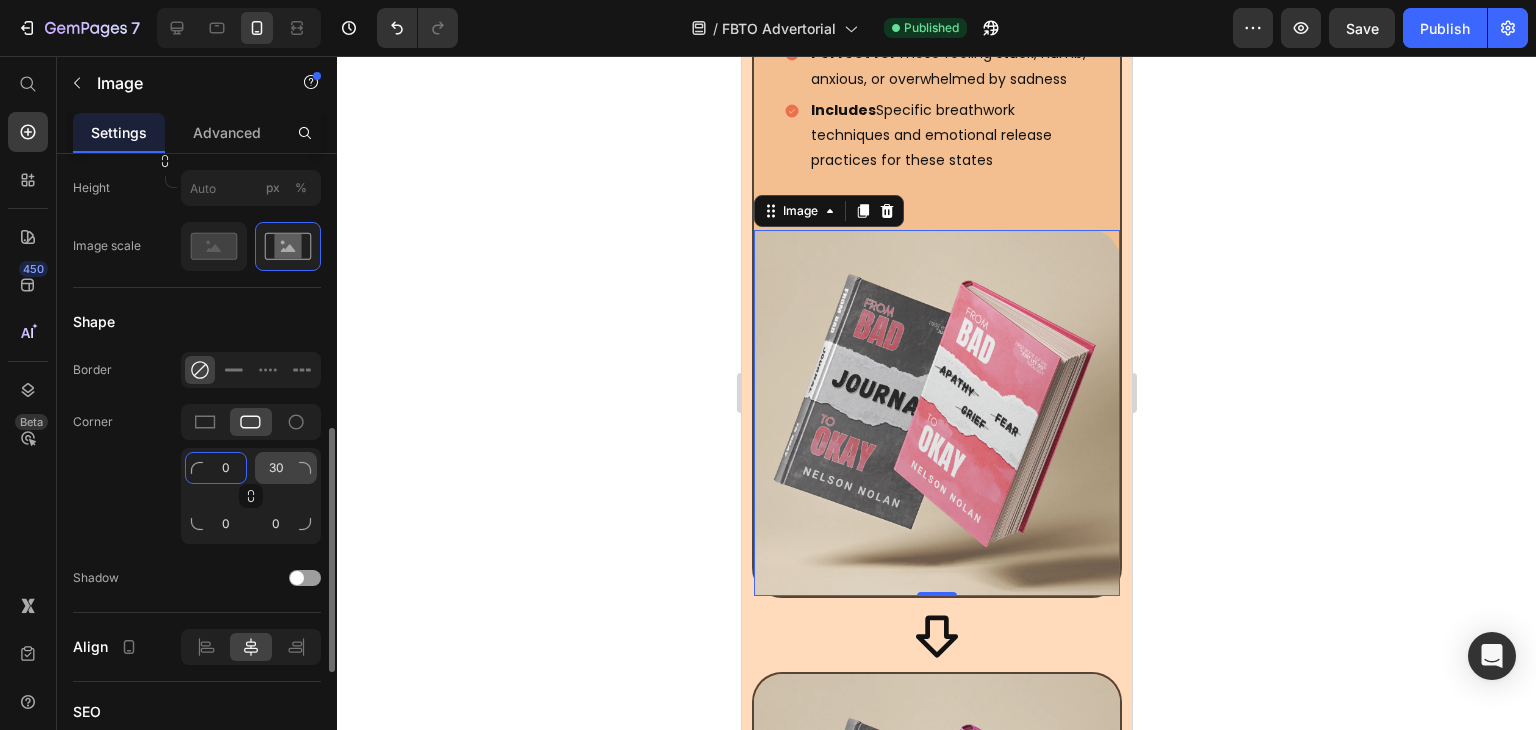 type on "0" 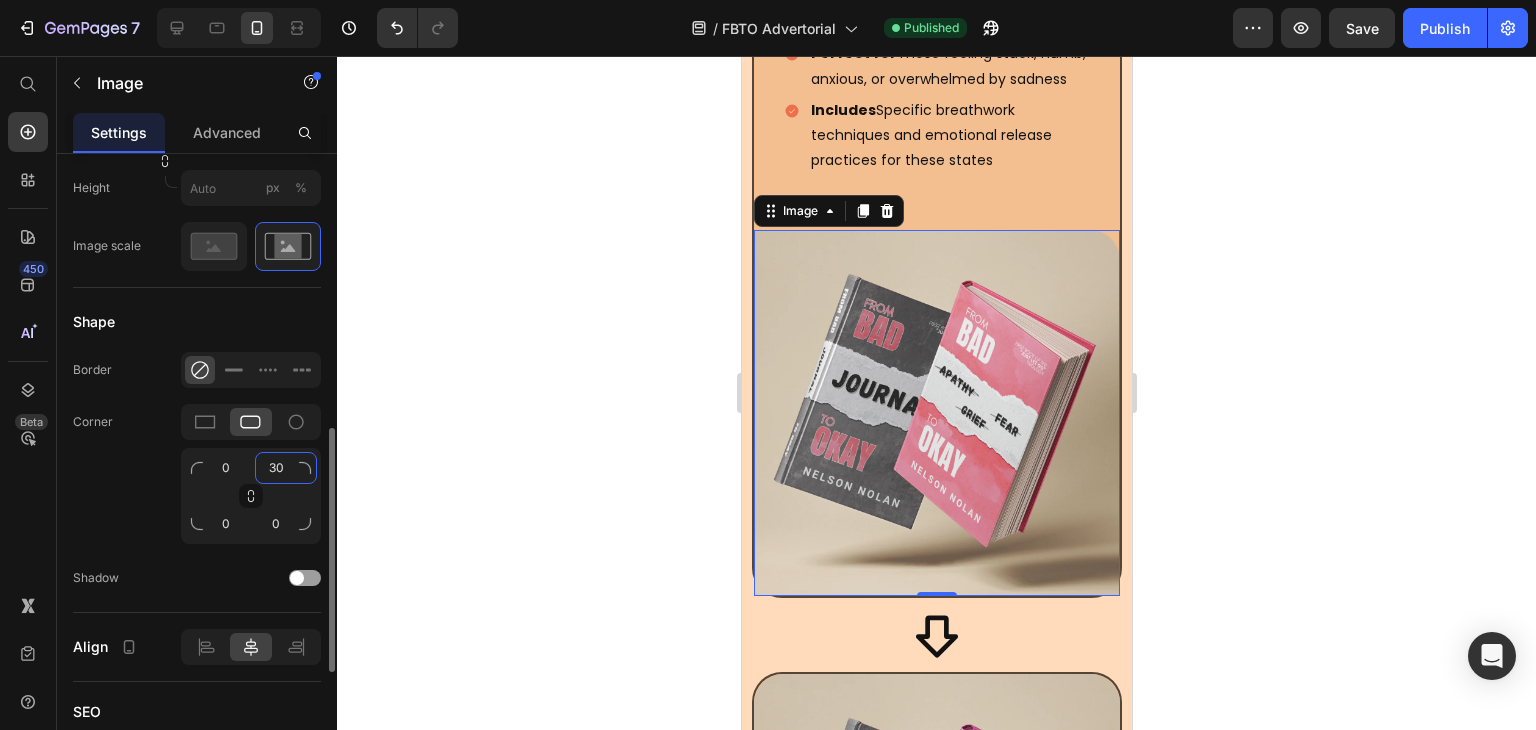 click on "30" 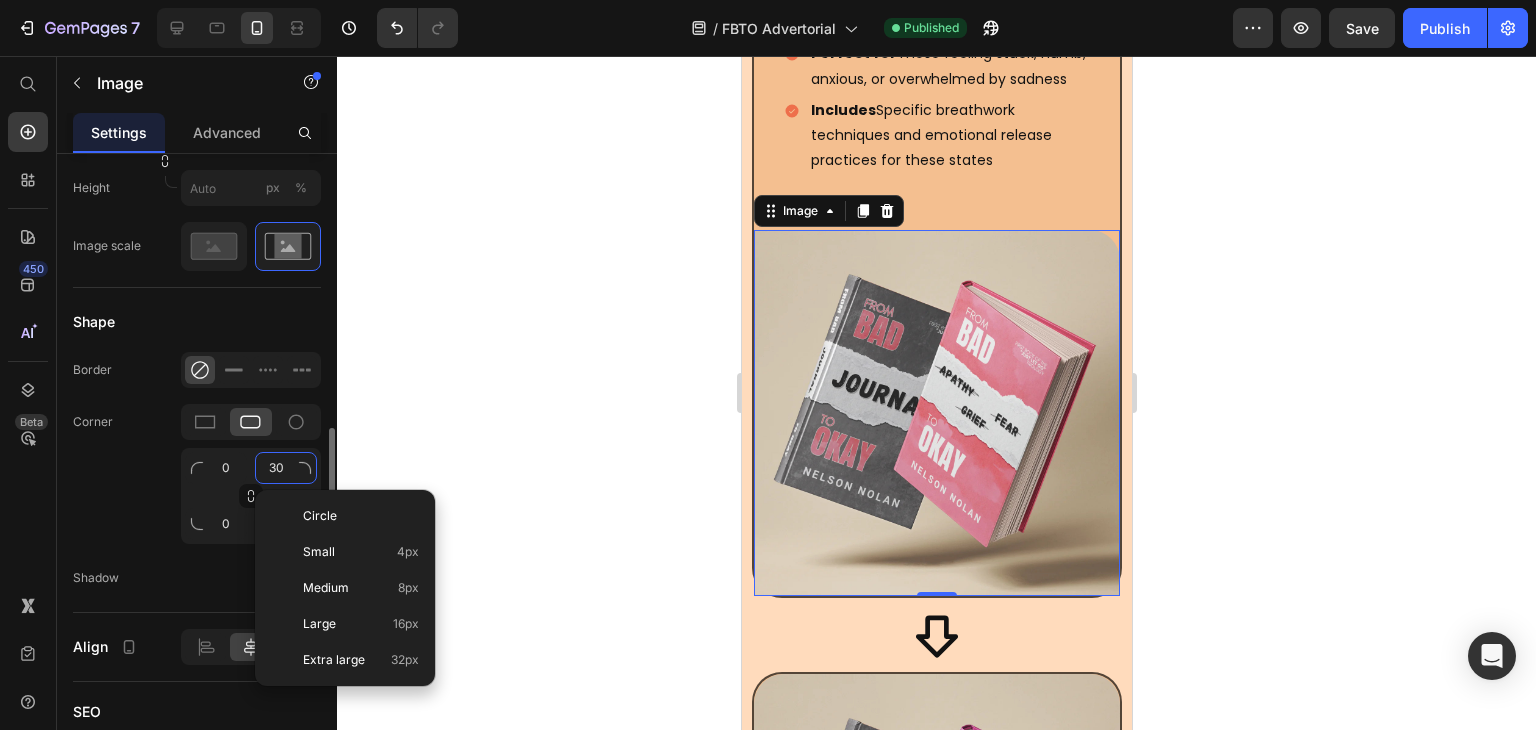 type on "0" 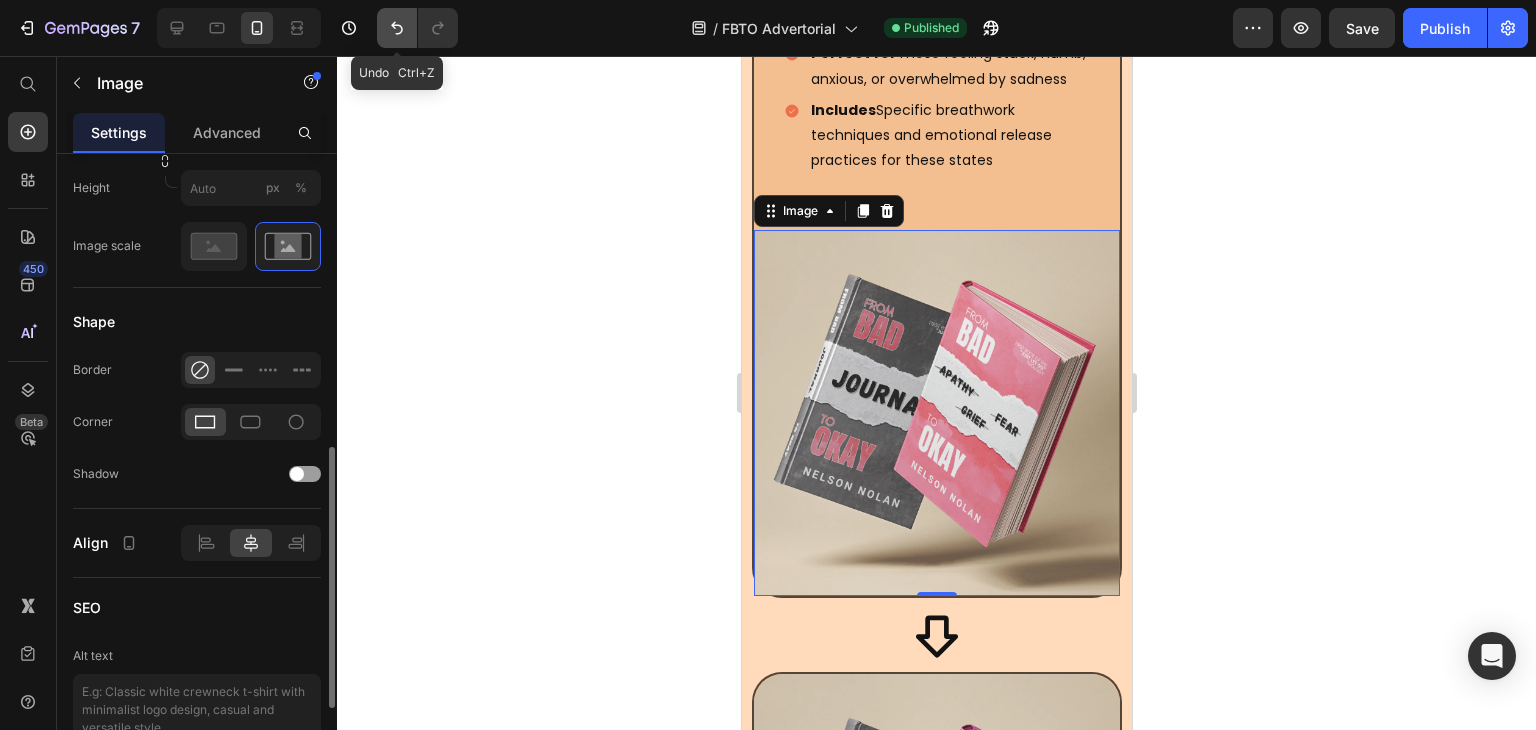 click 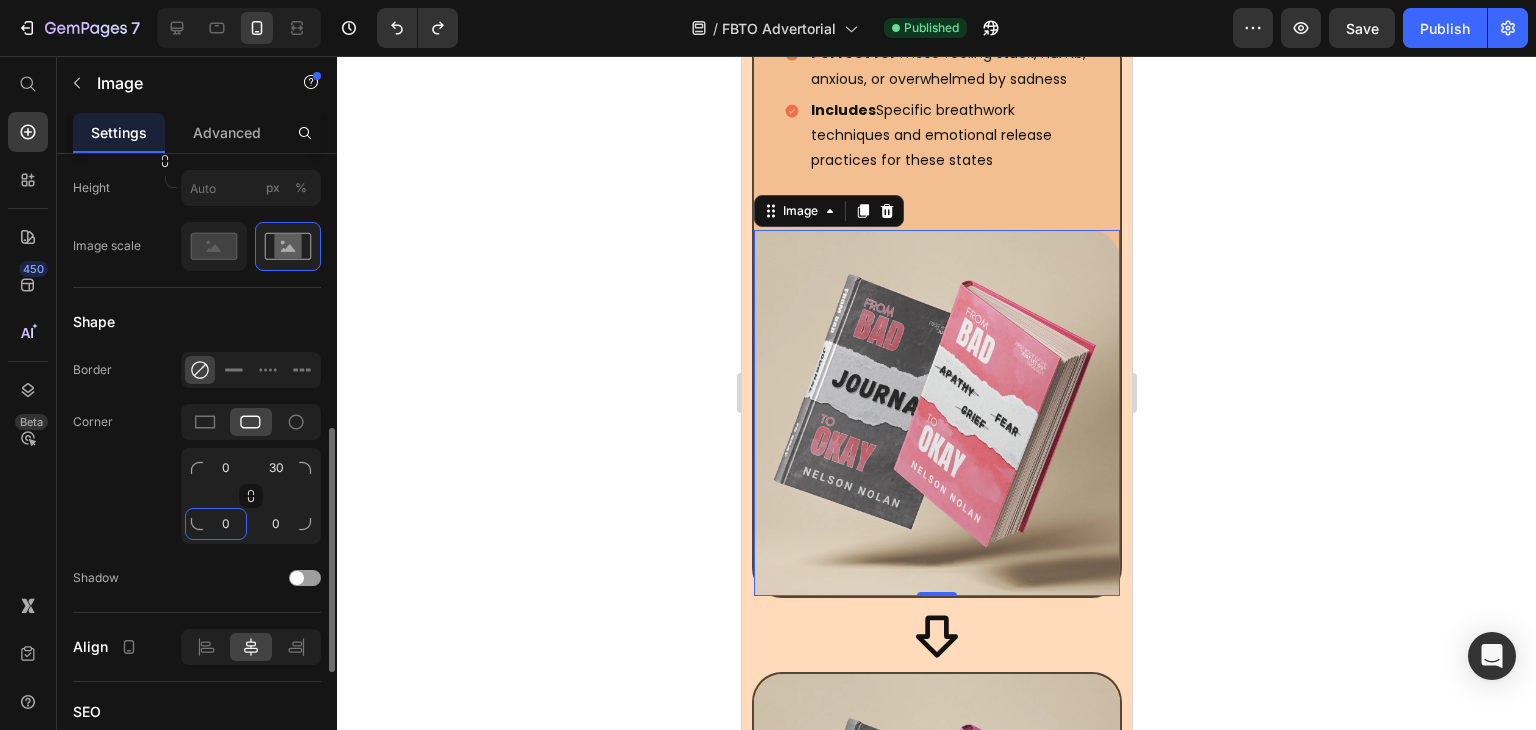 click on "0" 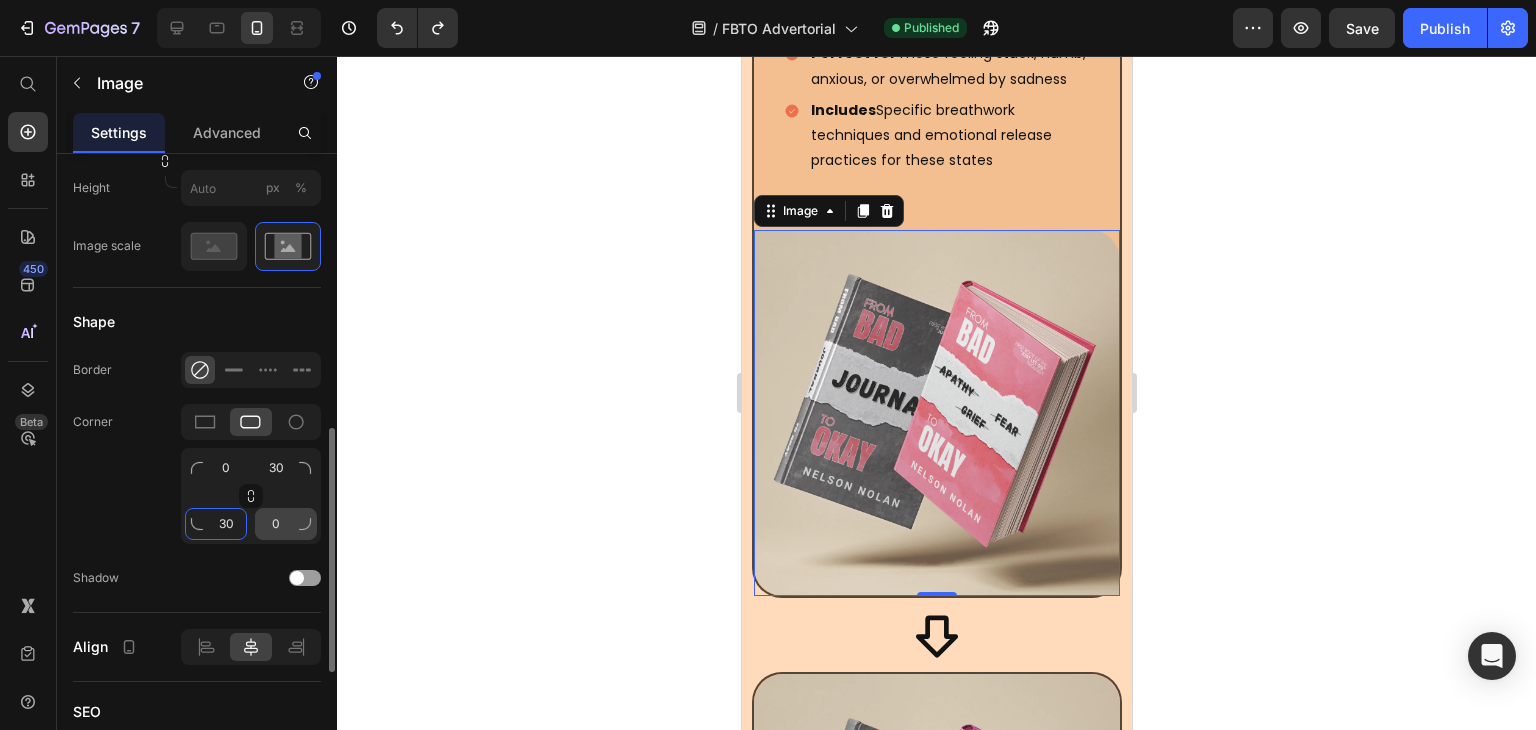 type on "30" 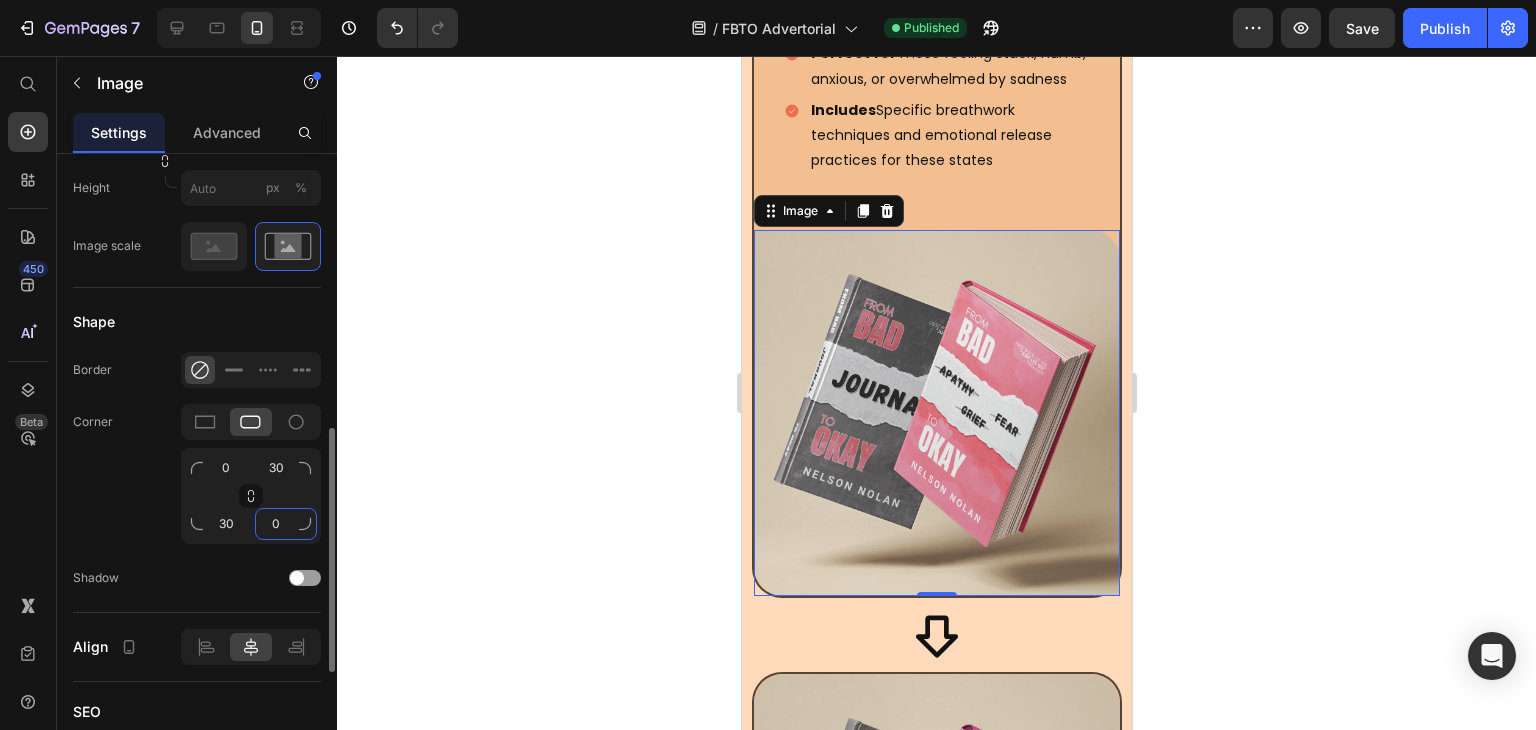 click on "0" 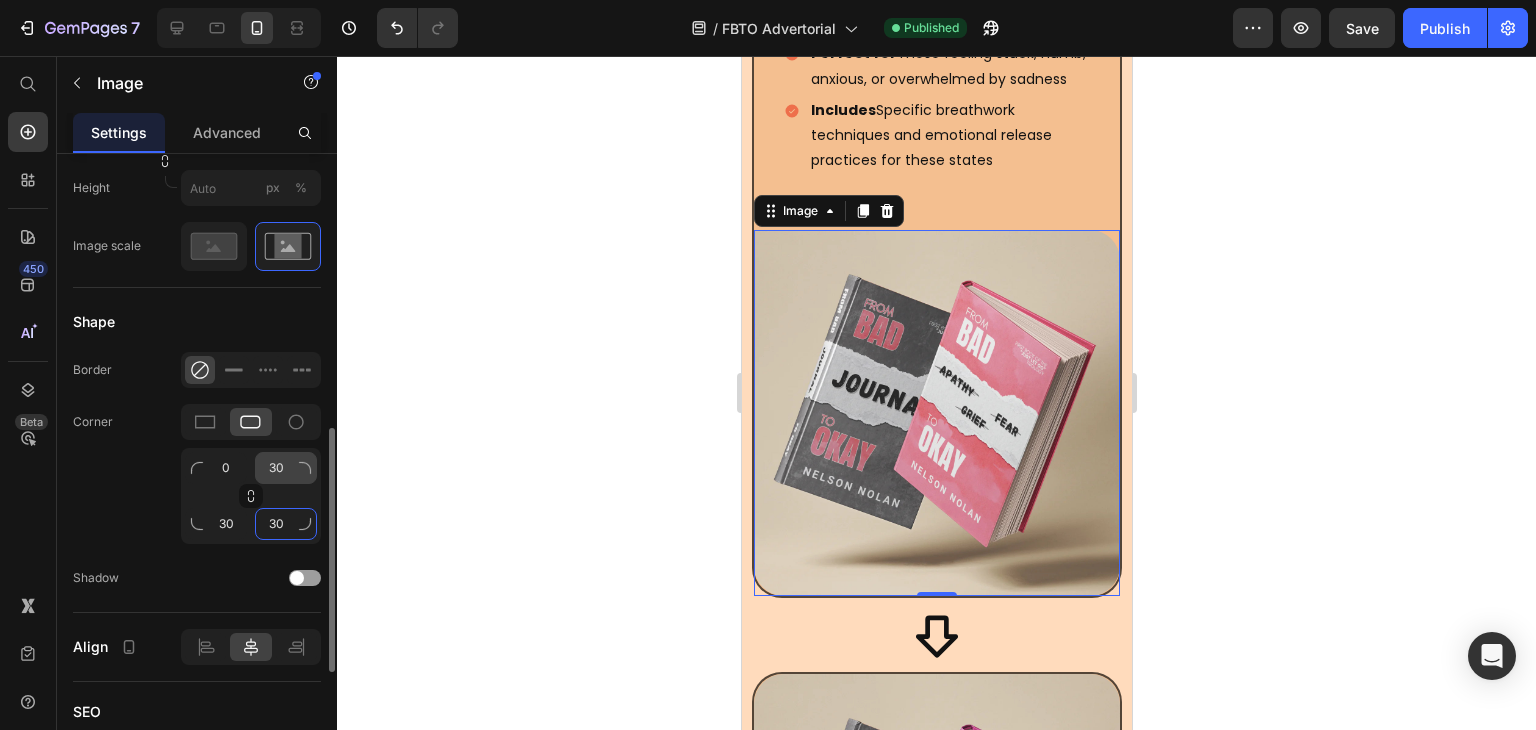 type on "30" 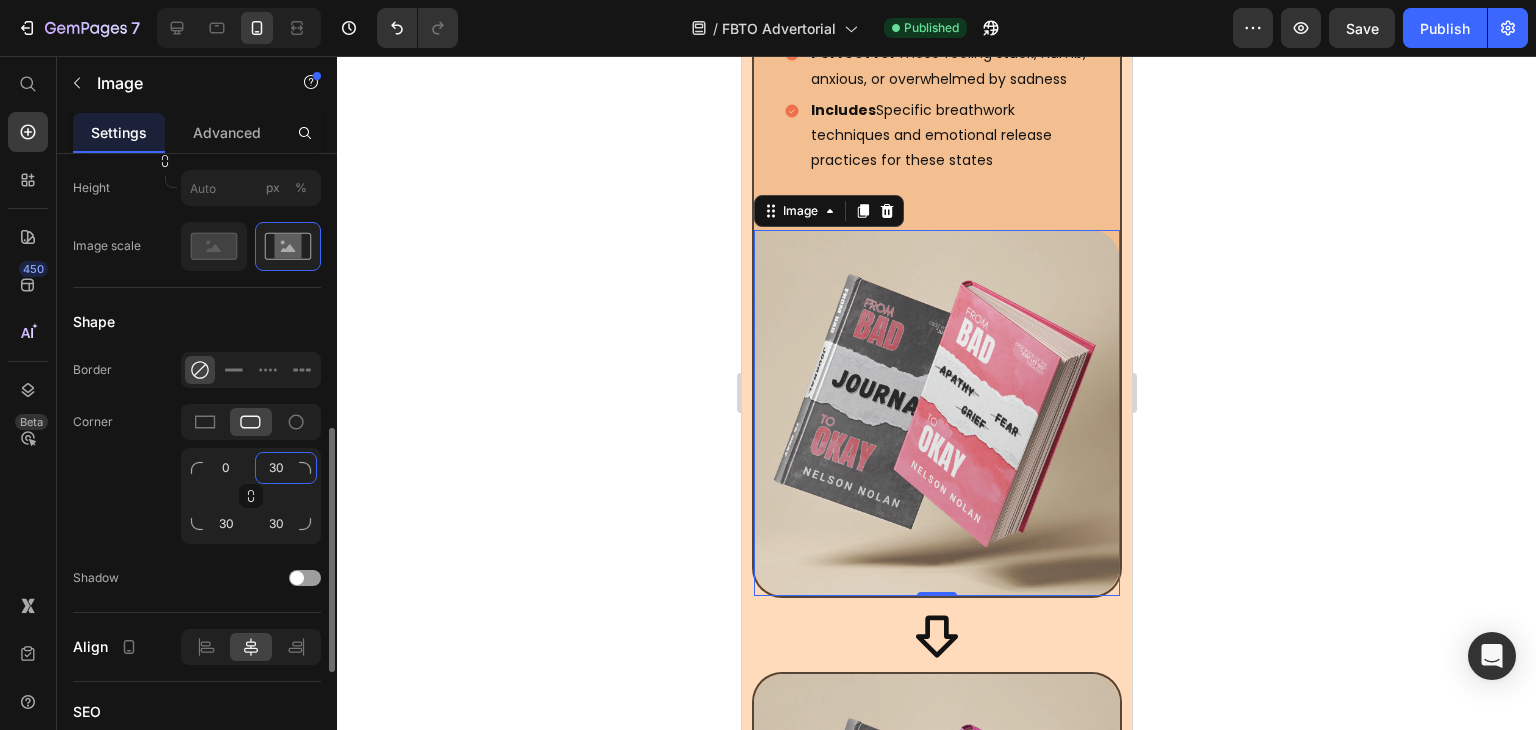 click on "30" 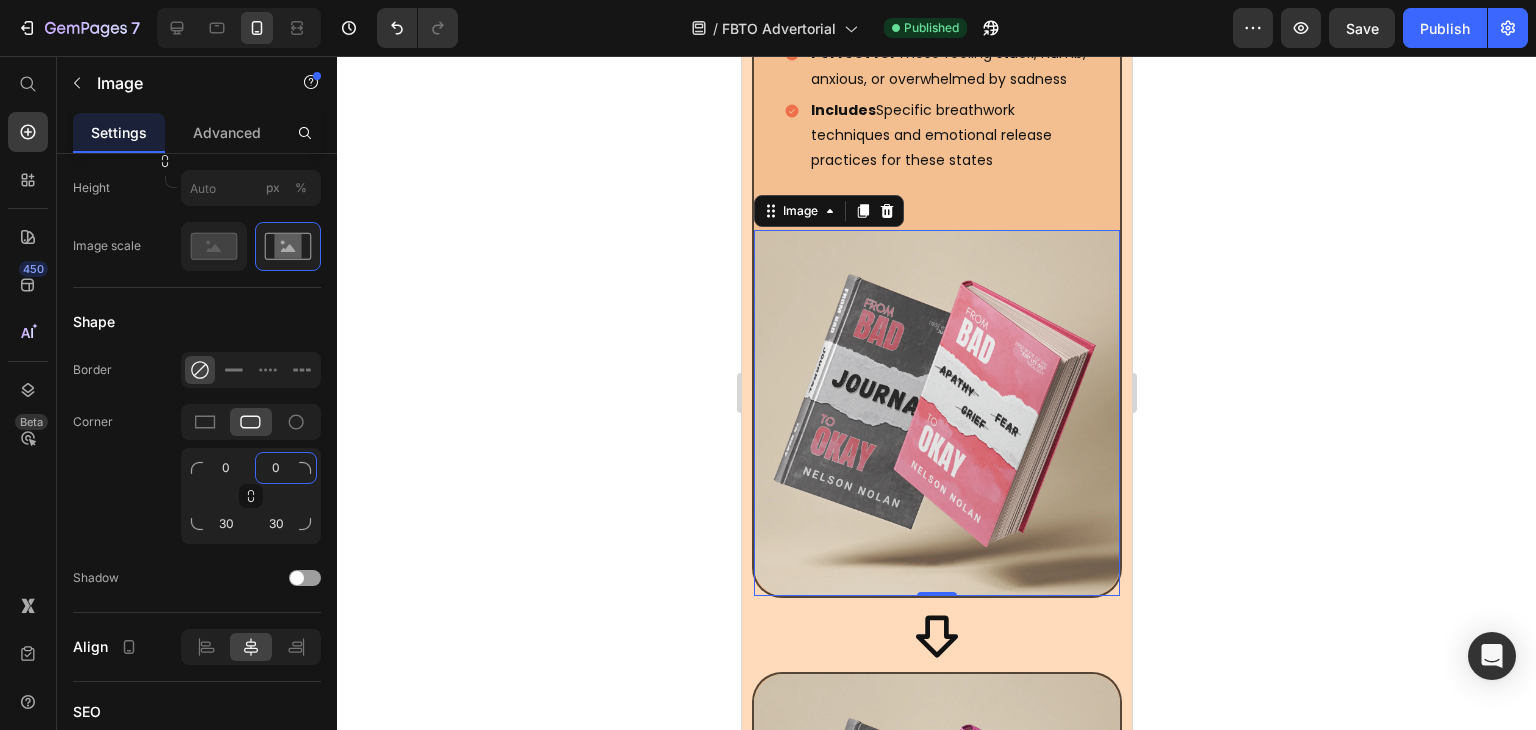 type on "0" 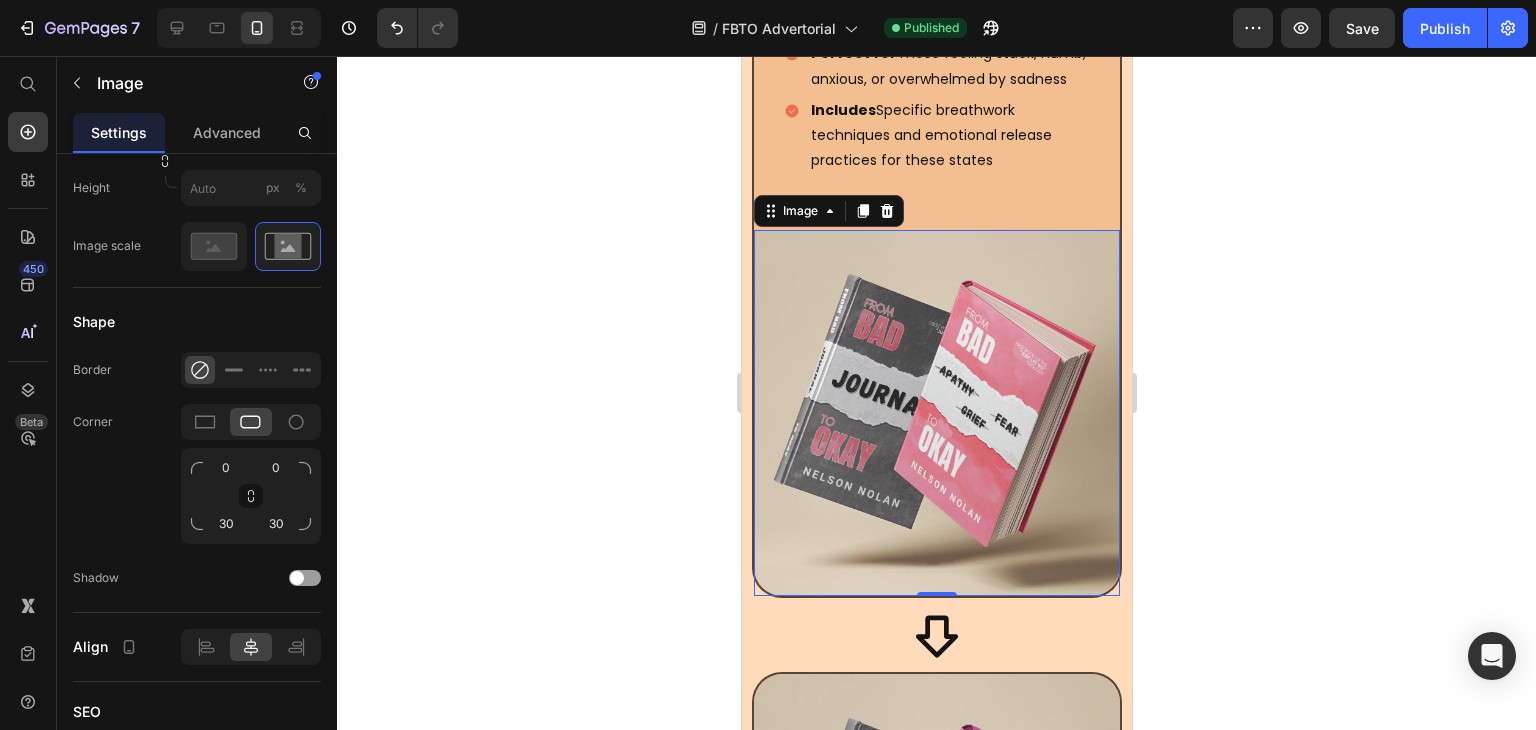 click 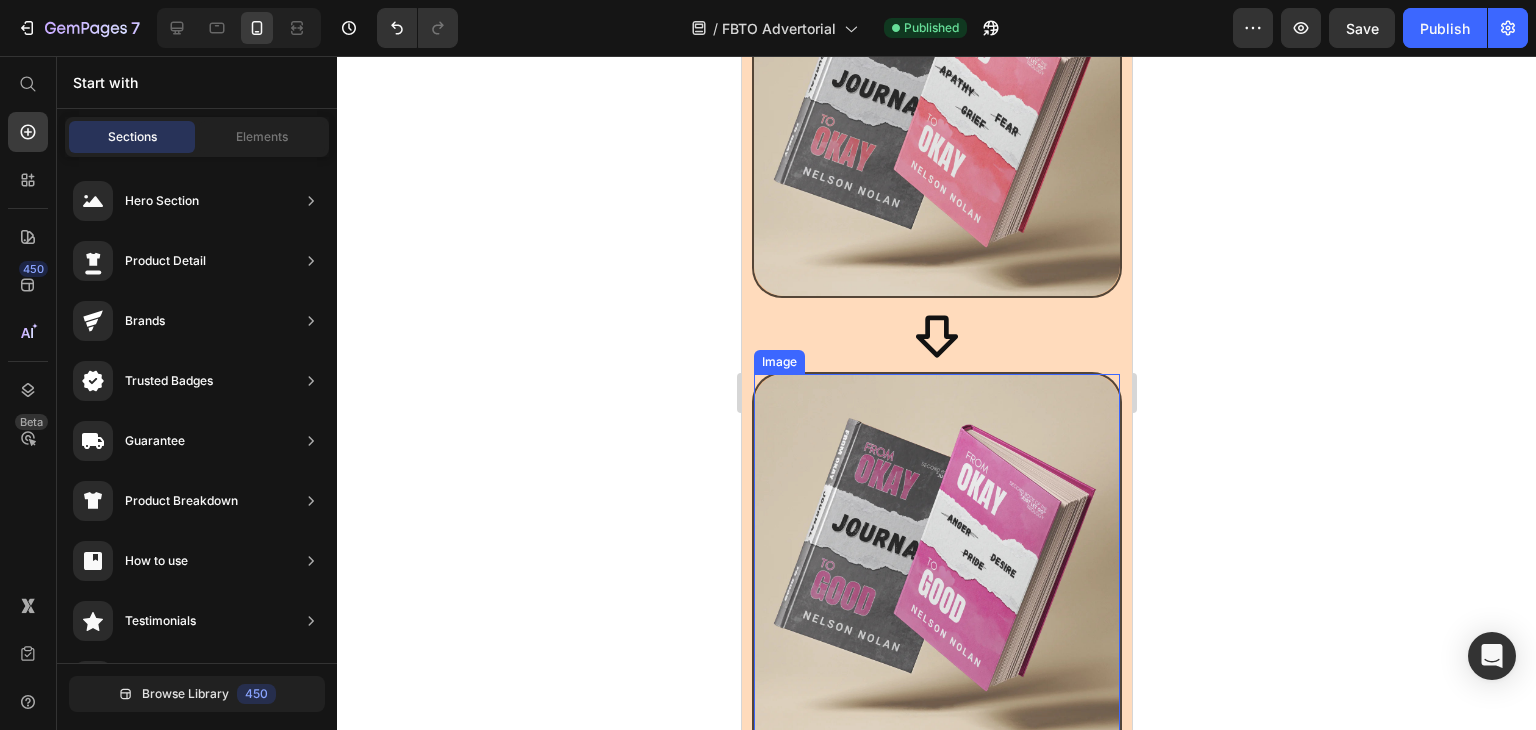 scroll, scrollTop: 5952, scrollLeft: 0, axis: vertical 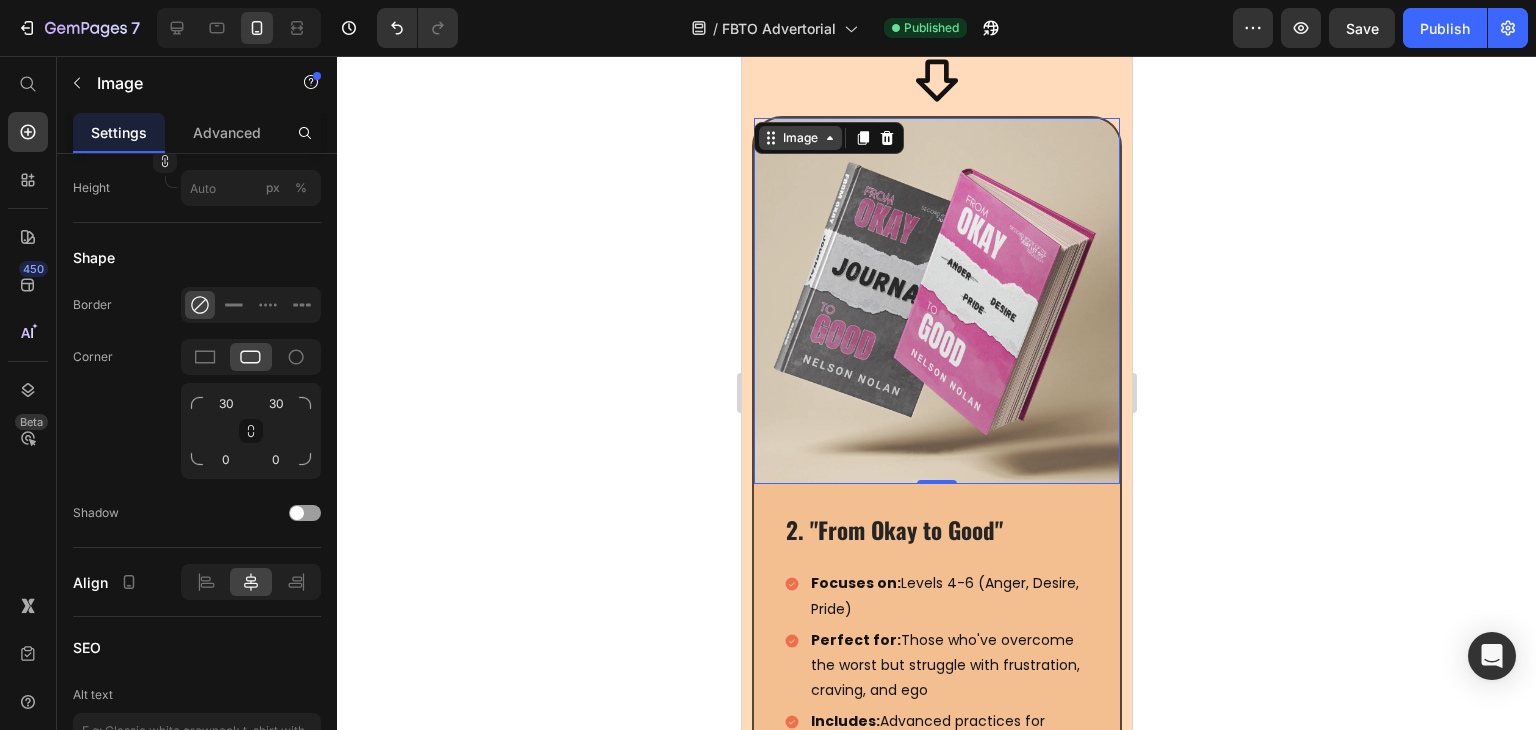 click on "Image" at bounding box center [799, 138] 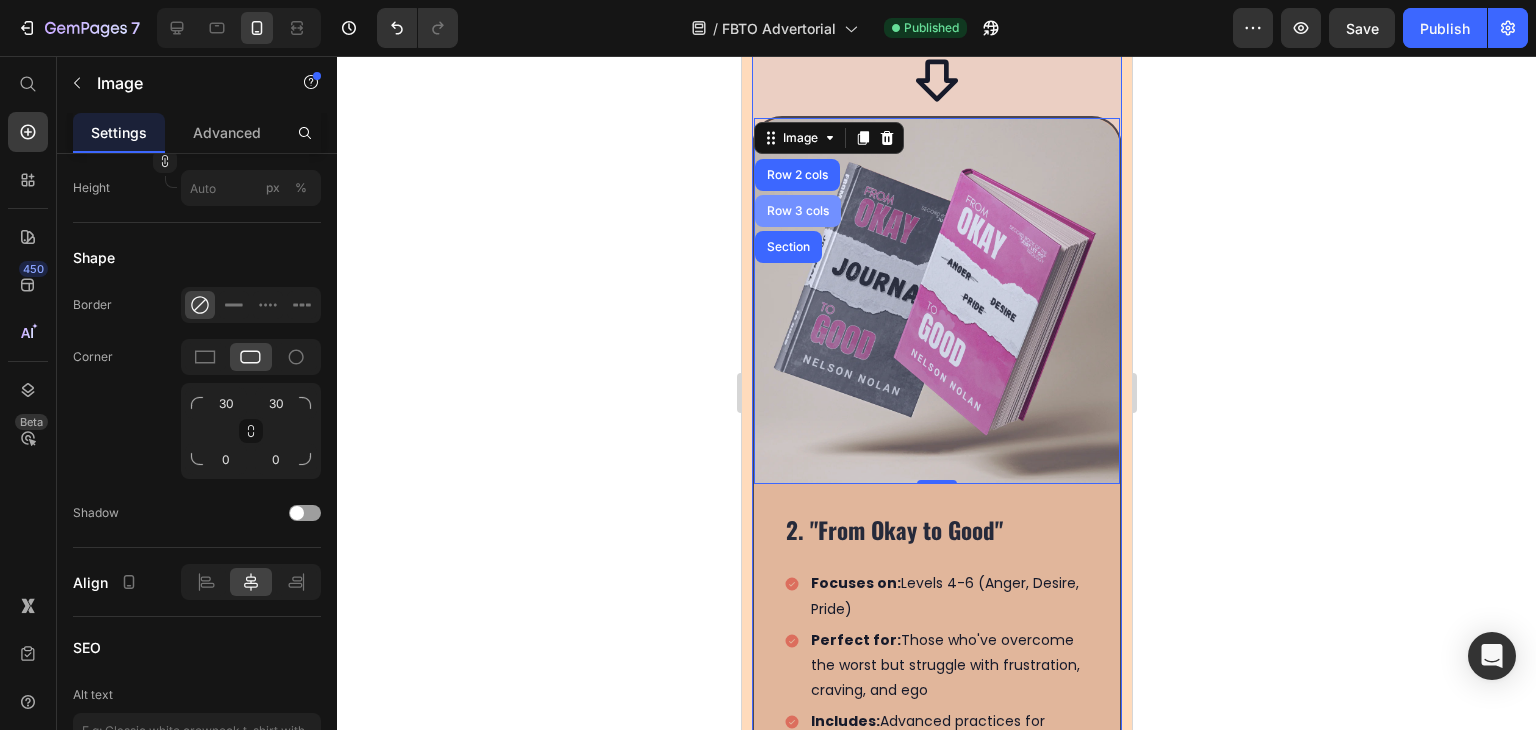 click on "Row 3 cols" at bounding box center (797, 211) 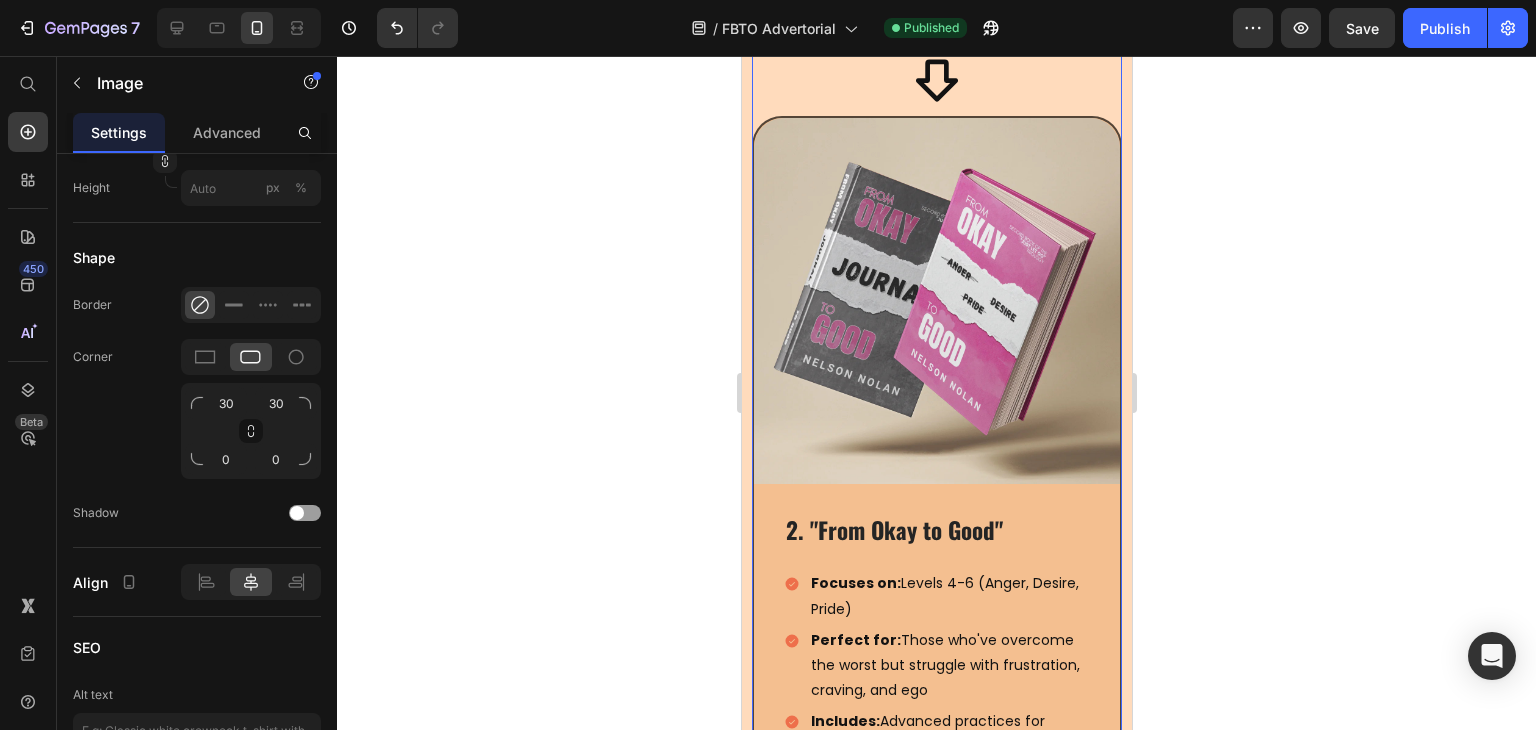 scroll, scrollTop: 0, scrollLeft: 0, axis: both 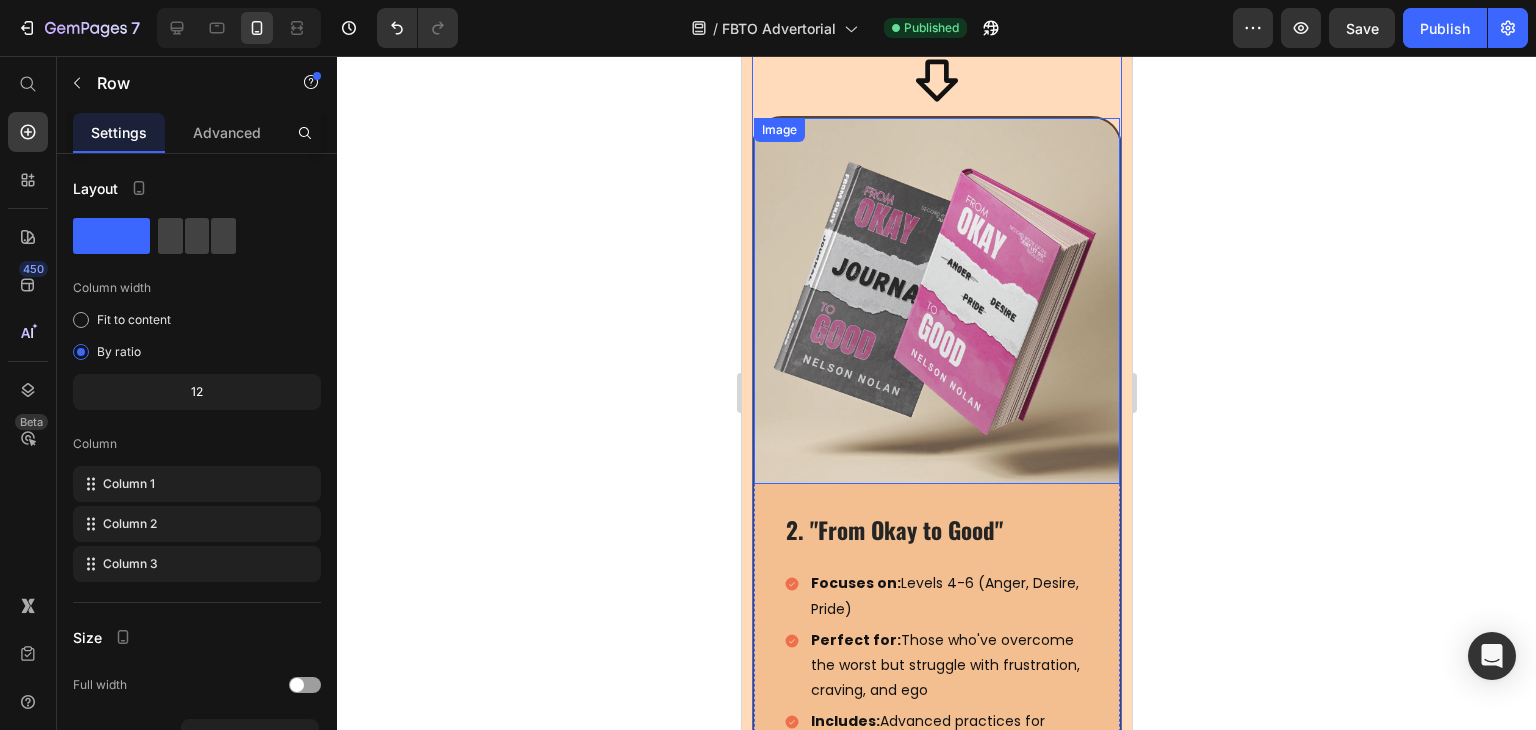 click at bounding box center [936, 301] 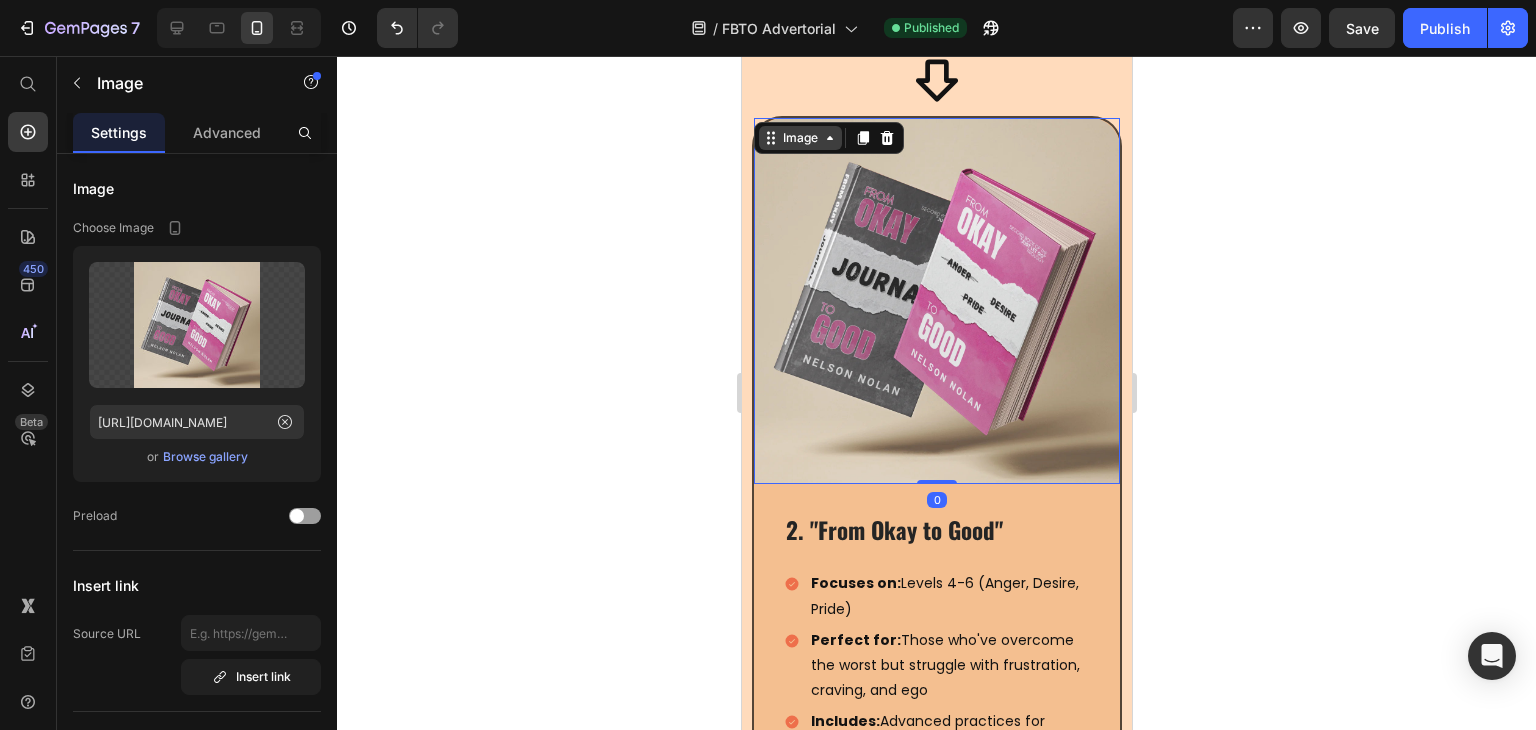 click on "Image" at bounding box center (799, 138) 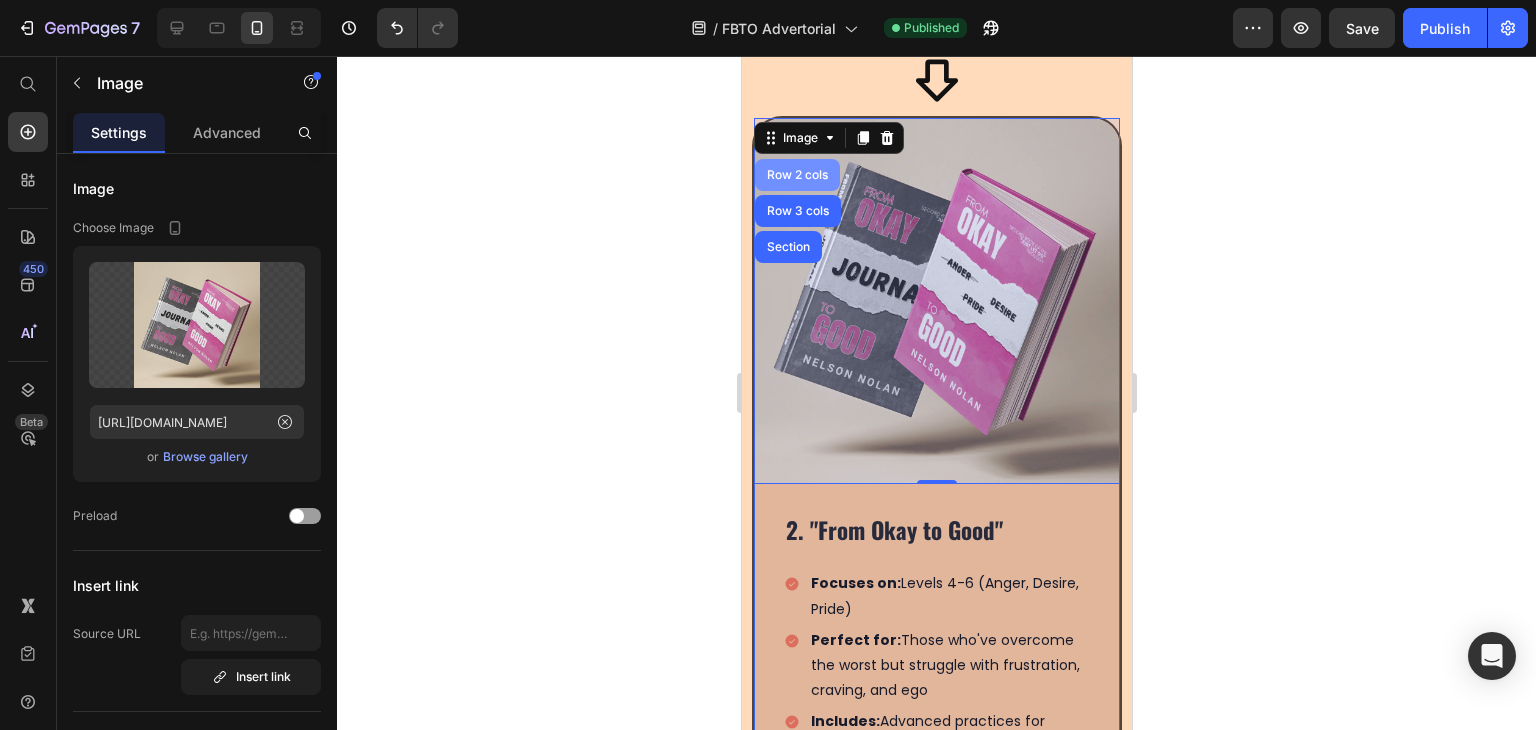 click on "Row 2 cols" at bounding box center (796, 175) 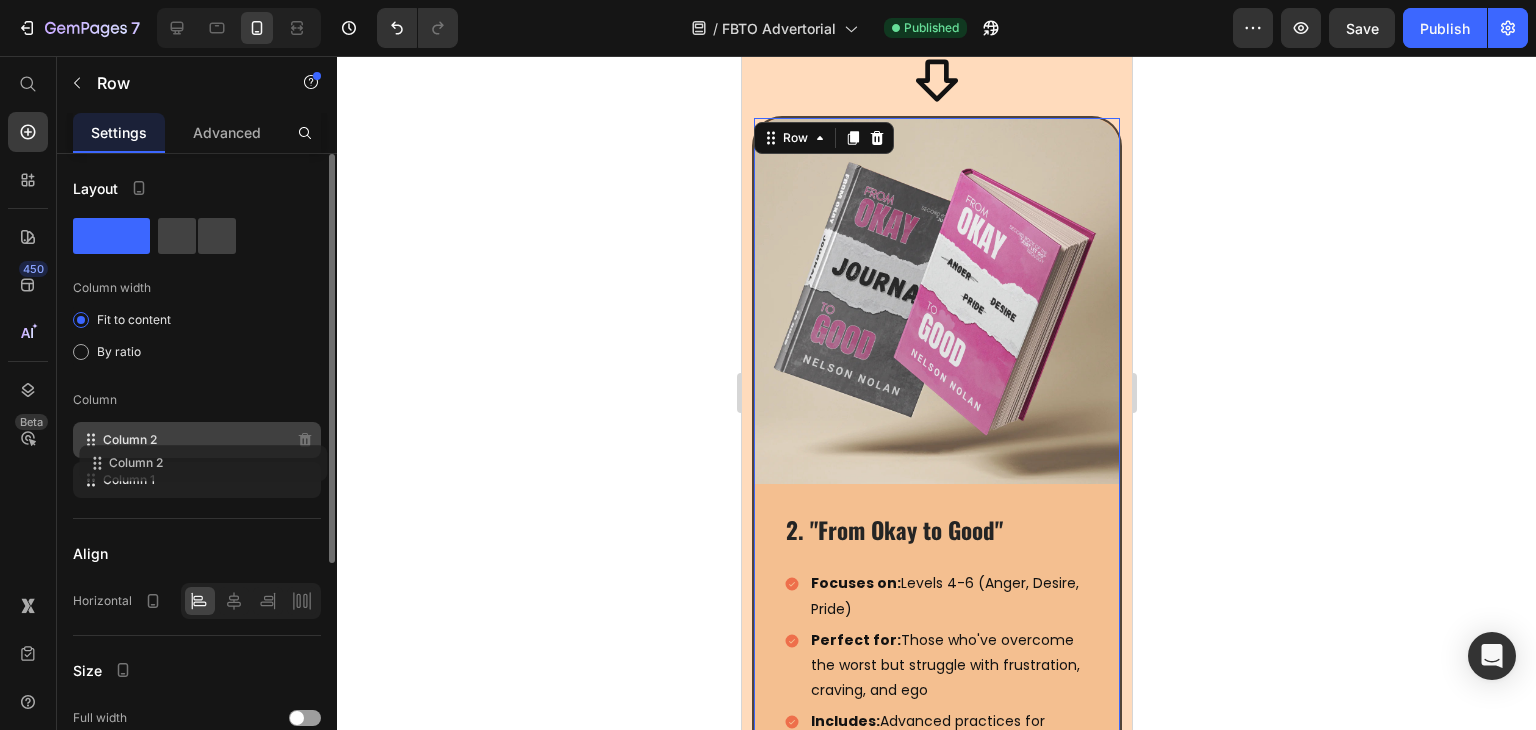 type 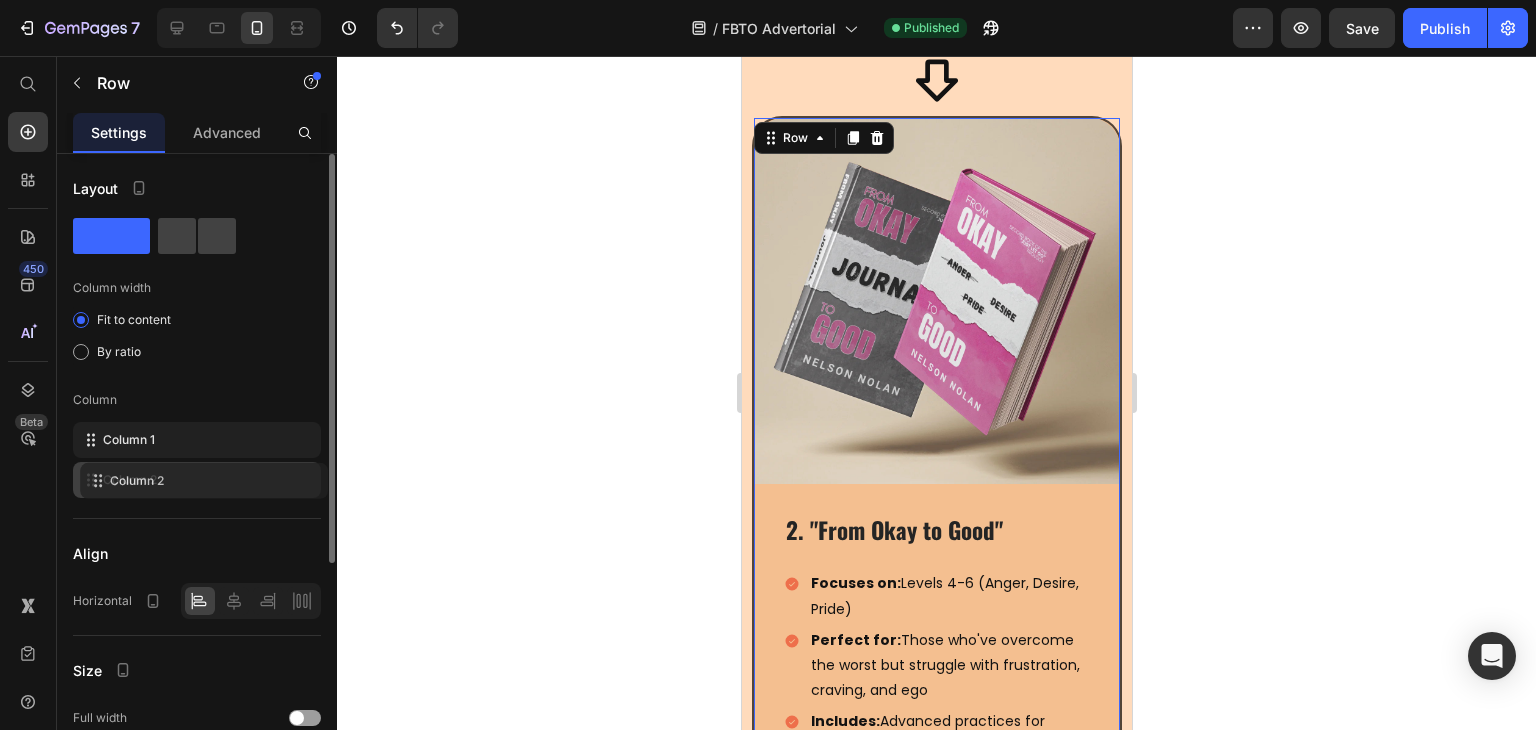 drag, startPoint x: 219, startPoint y: 439, endPoint x: 226, endPoint y: 476, distance: 37.65634 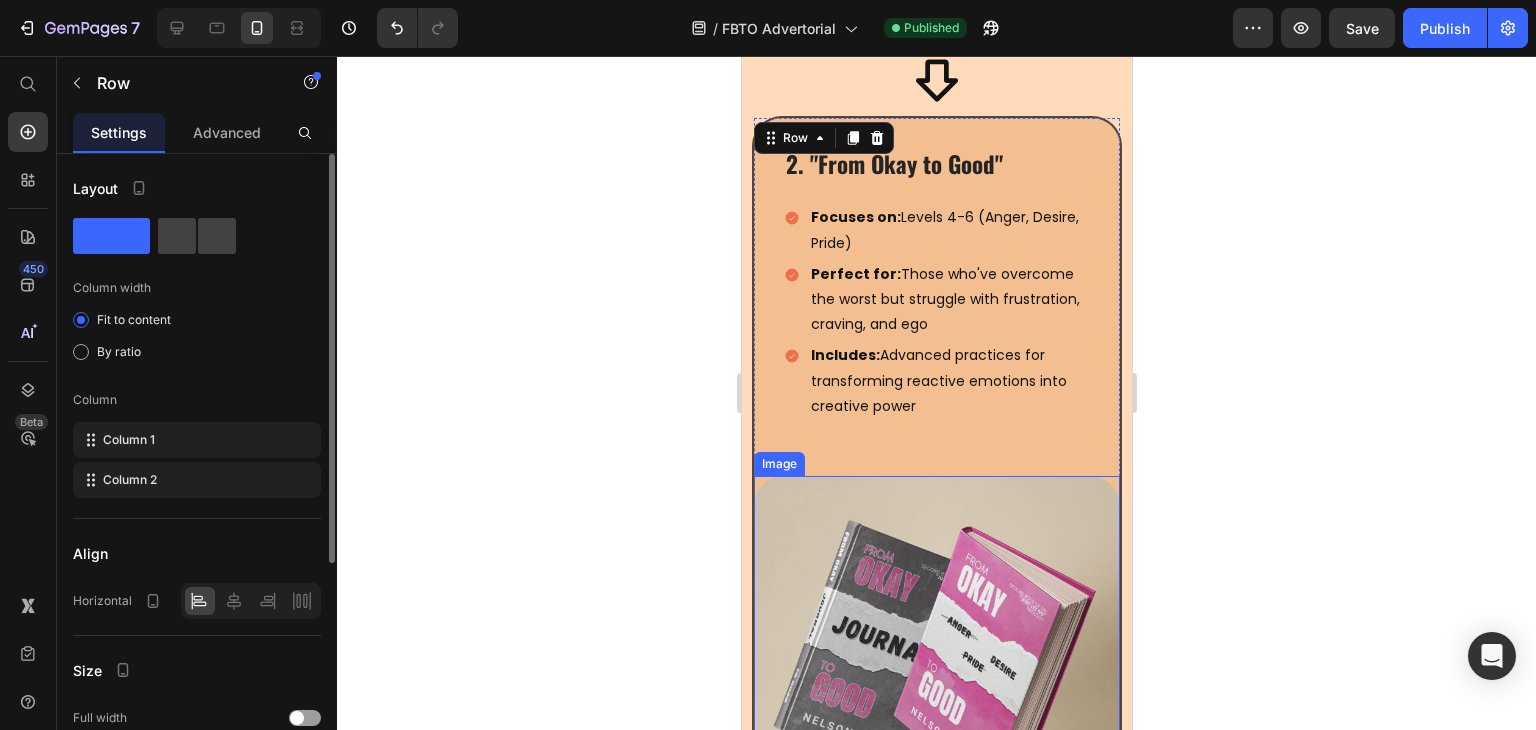 click at bounding box center [936, 659] 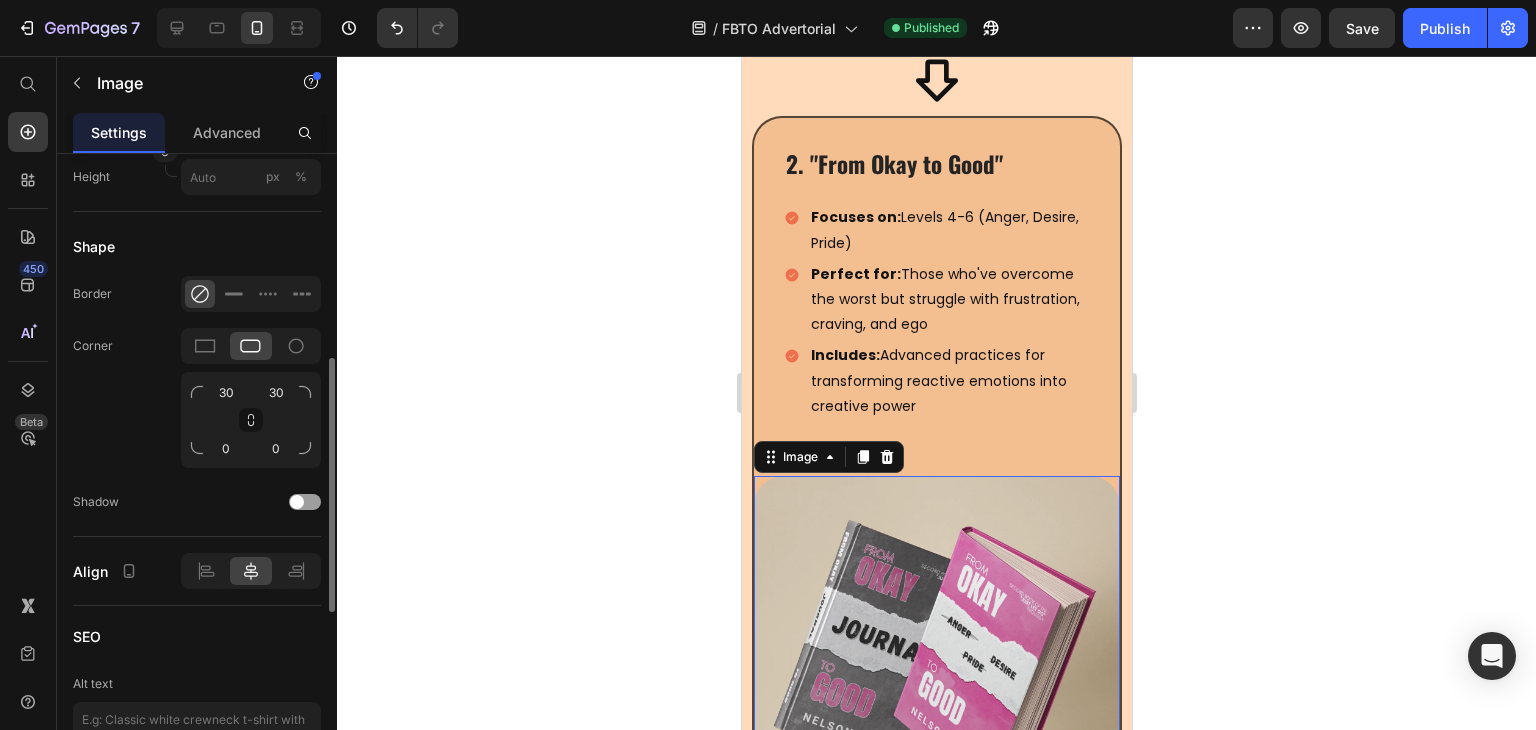 scroll, scrollTop: 722, scrollLeft: 0, axis: vertical 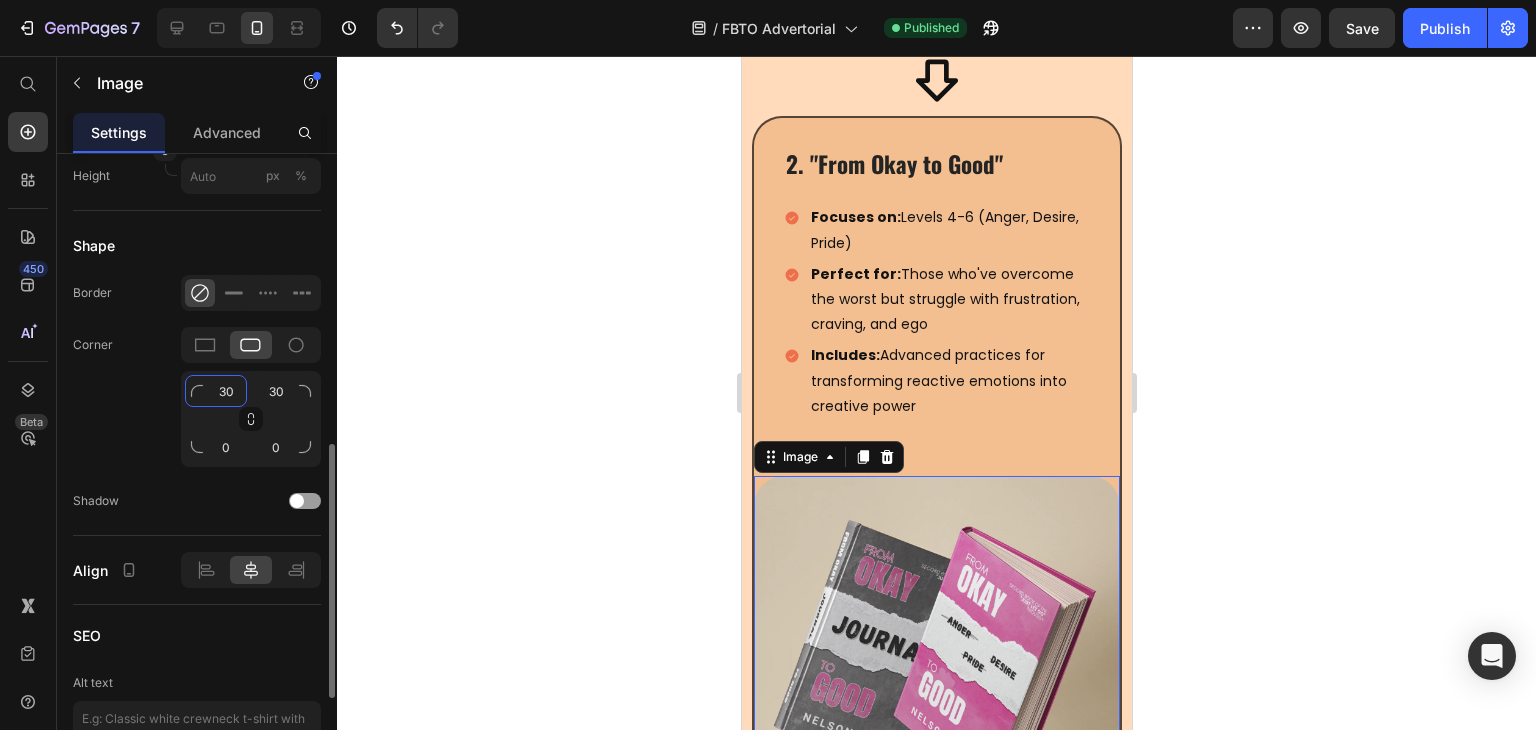 click on "30" 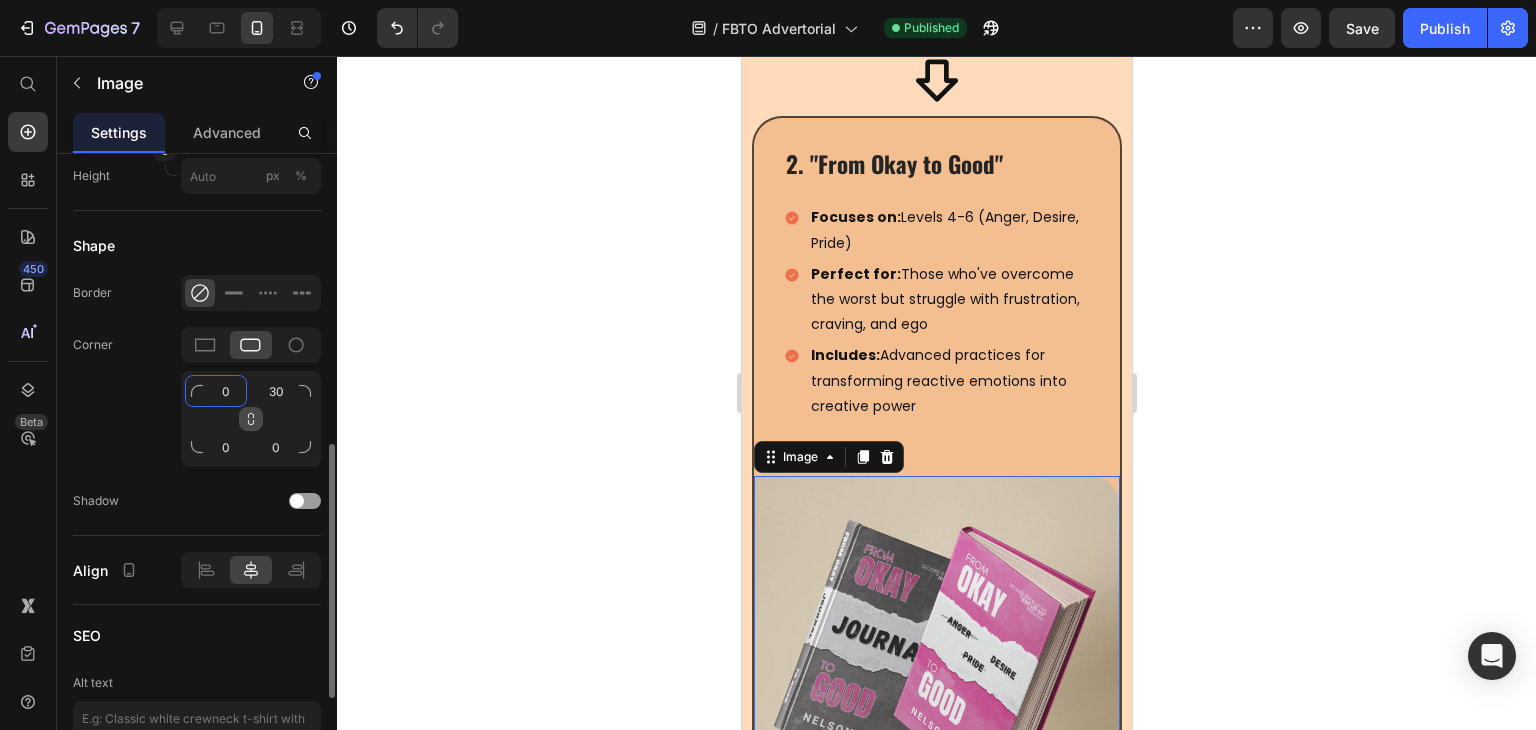 type on "0" 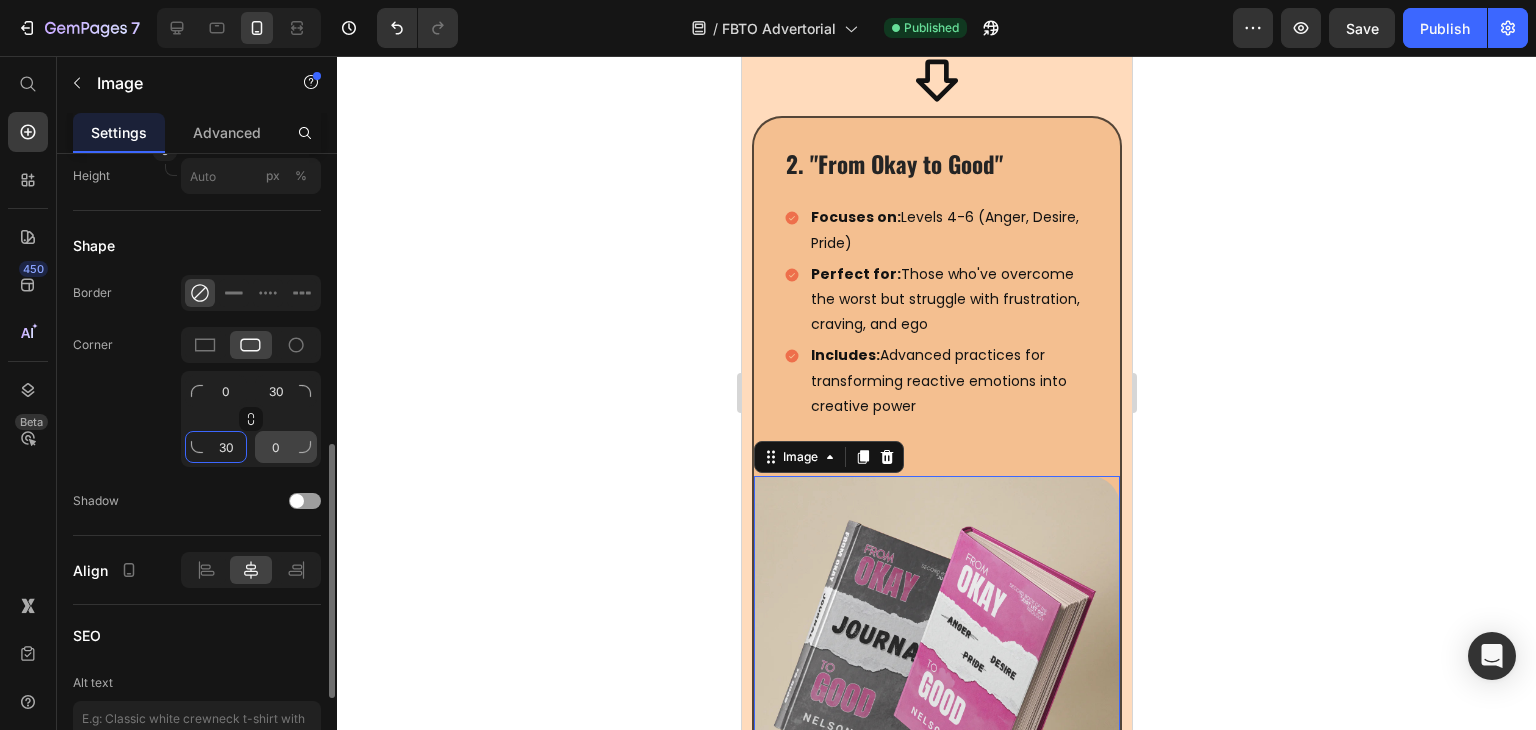 type on "30" 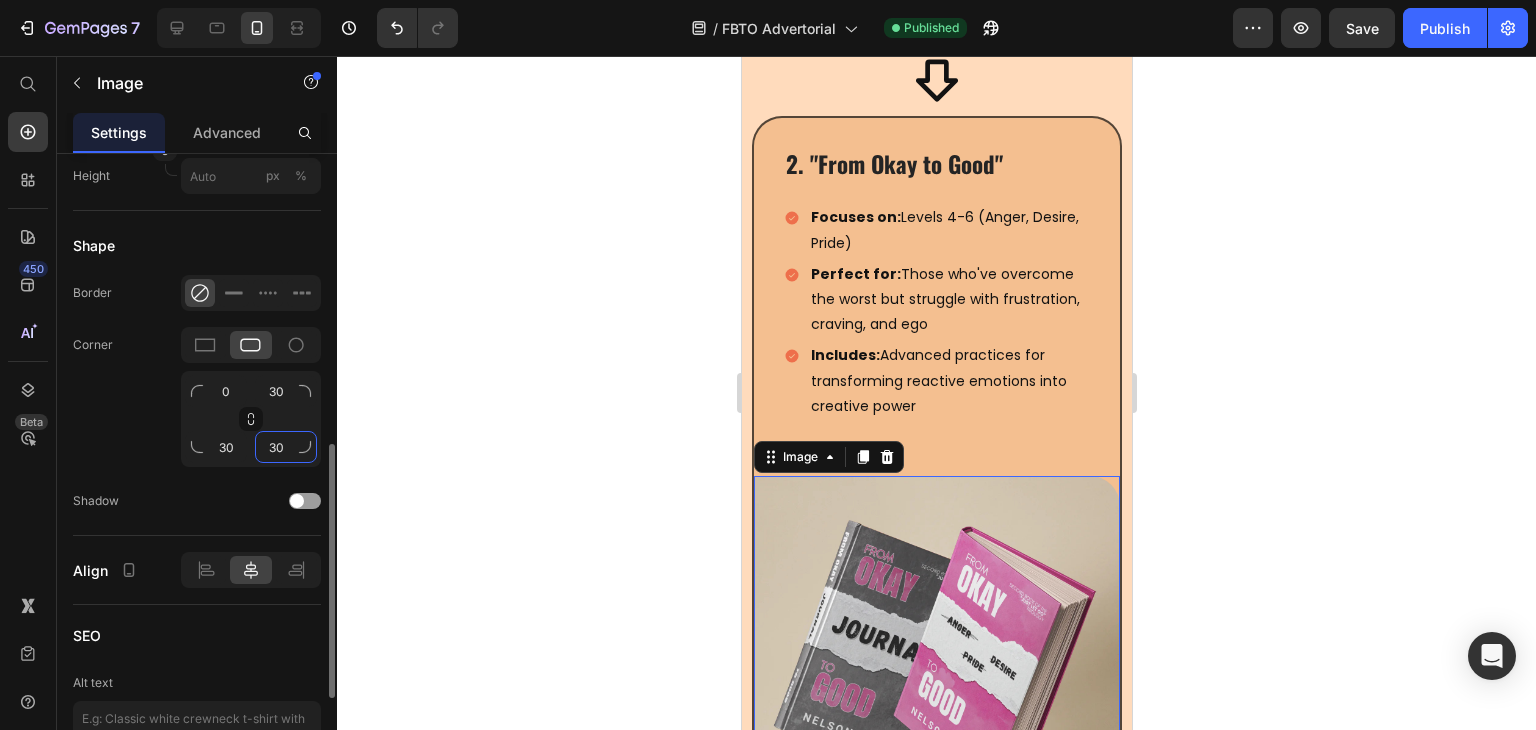 type on "30" 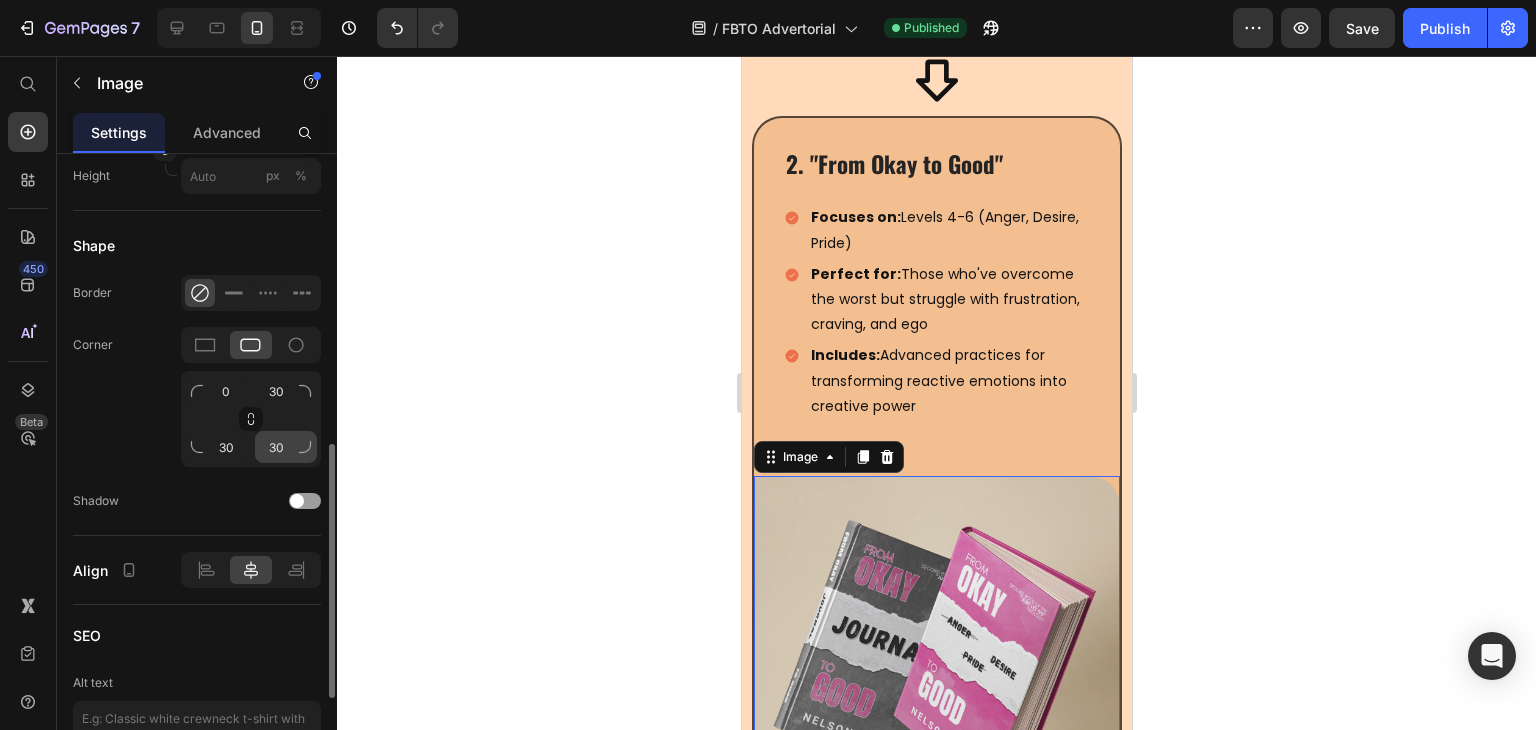 type 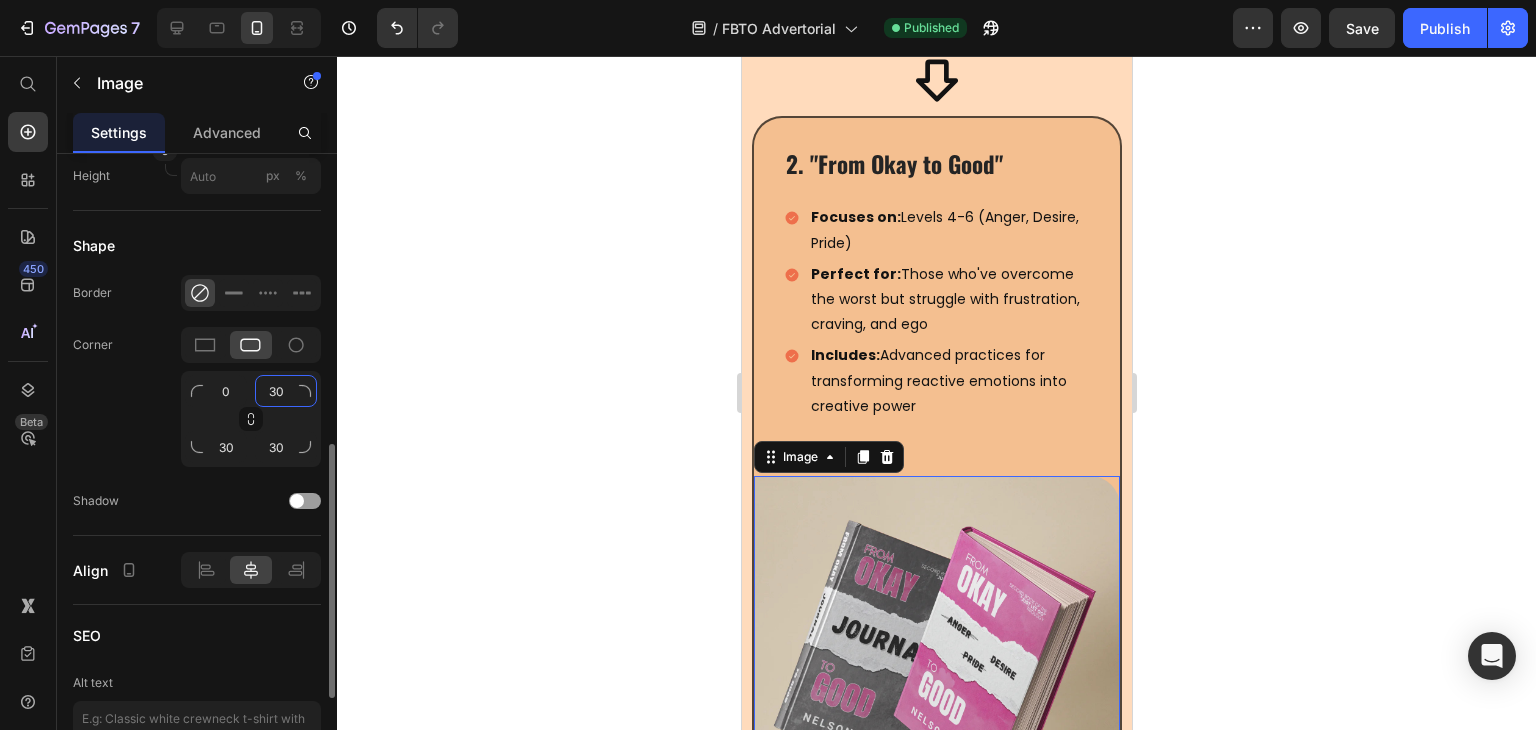 click on "30" 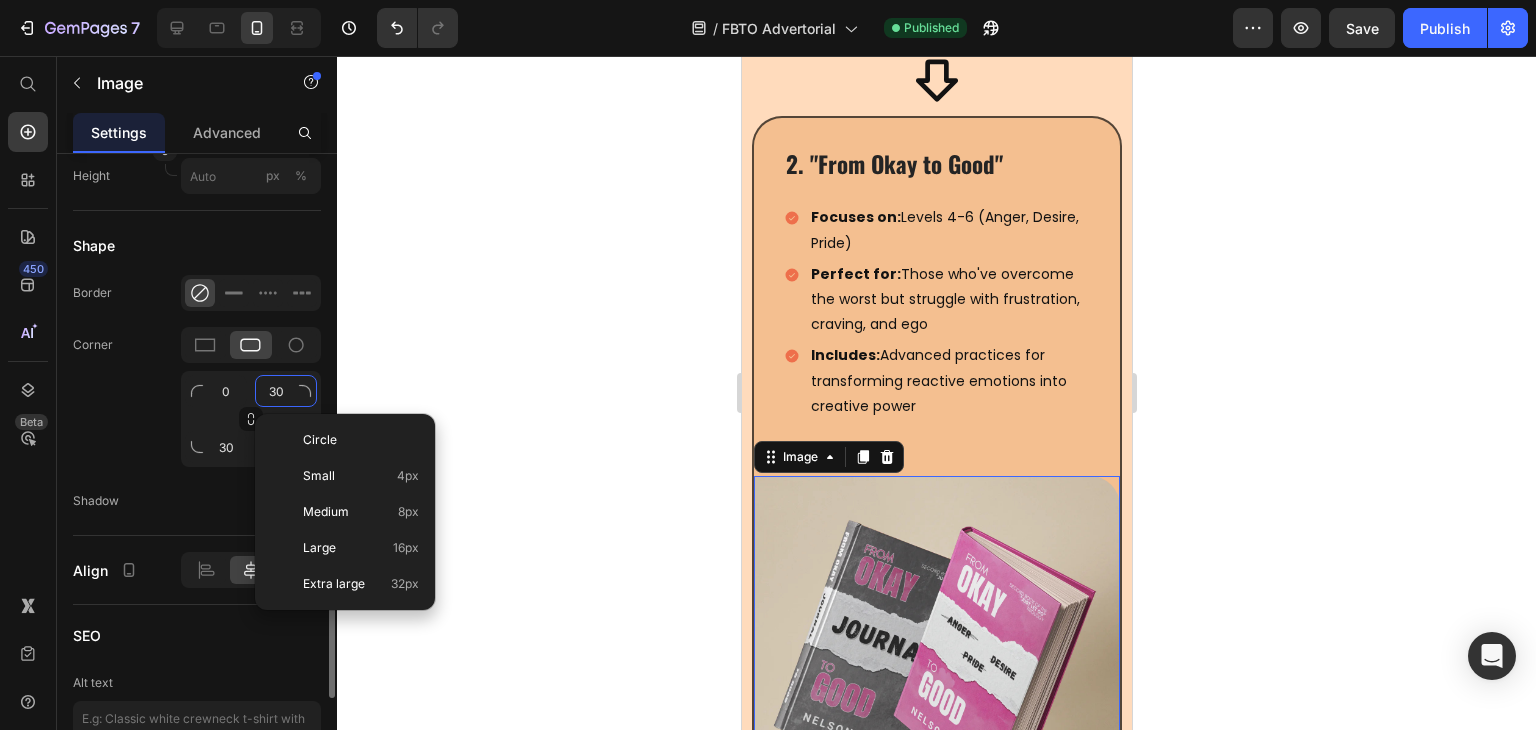 type on "9" 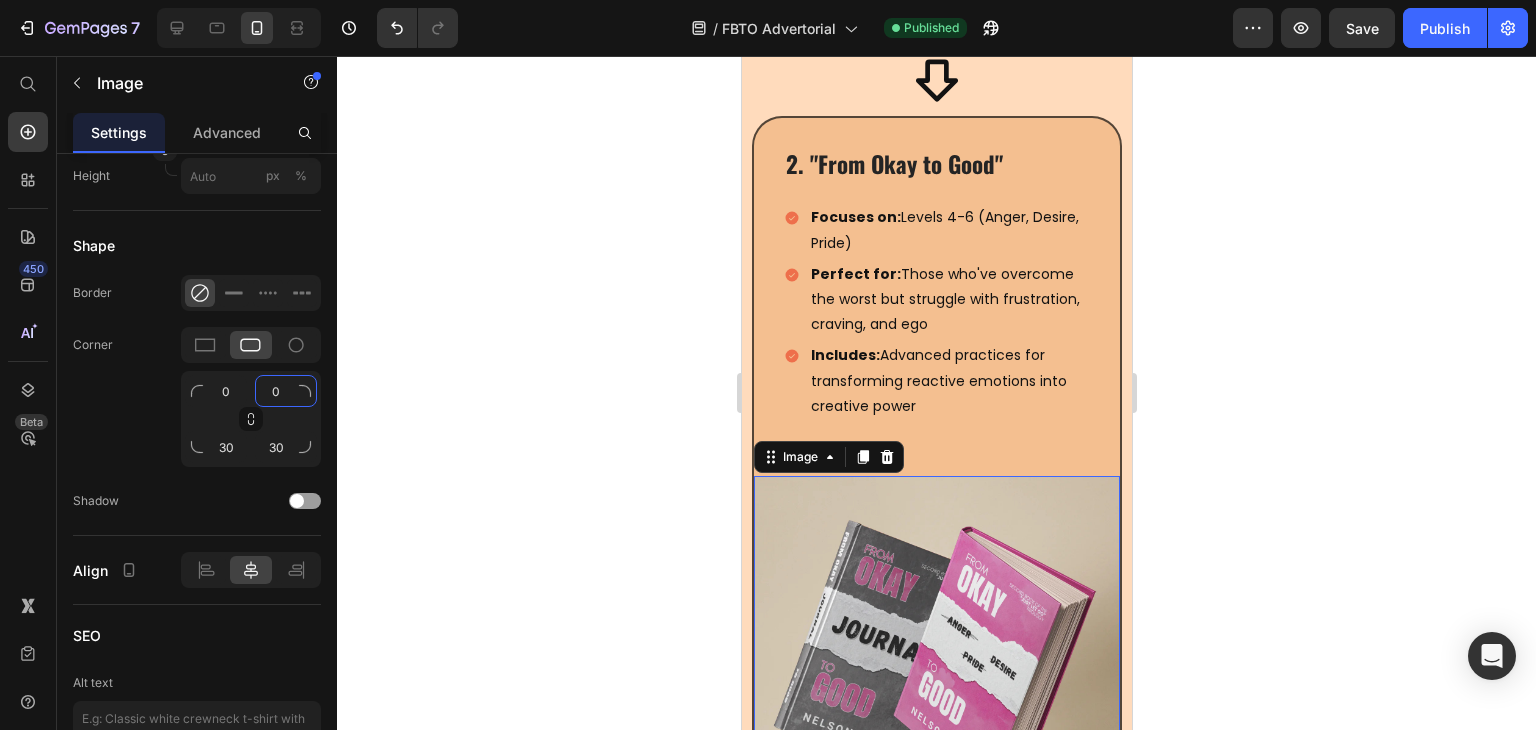 type on "0" 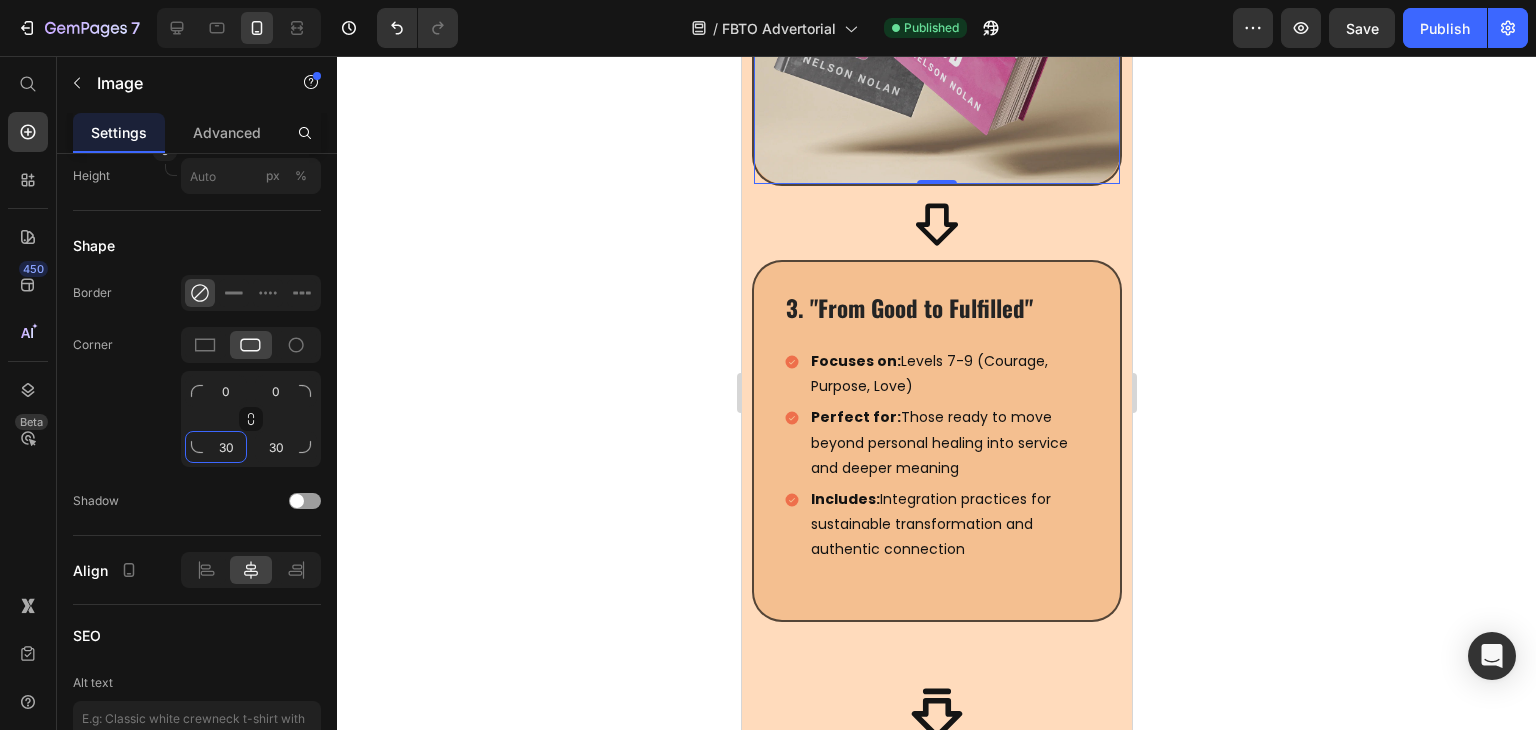 scroll, scrollTop: 6612, scrollLeft: 0, axis: vertical 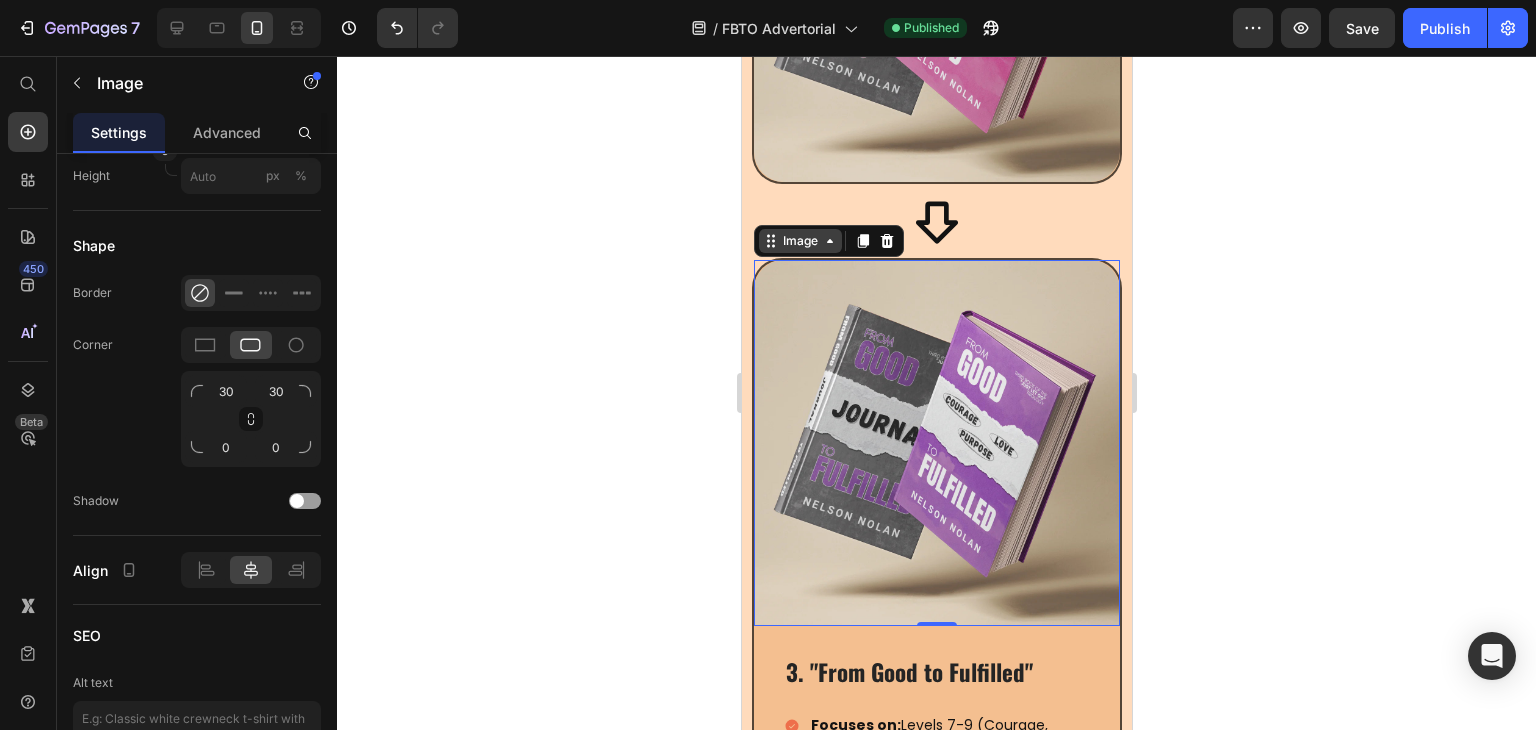 click on "Image" at bounding box center [799, 241] 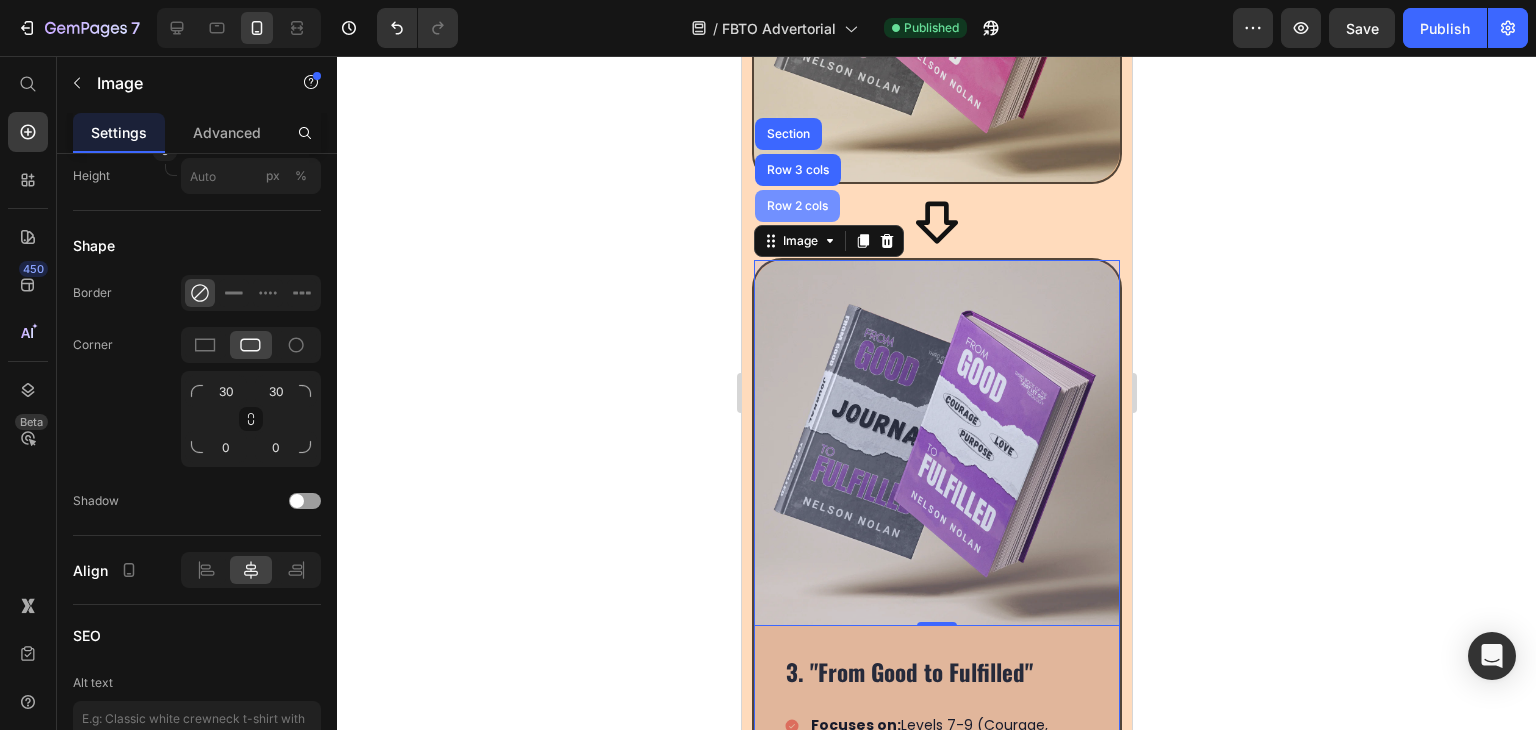 click on "Row 2 cols" at bounding box center [796, 206] 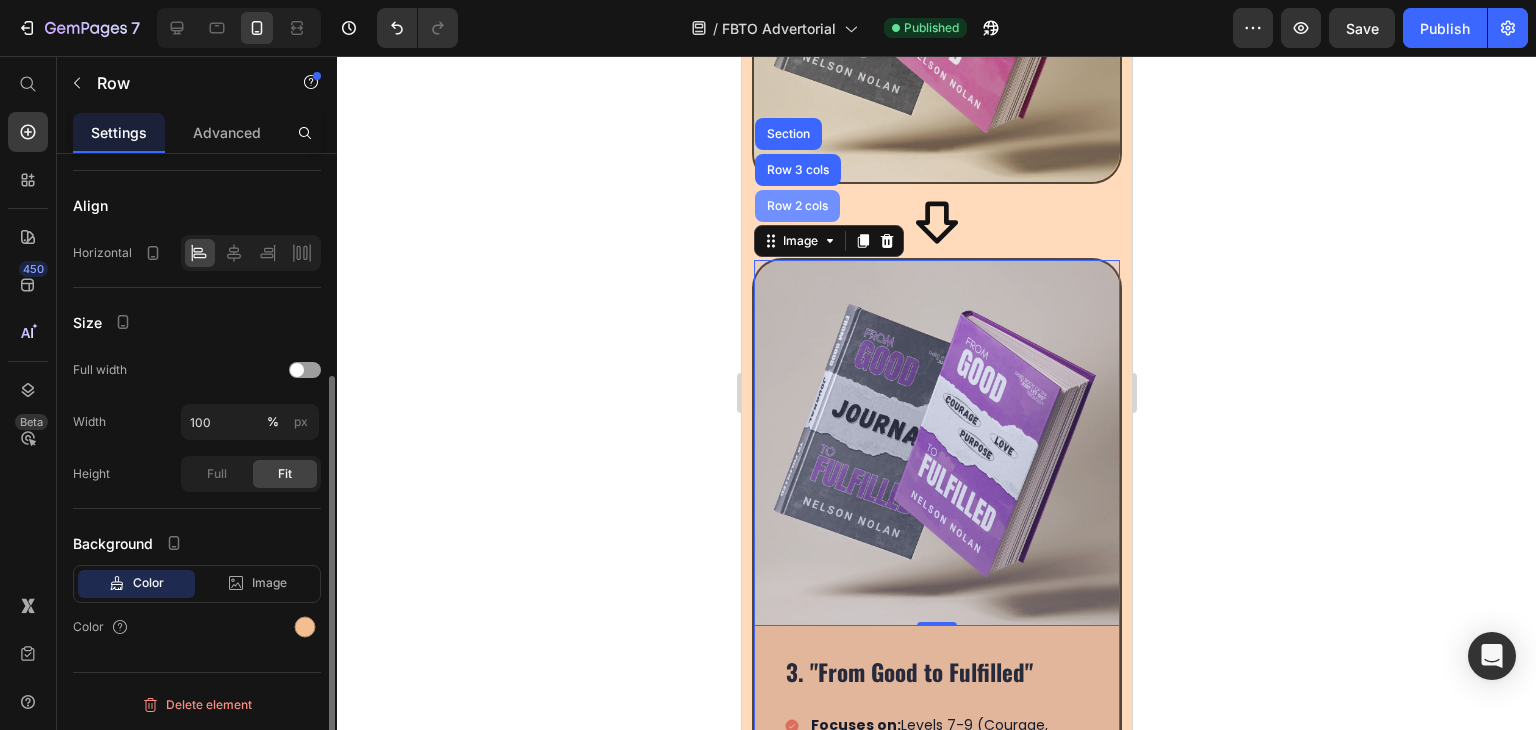 scroll, scrollTop: 0, scrollLeft: 0, axis: both 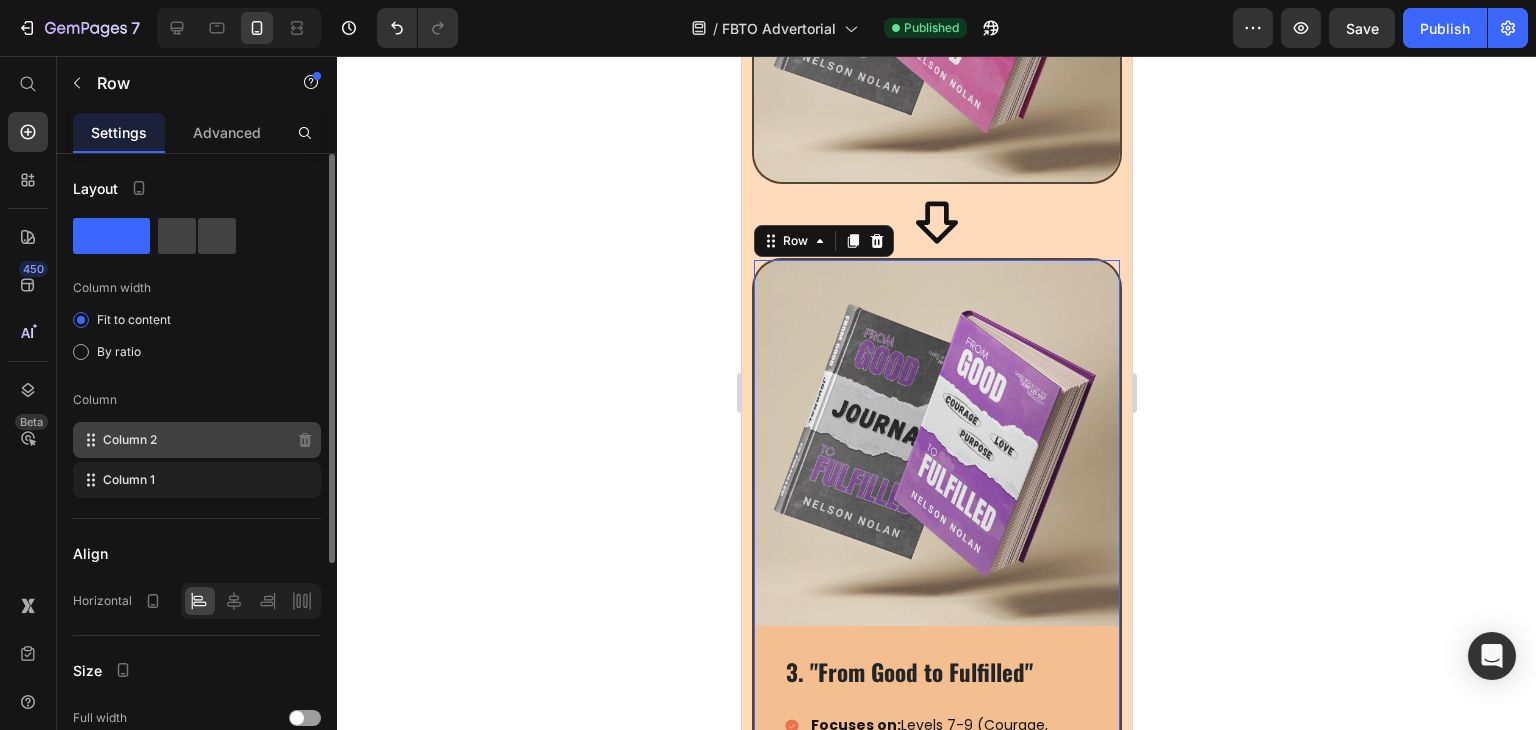 type 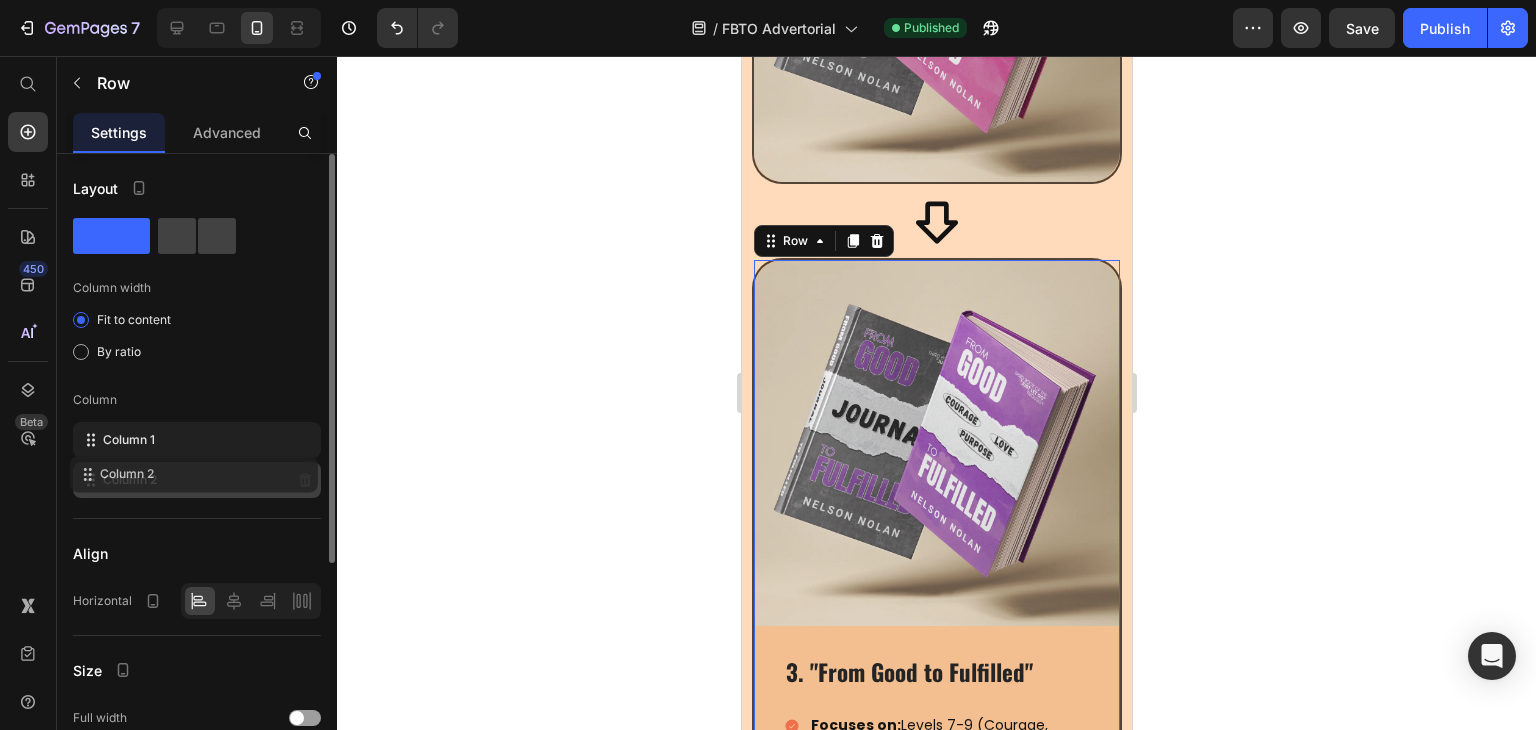 drag, startPoint x: 127, startPoint y: 450, endPoint x: 124, endPoint y: 481, distance: 31.144823 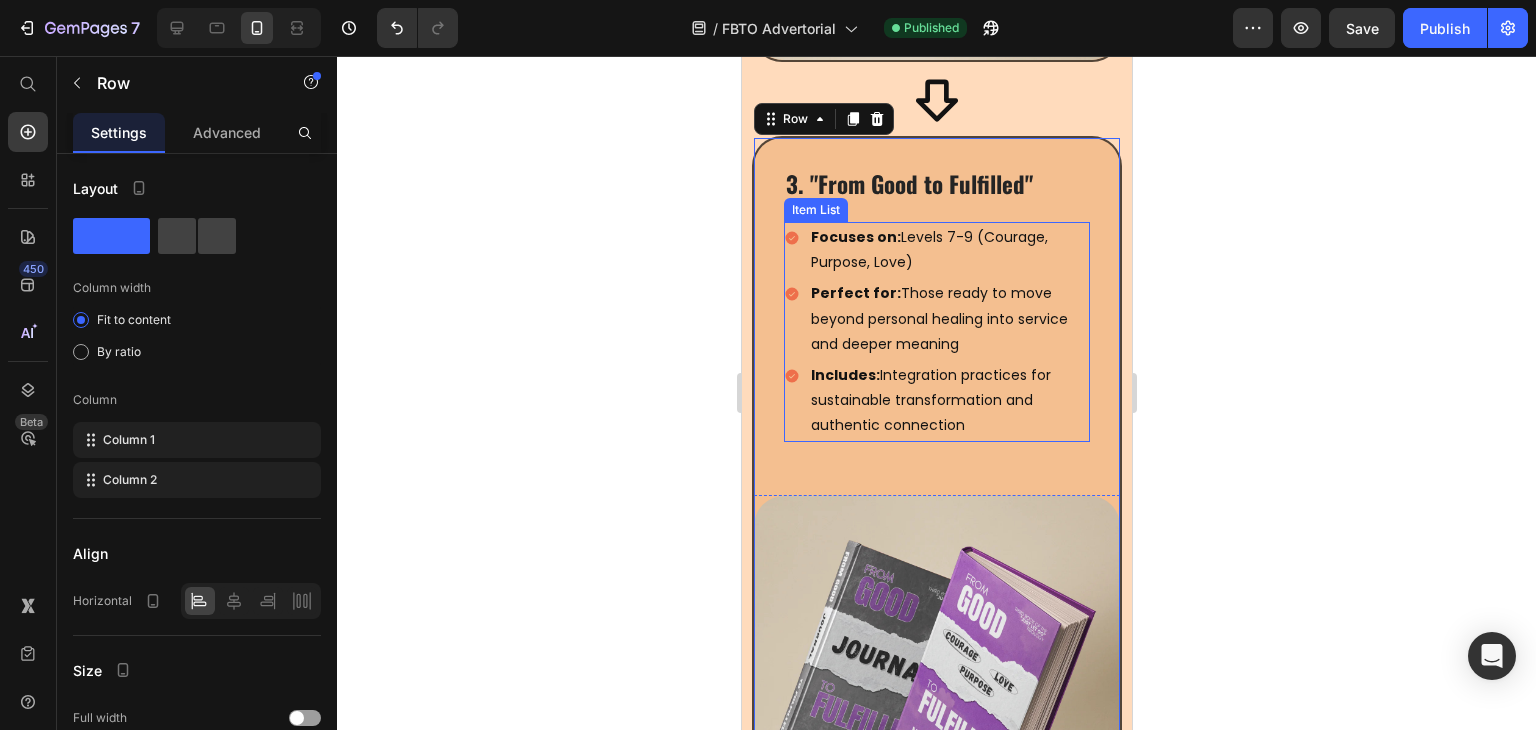 scroll, scrollTop: 6870, scrollLeft: 0, axis: vertical 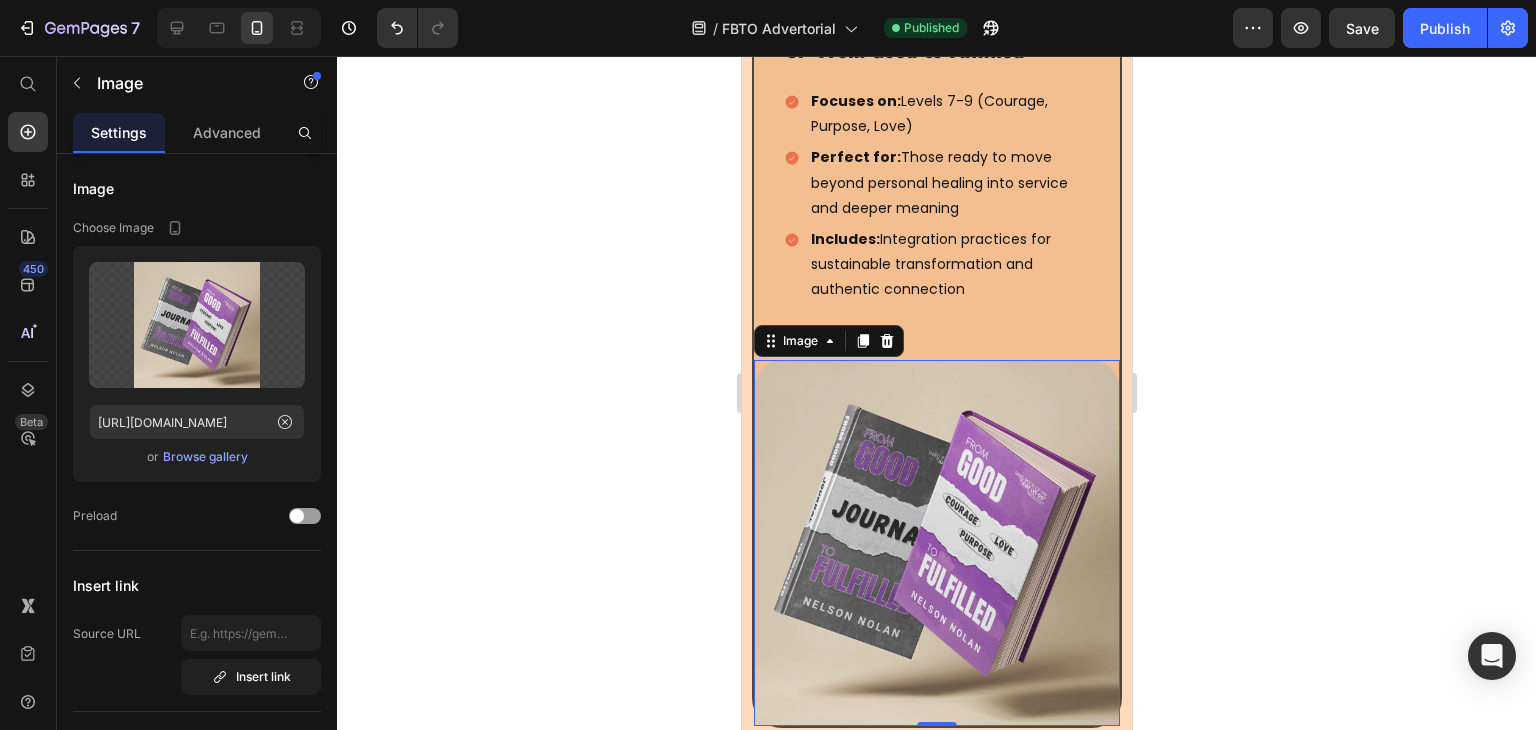 click at bounding box center (936, 543) 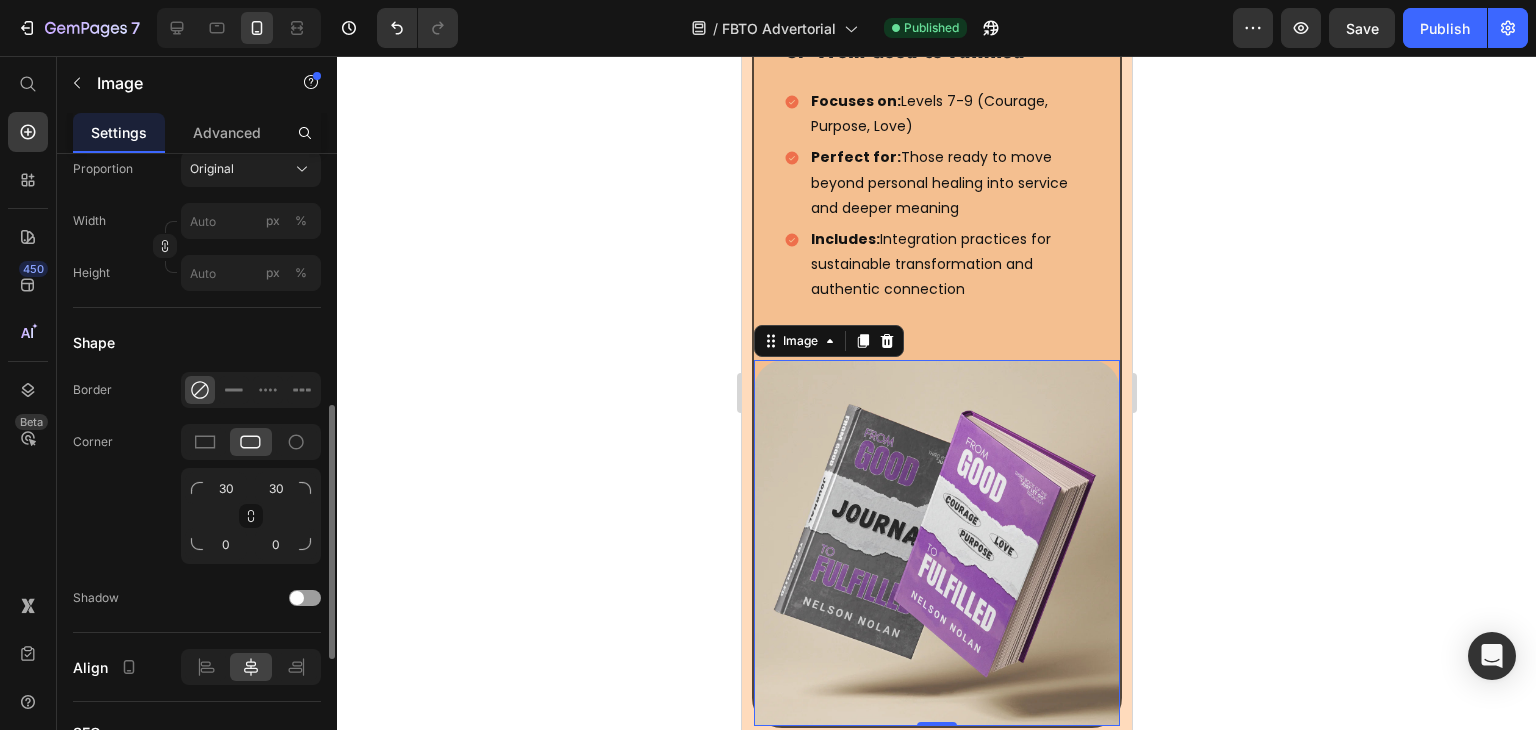 scroll, scrollTop: 630, scrollLeft: 0, axis: vertical 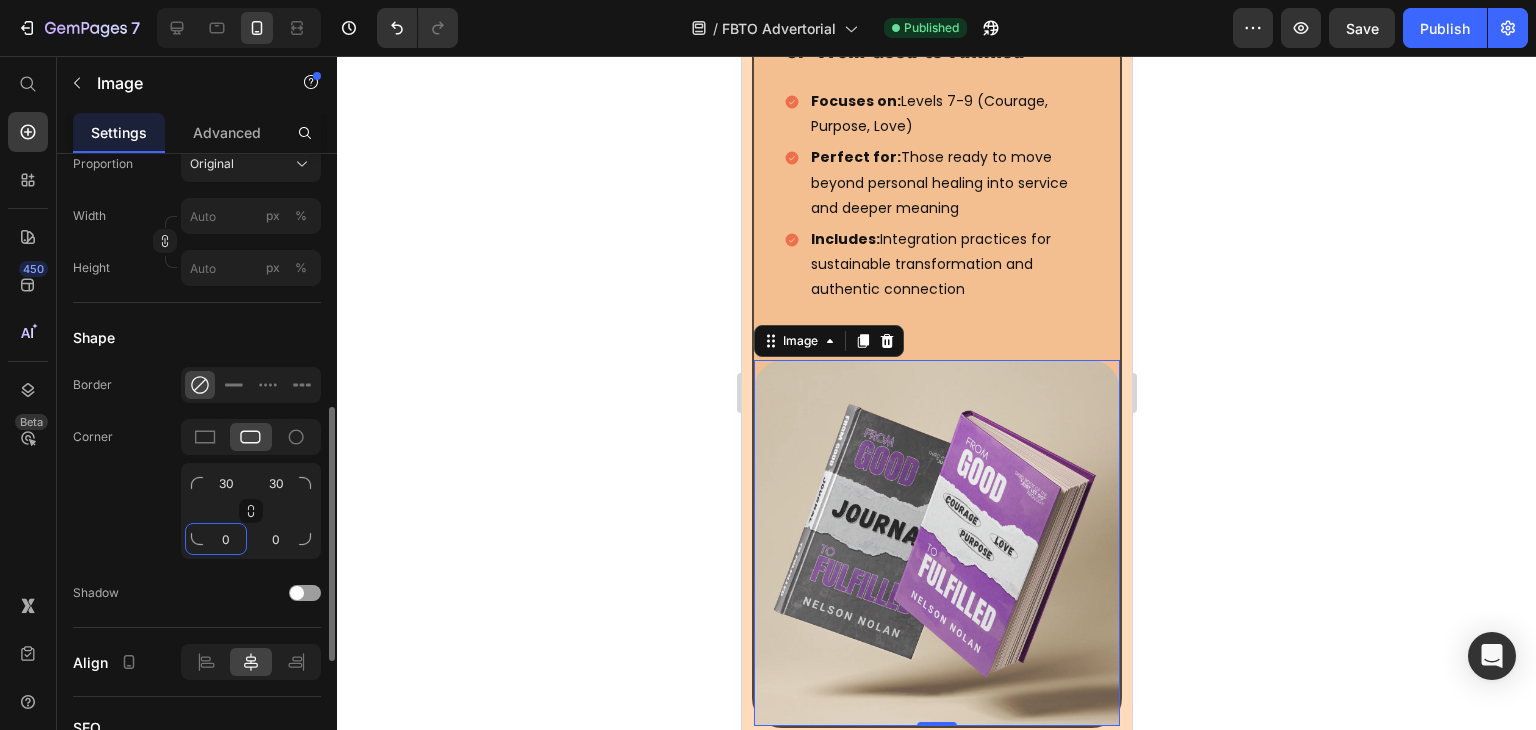 click on "0" 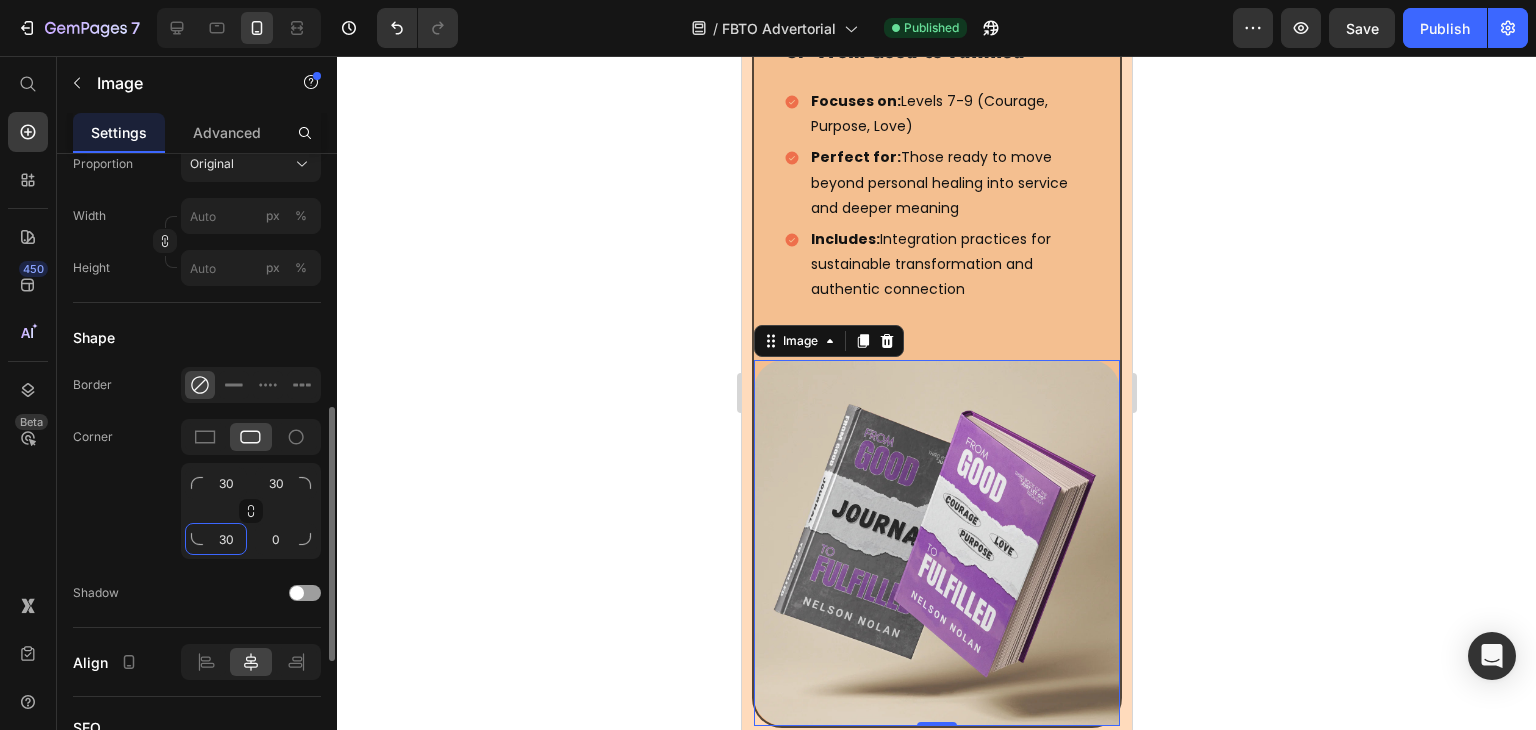 type on "30" 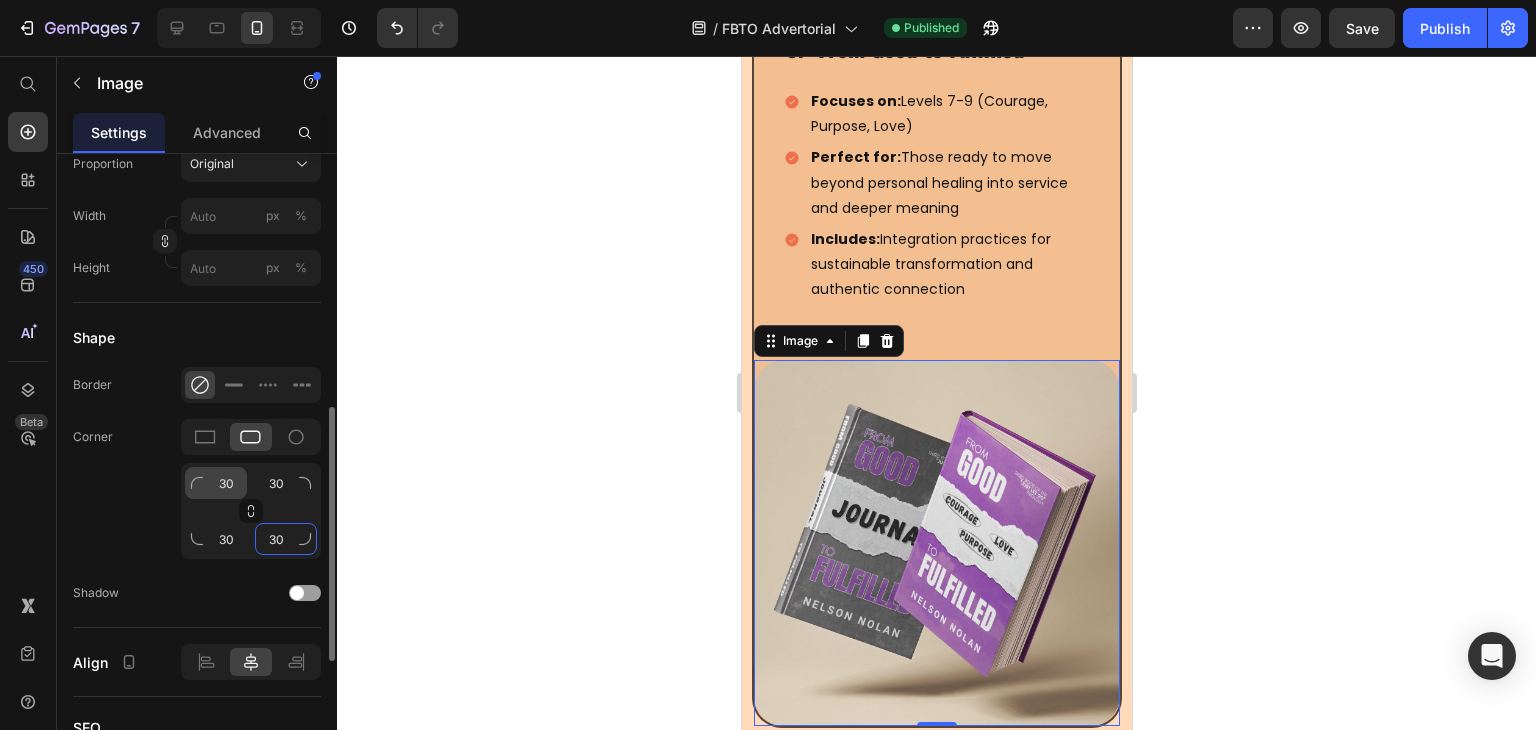 type on "30" 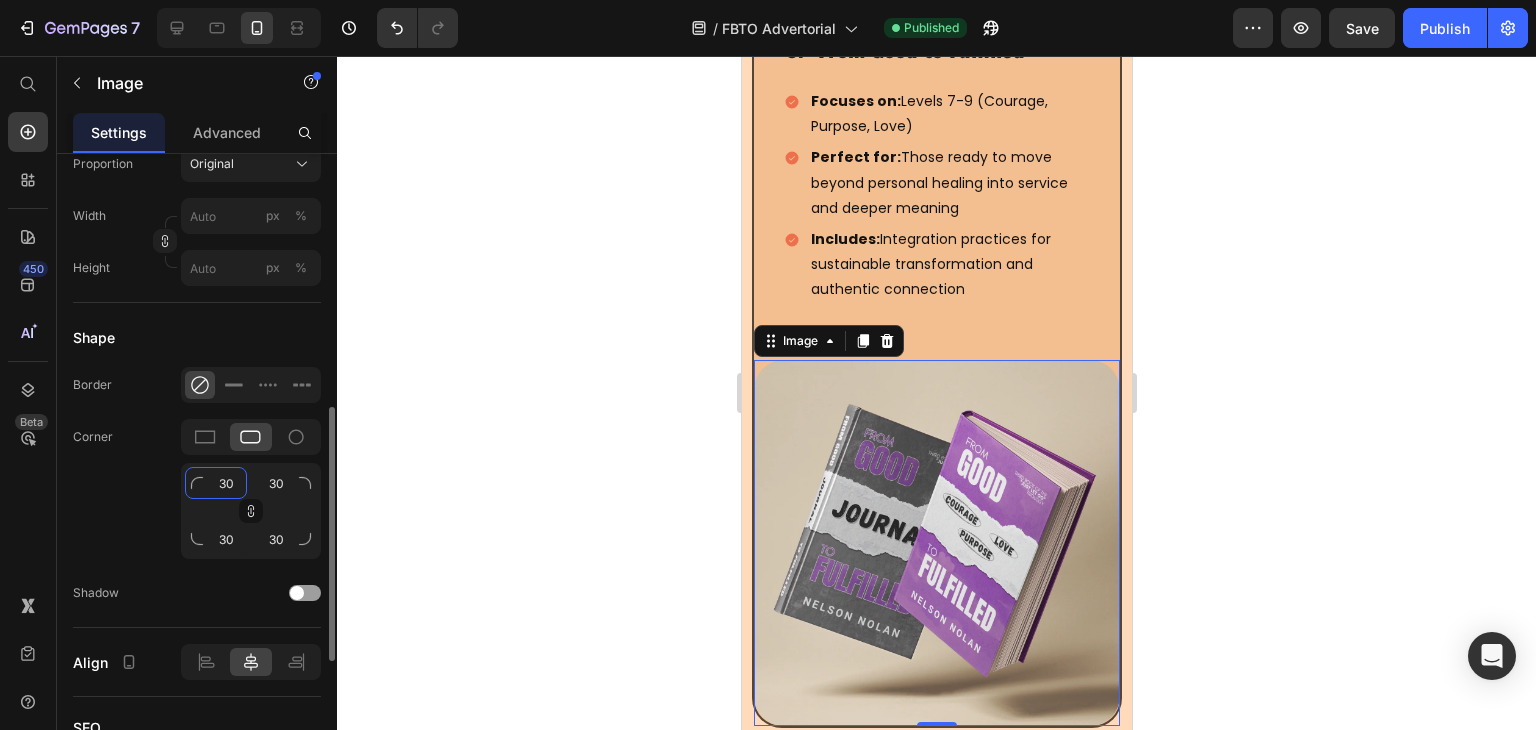click on "30" 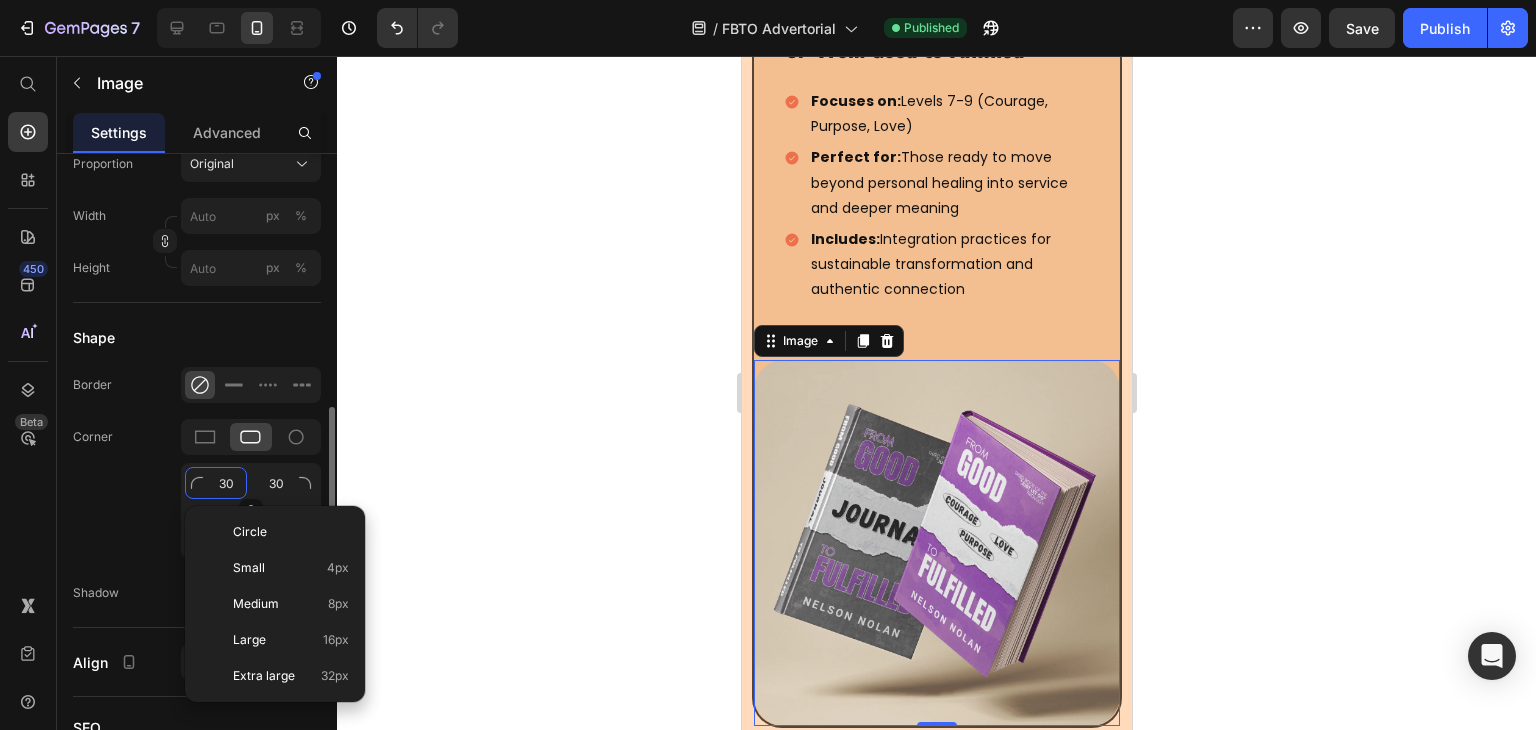 type on "0" 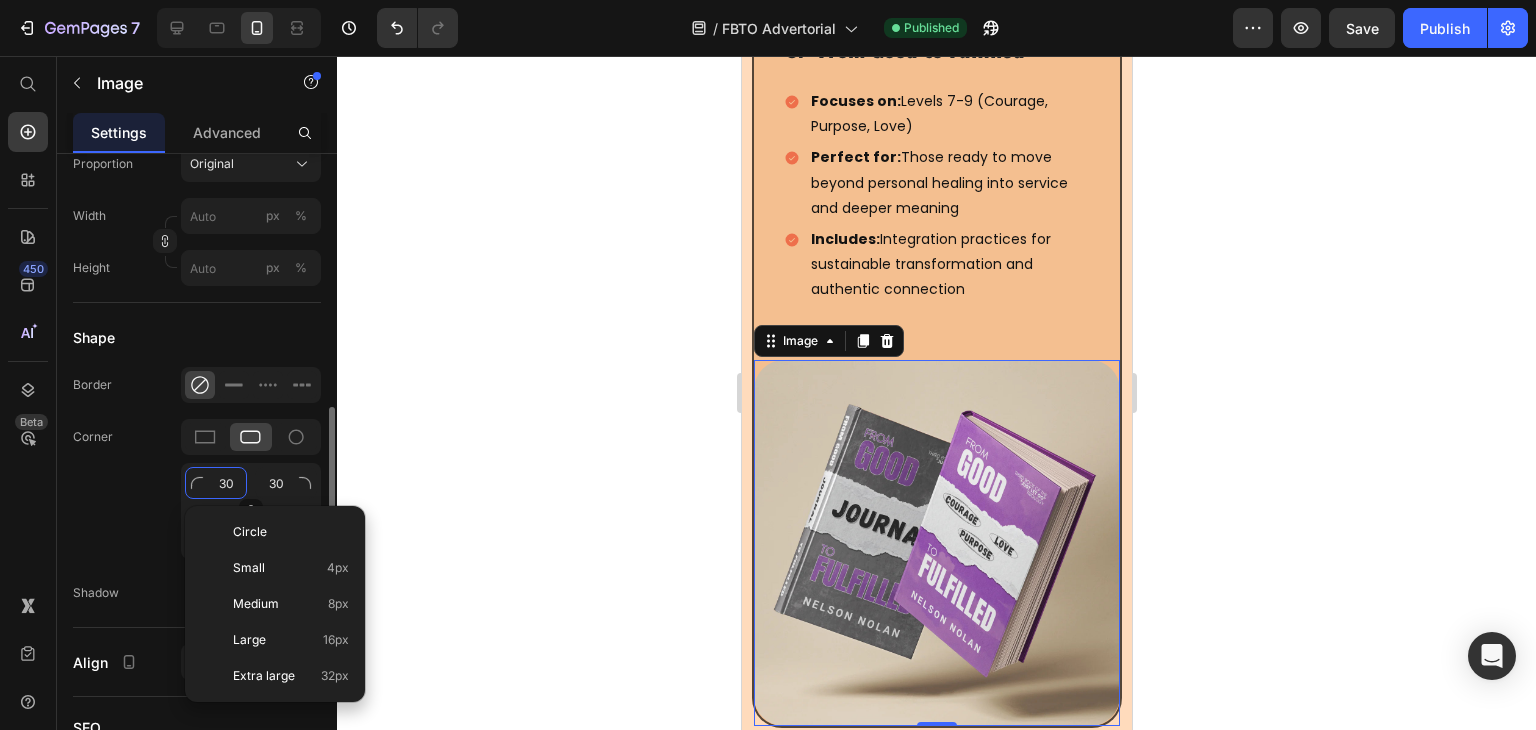 type on "0" 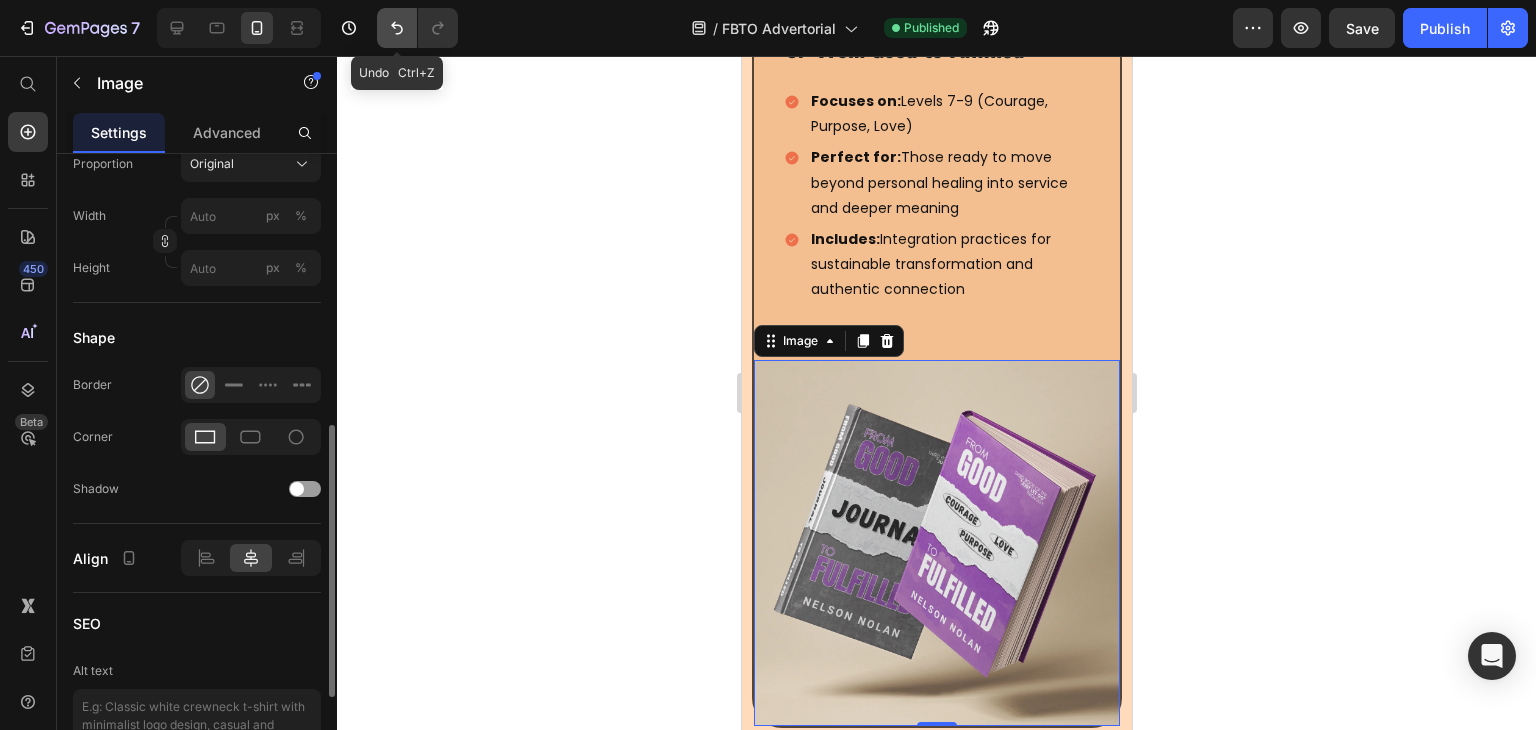 click 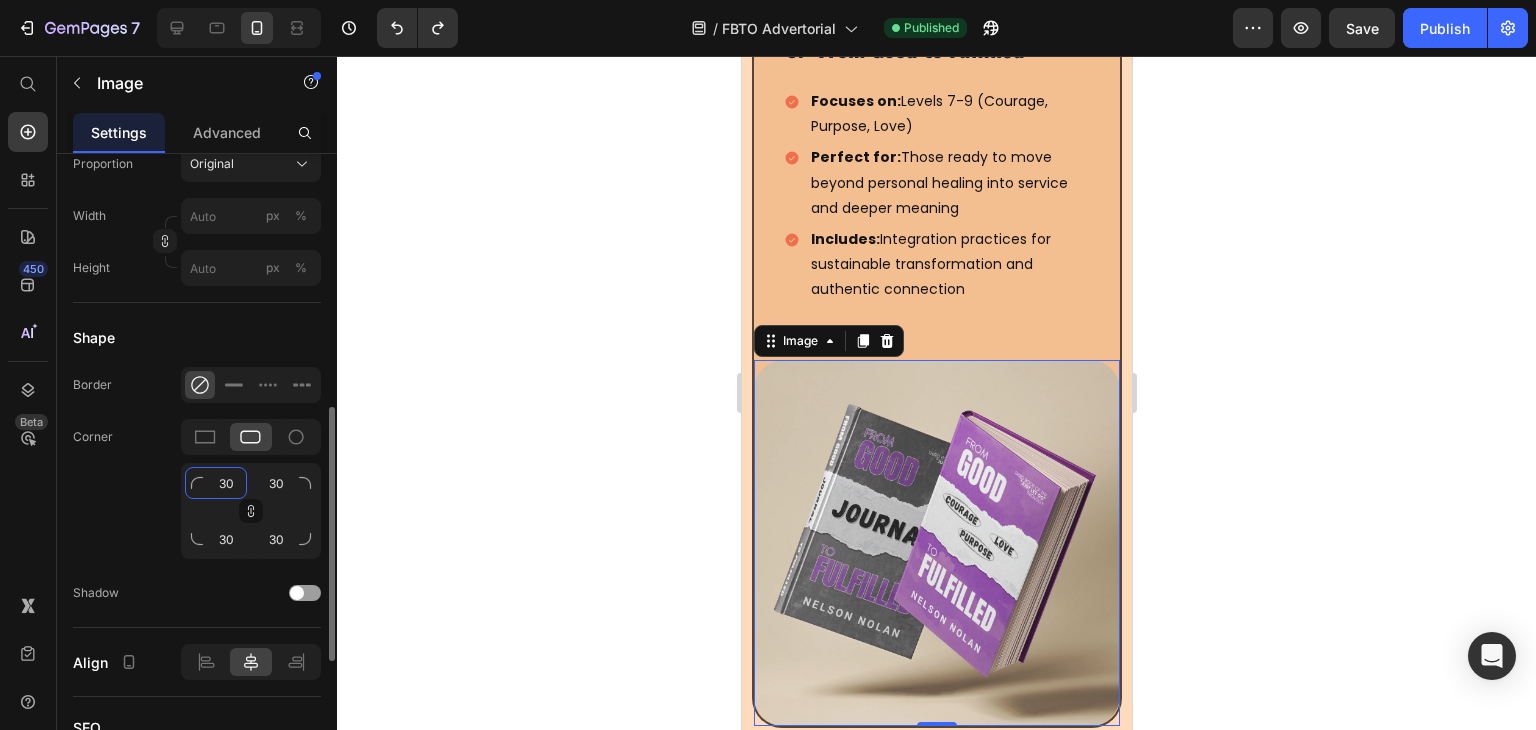 click on "30" 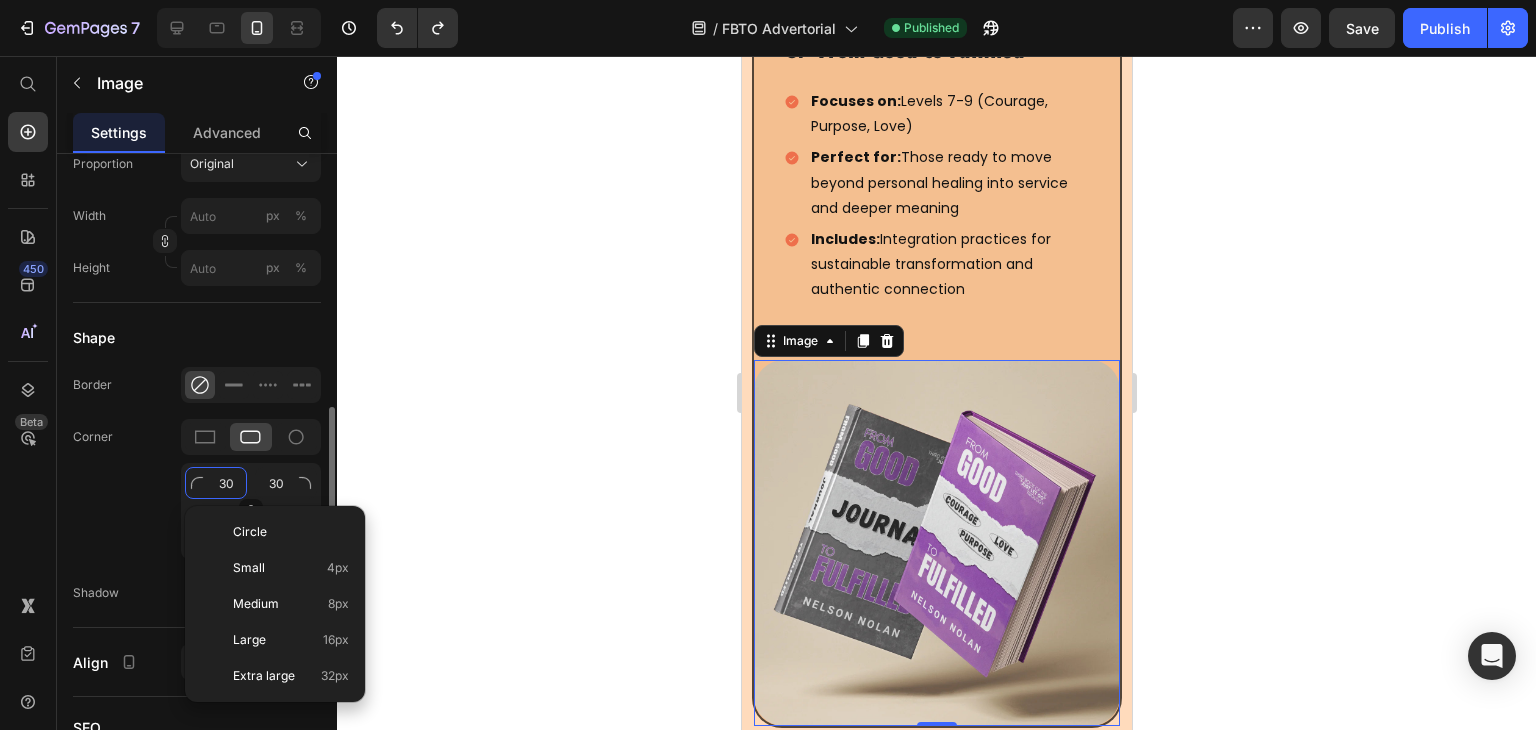 type on "0" 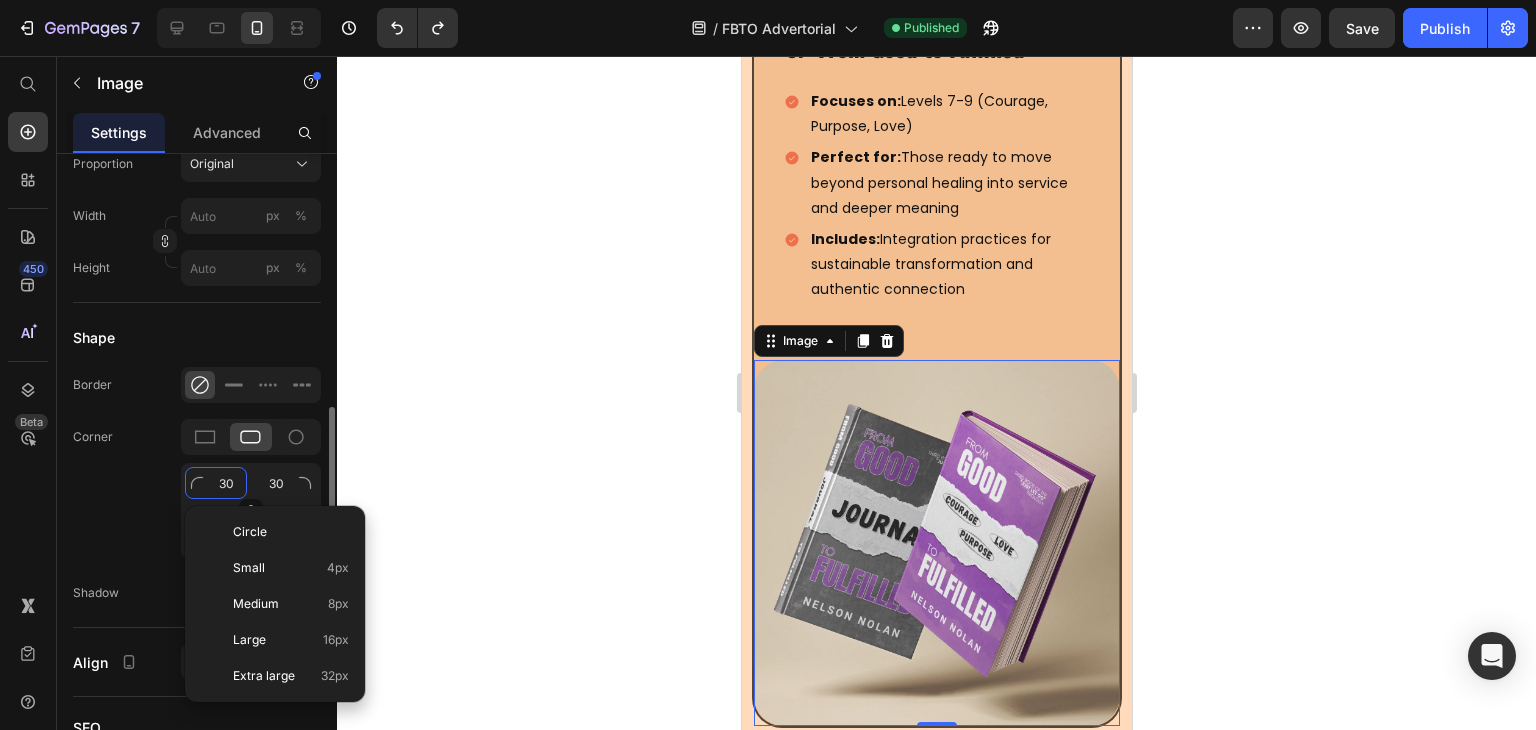 type on "0" 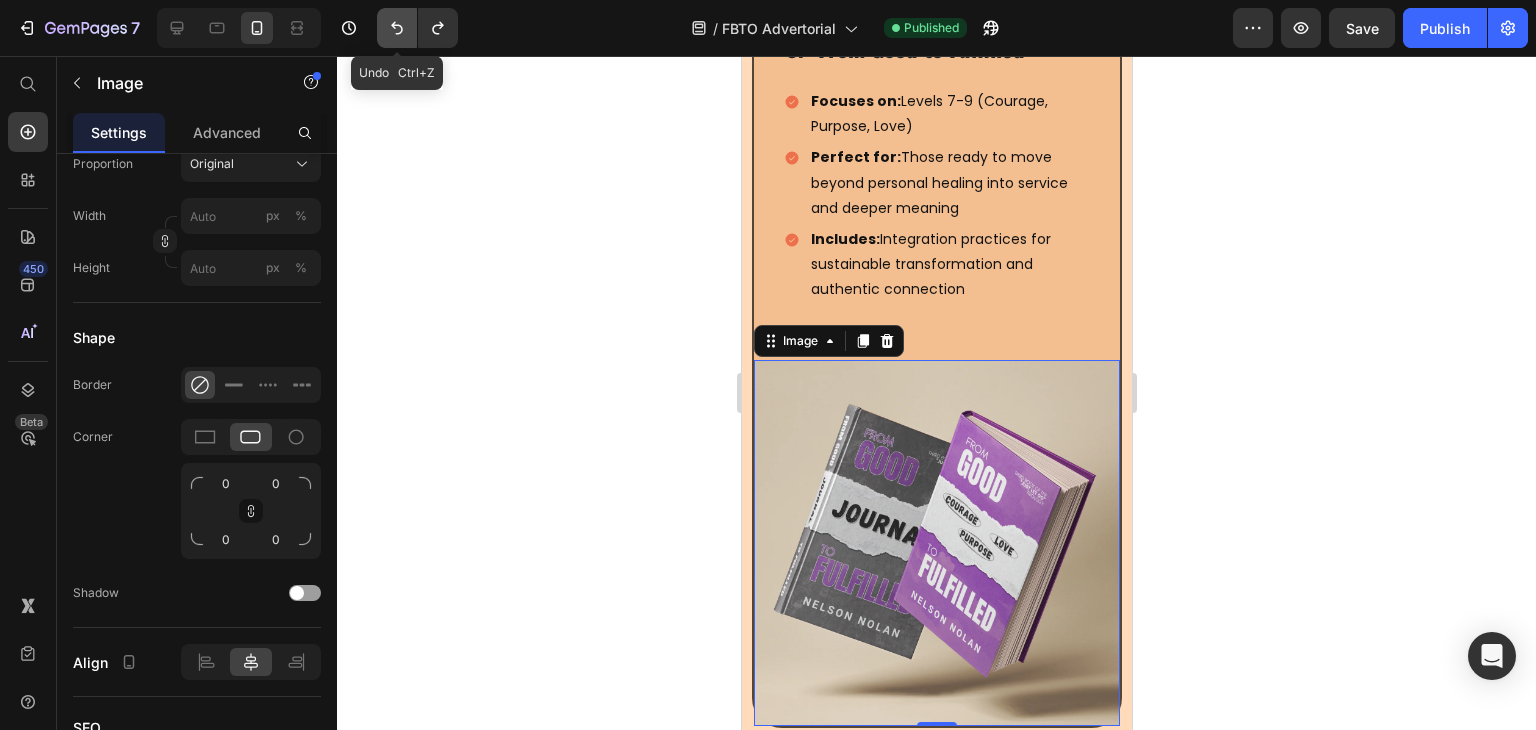 click 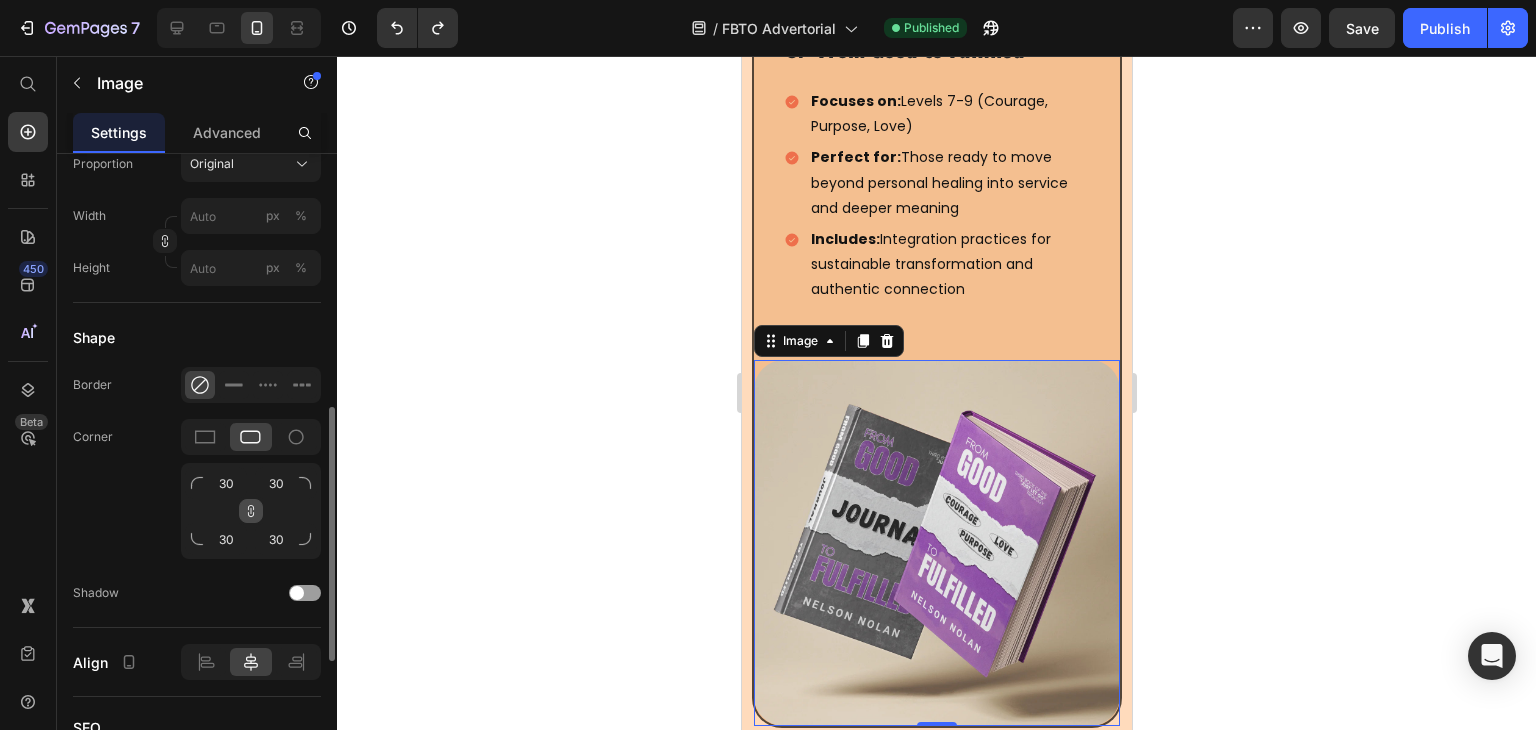 click at bounding box center (251, 511) 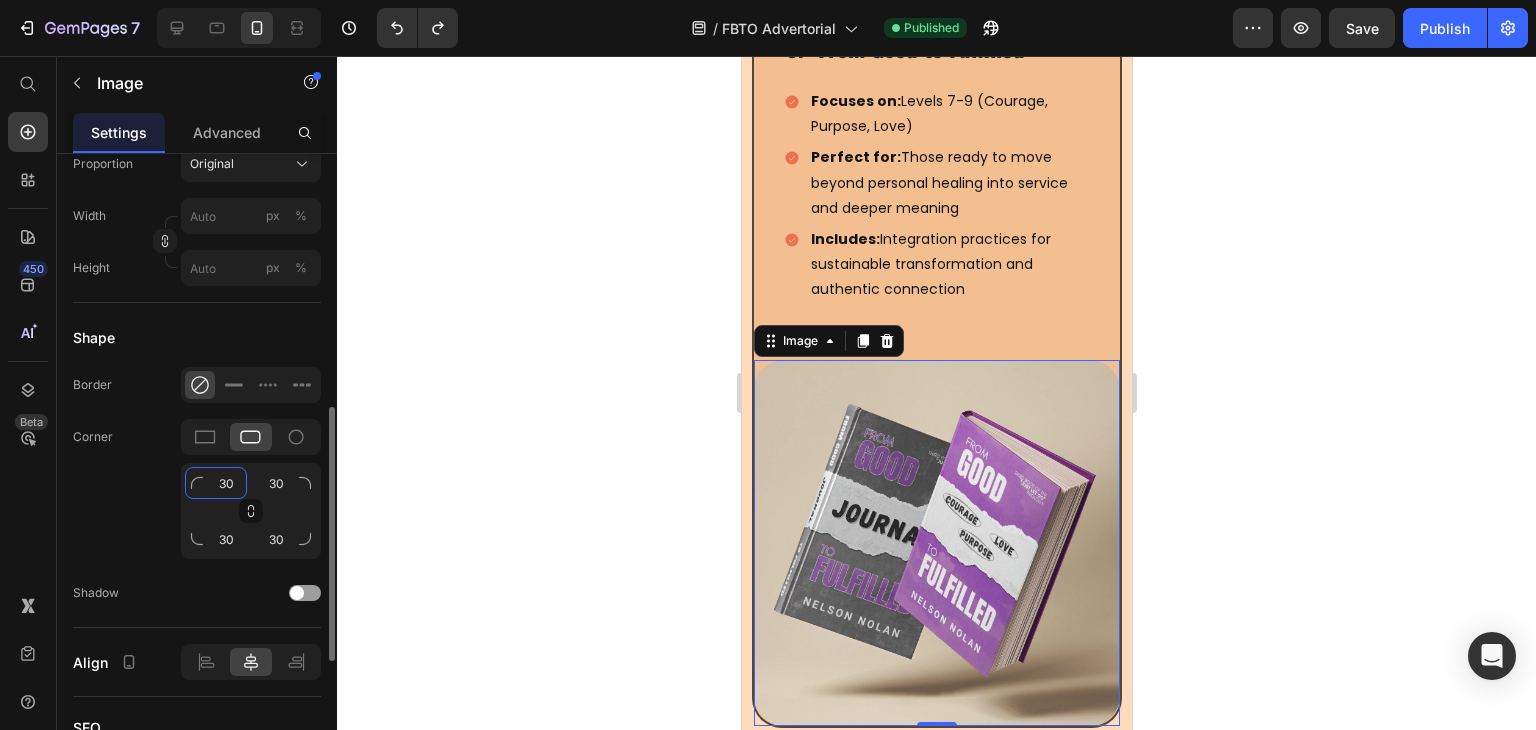 click on "30" 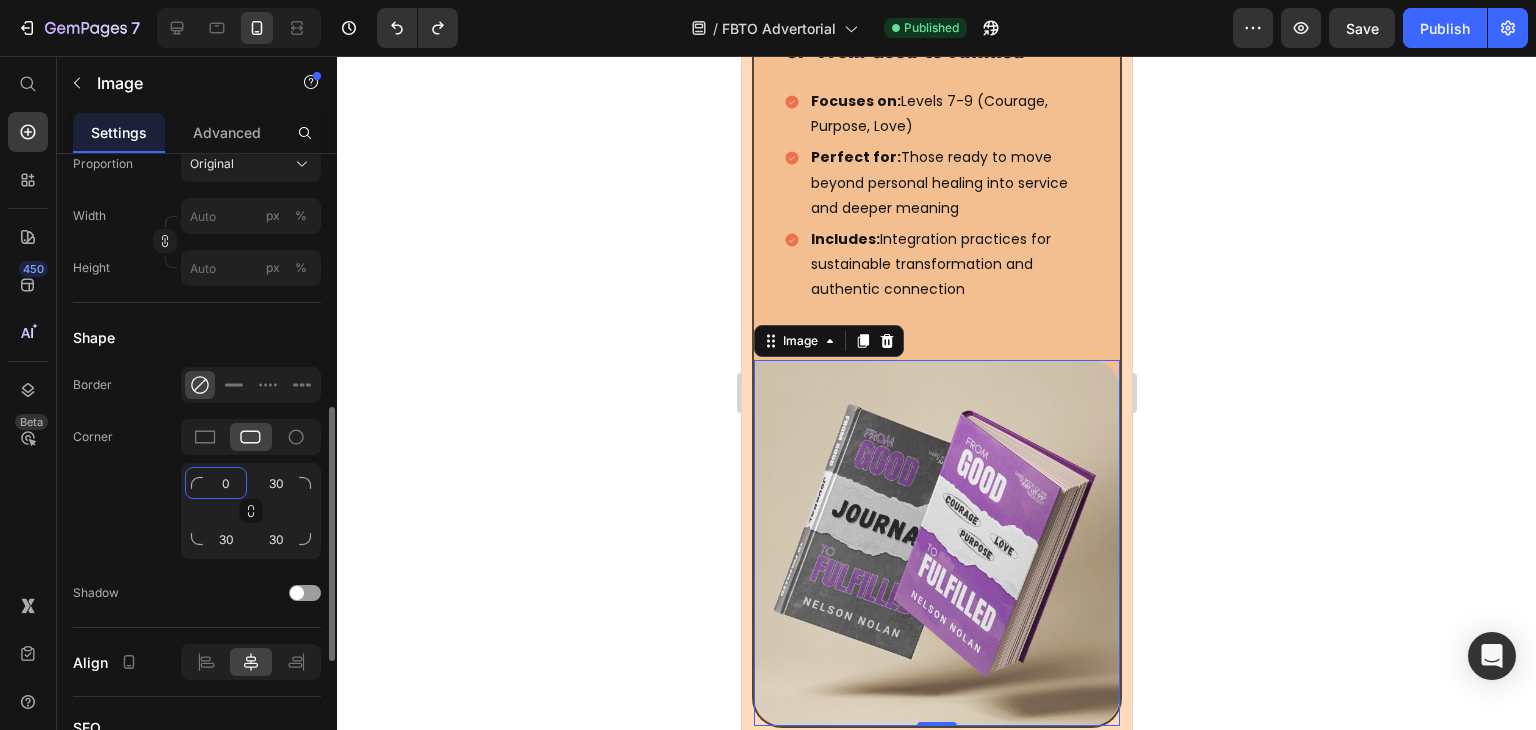 type on "0" 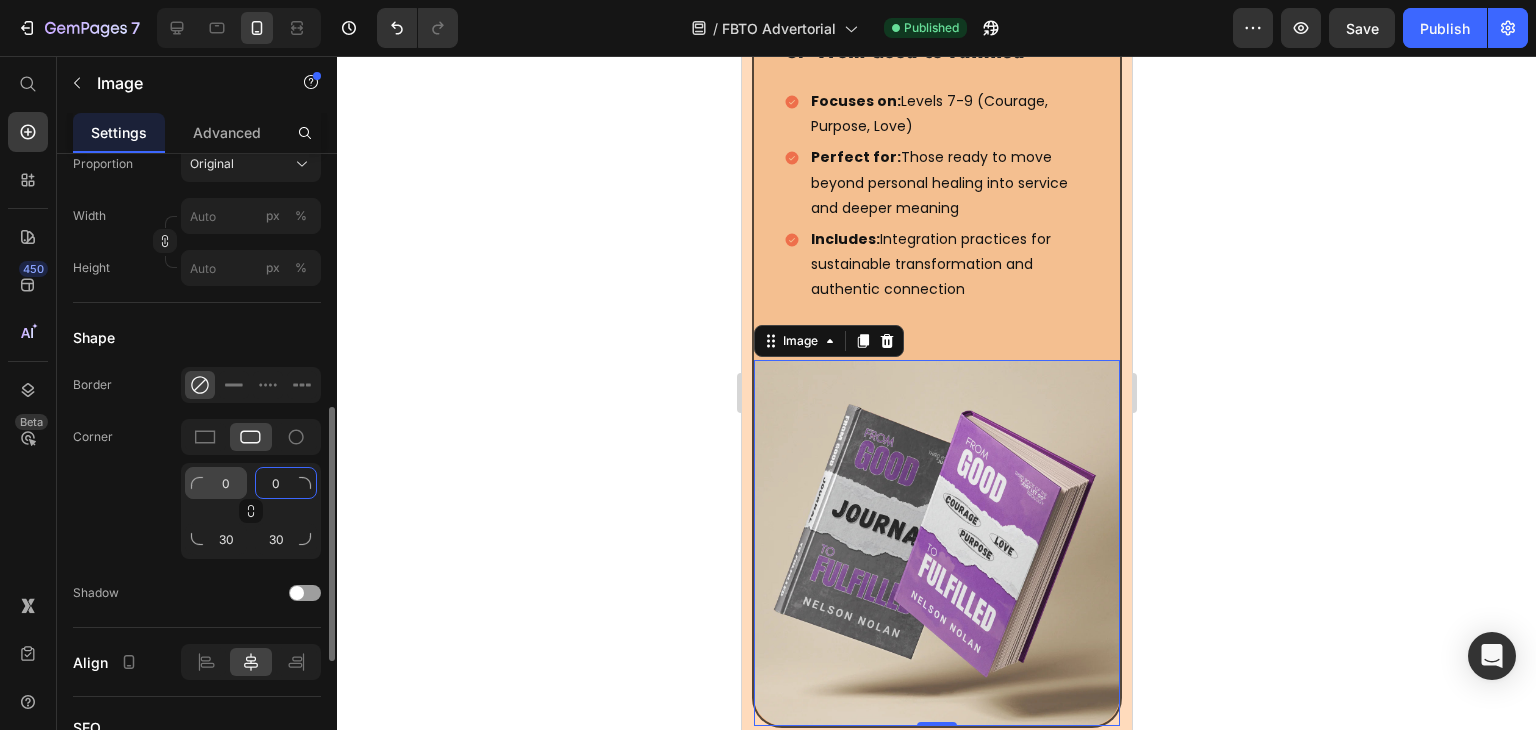 type on "0" 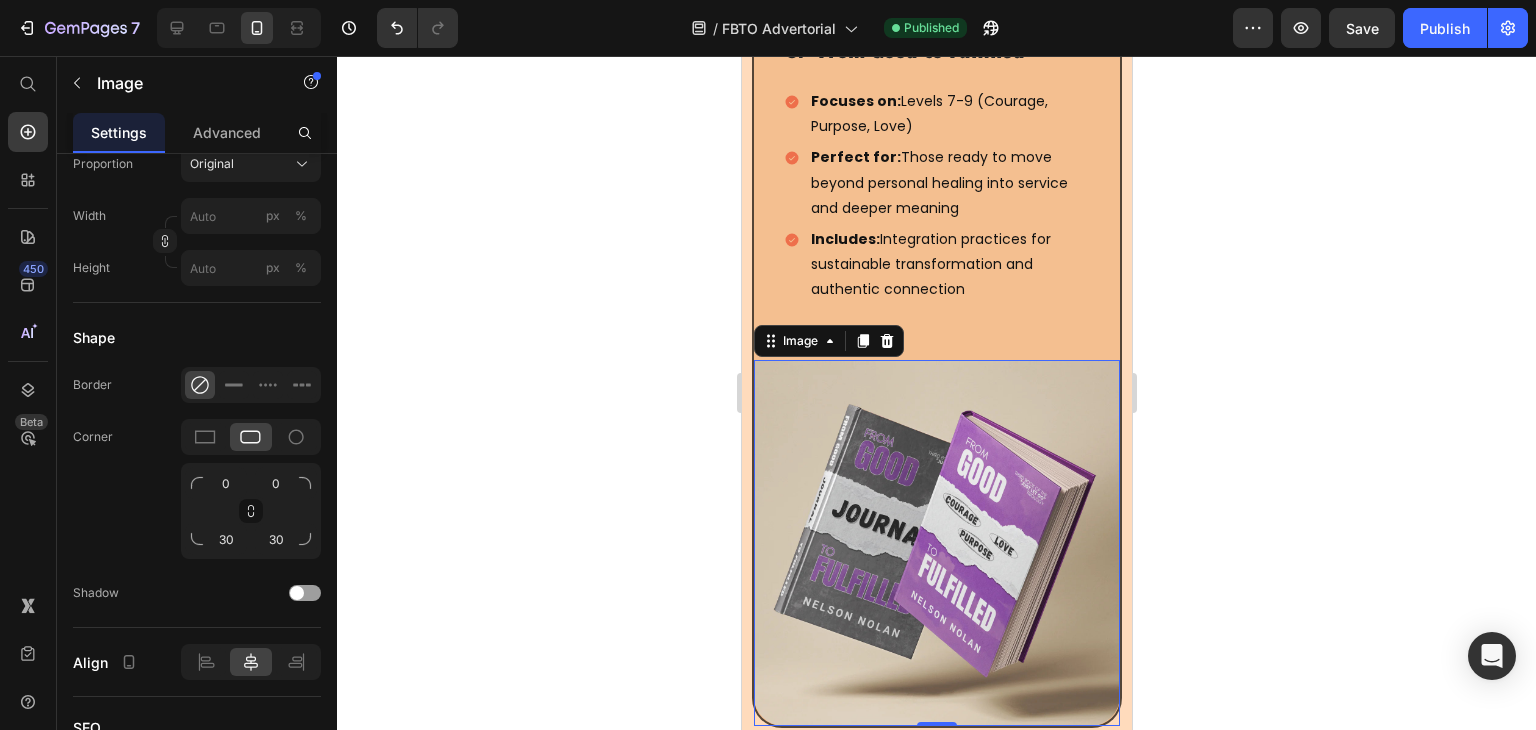 click 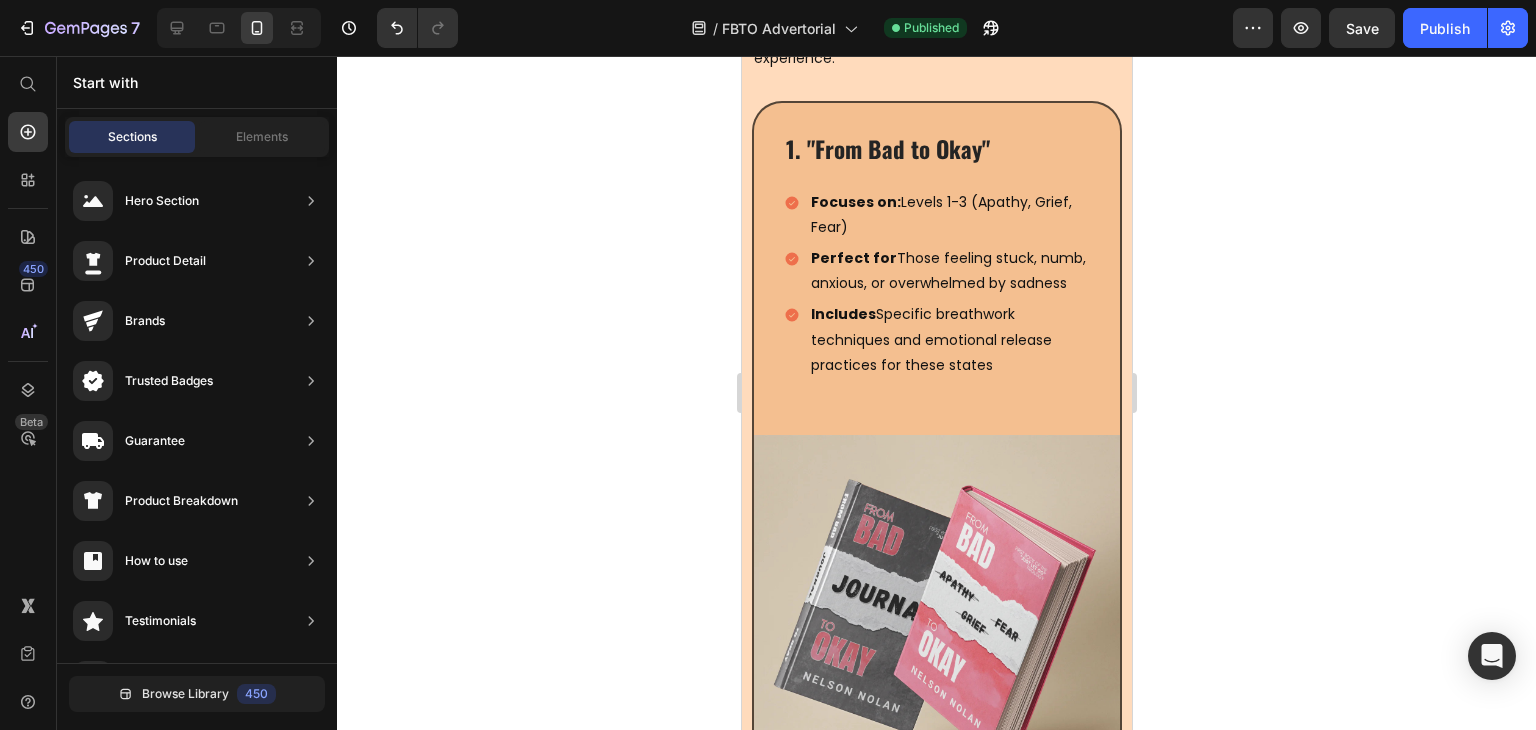 scroll, scrollTop: 5194, scrollLeft: 0, axis: vertical 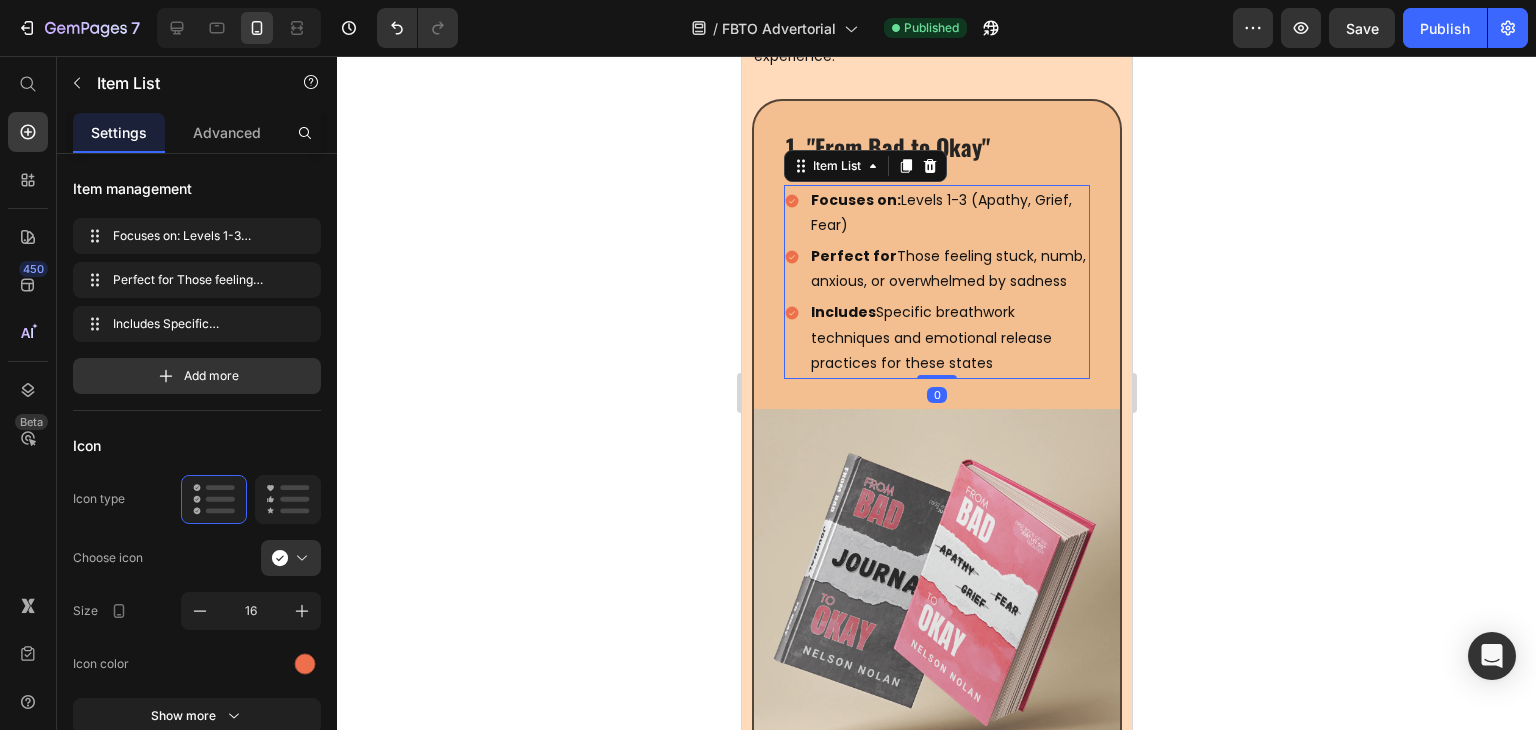 drag, startPoint x: 928, startPoint y: 396, endPoint x: 953, endPoint y: 346, distance: 55.9017 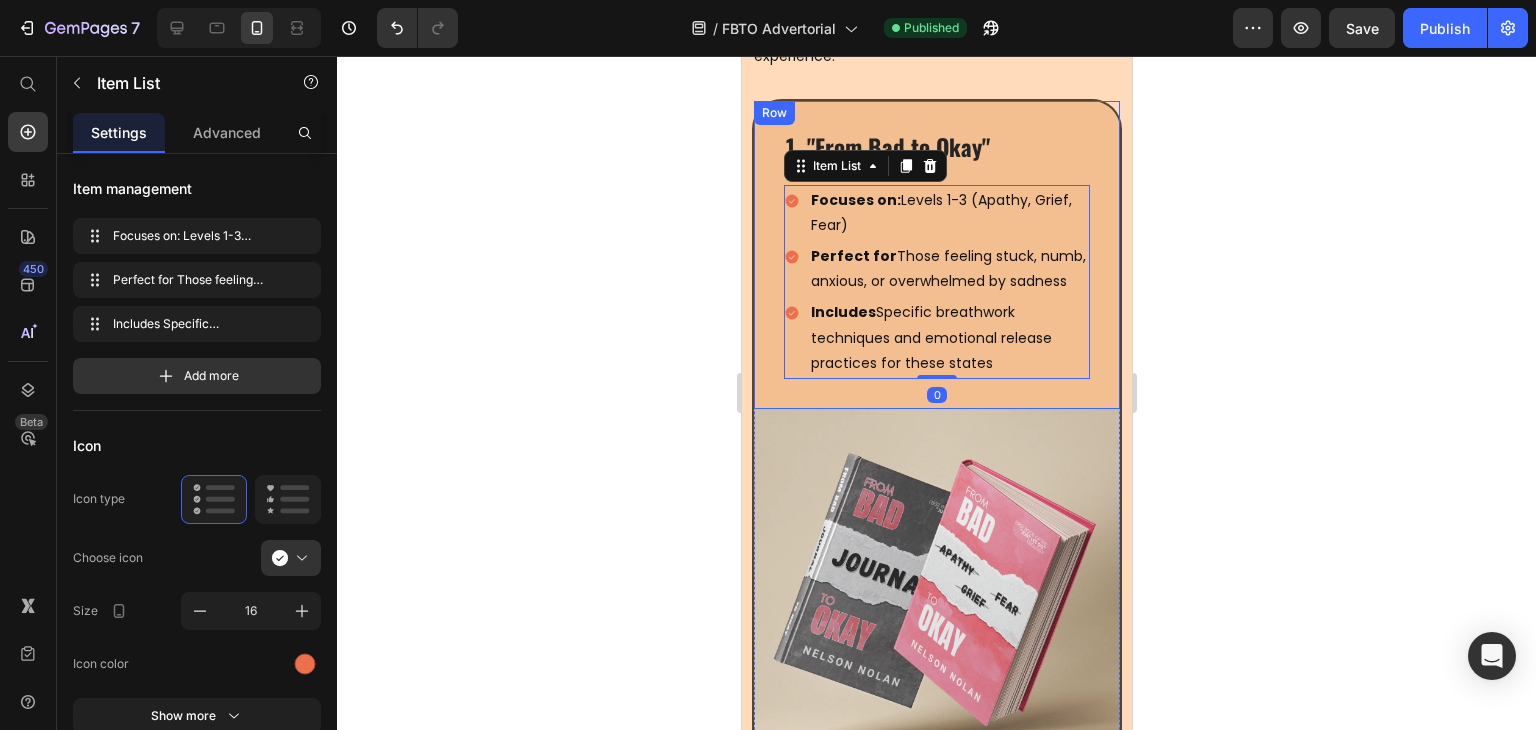 click 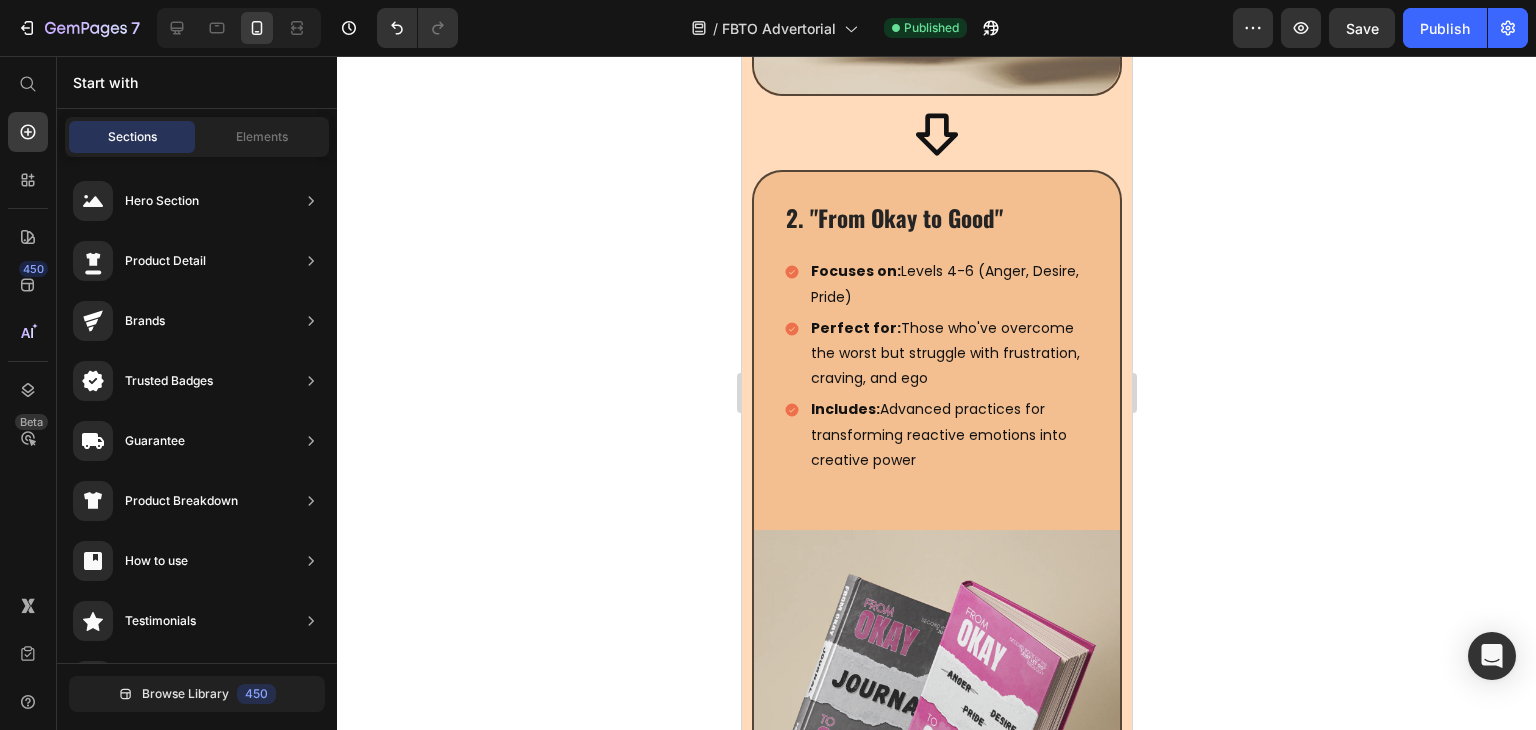 scroll, scrollTop: 5875, scrollLeft: 0, axis: vertical 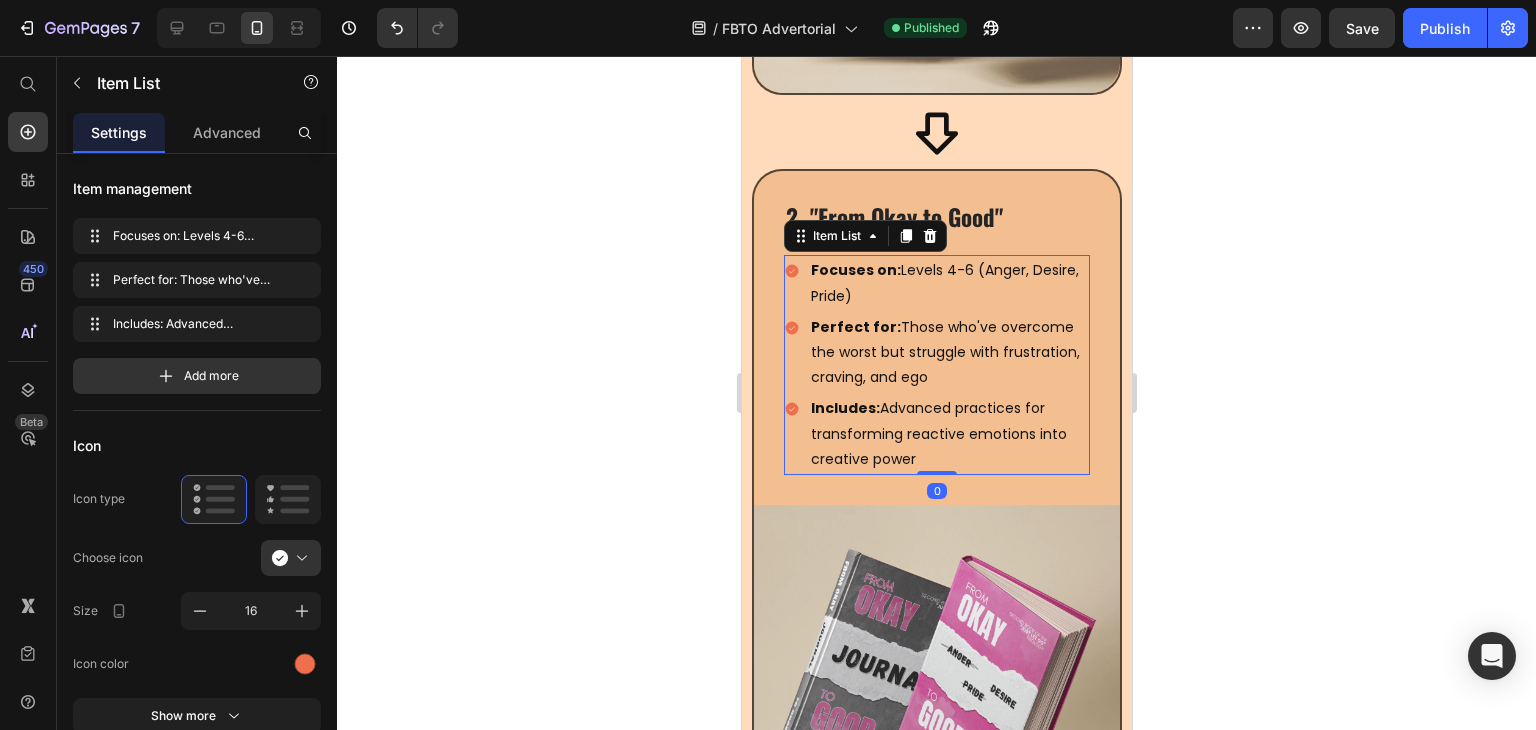 drag, startPoint x: 940, startPoint y: 479, endPoint x: 976, endPoint y: 377, distance: 108.16654 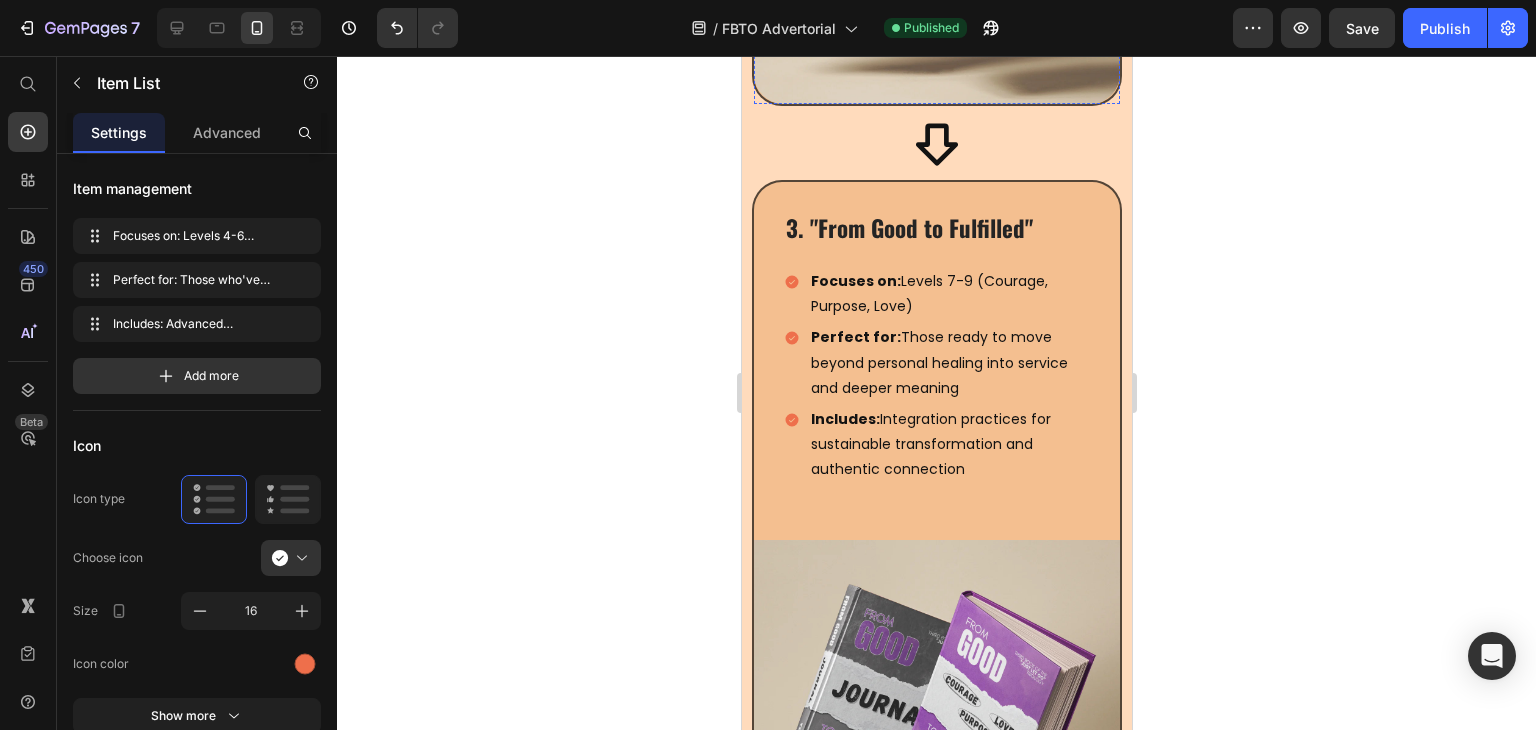 scroll, scrollTop: 6643, scrollLeft: 0, axis: vertical 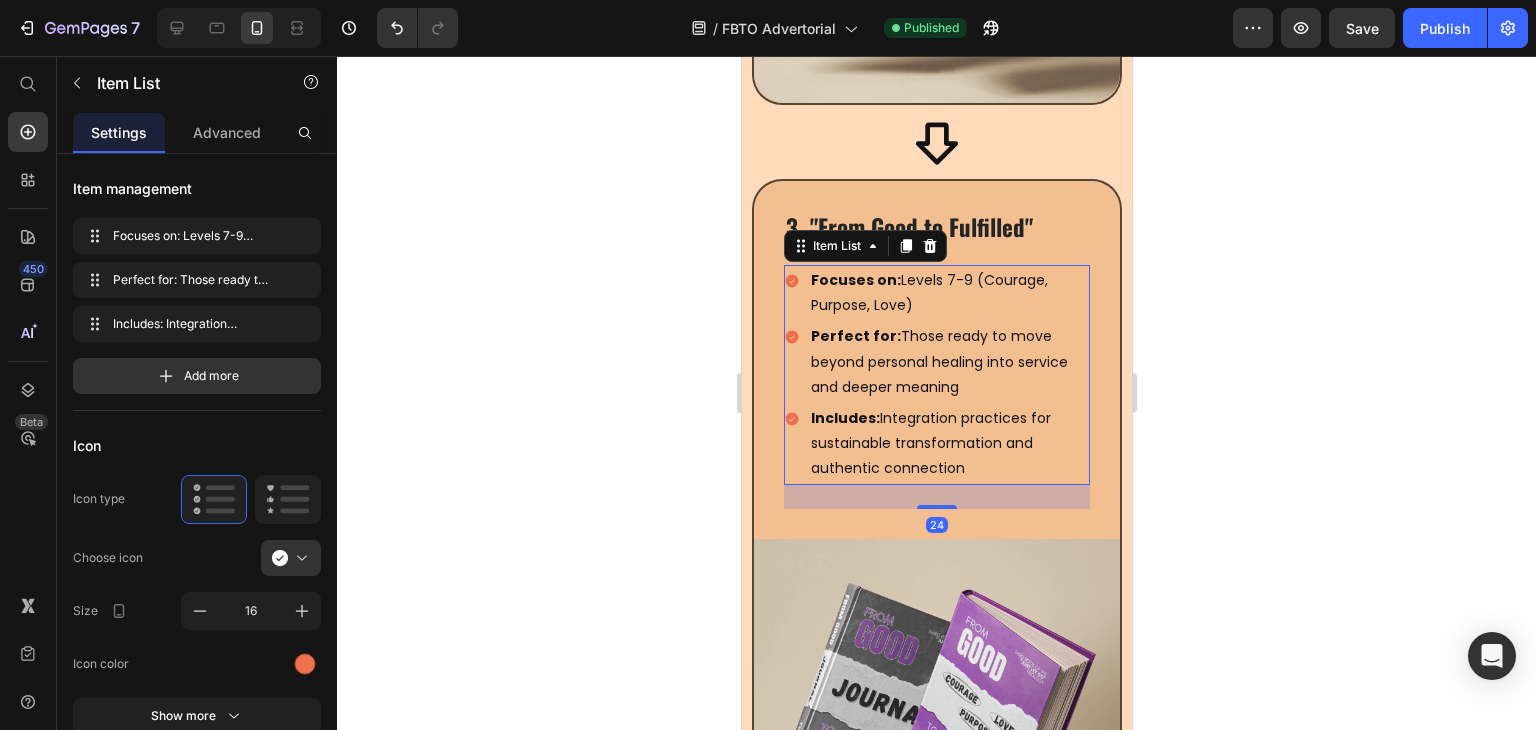 drag, startPoint x: 940, startPoint y: 473, endPoint x: 970, endPoint y: 366, distance: 111.12605 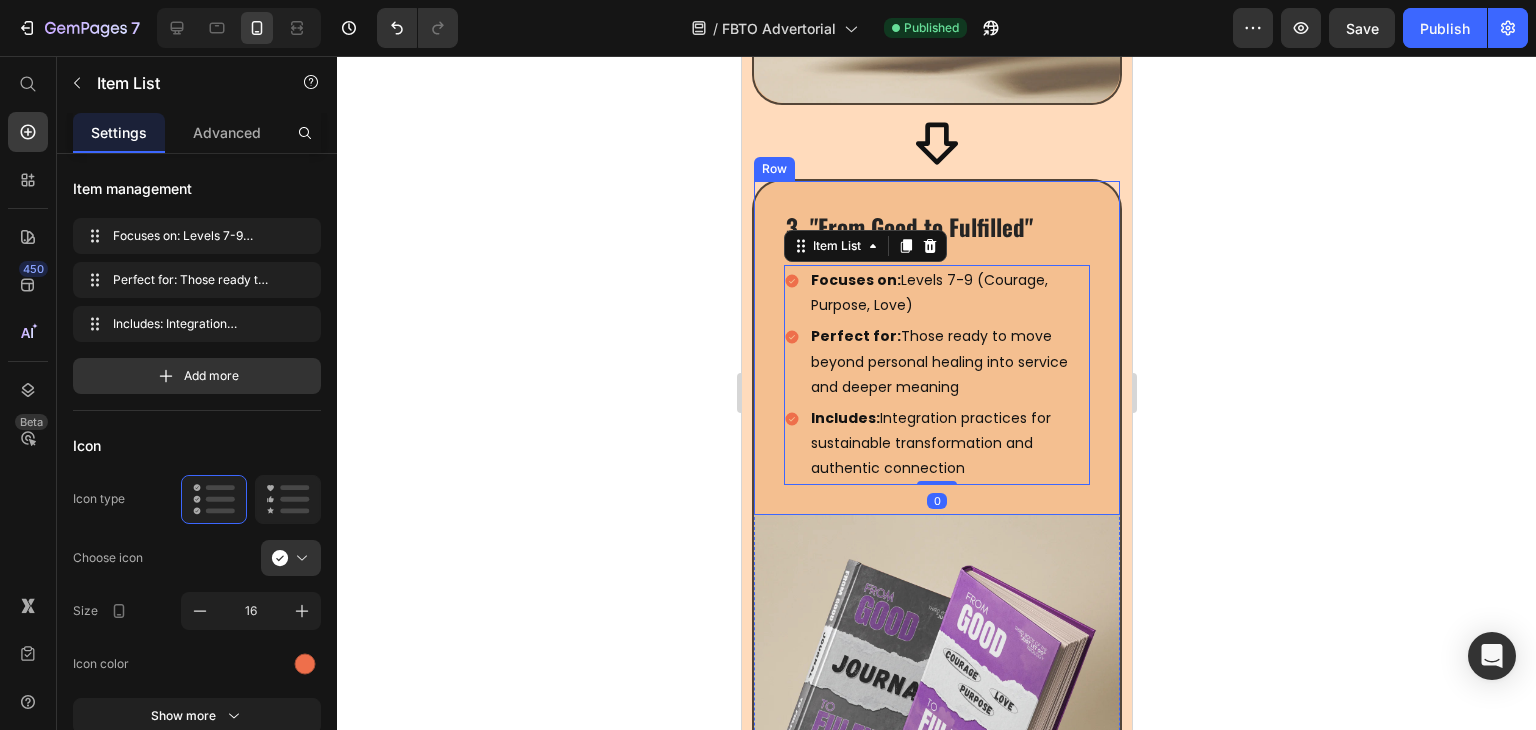 click 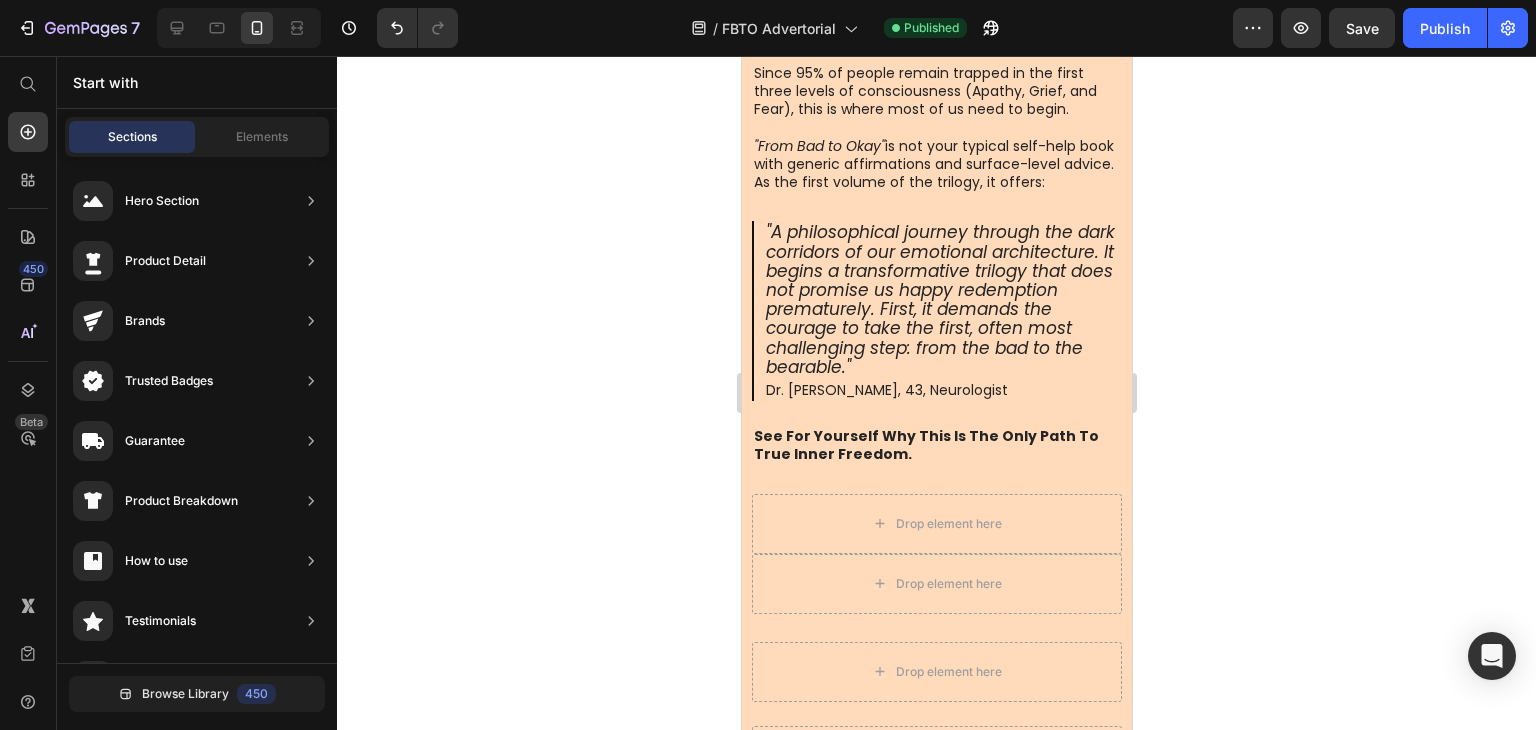 scroll, scrollTop: 7762, scrollLeft: 0, axis: vertical 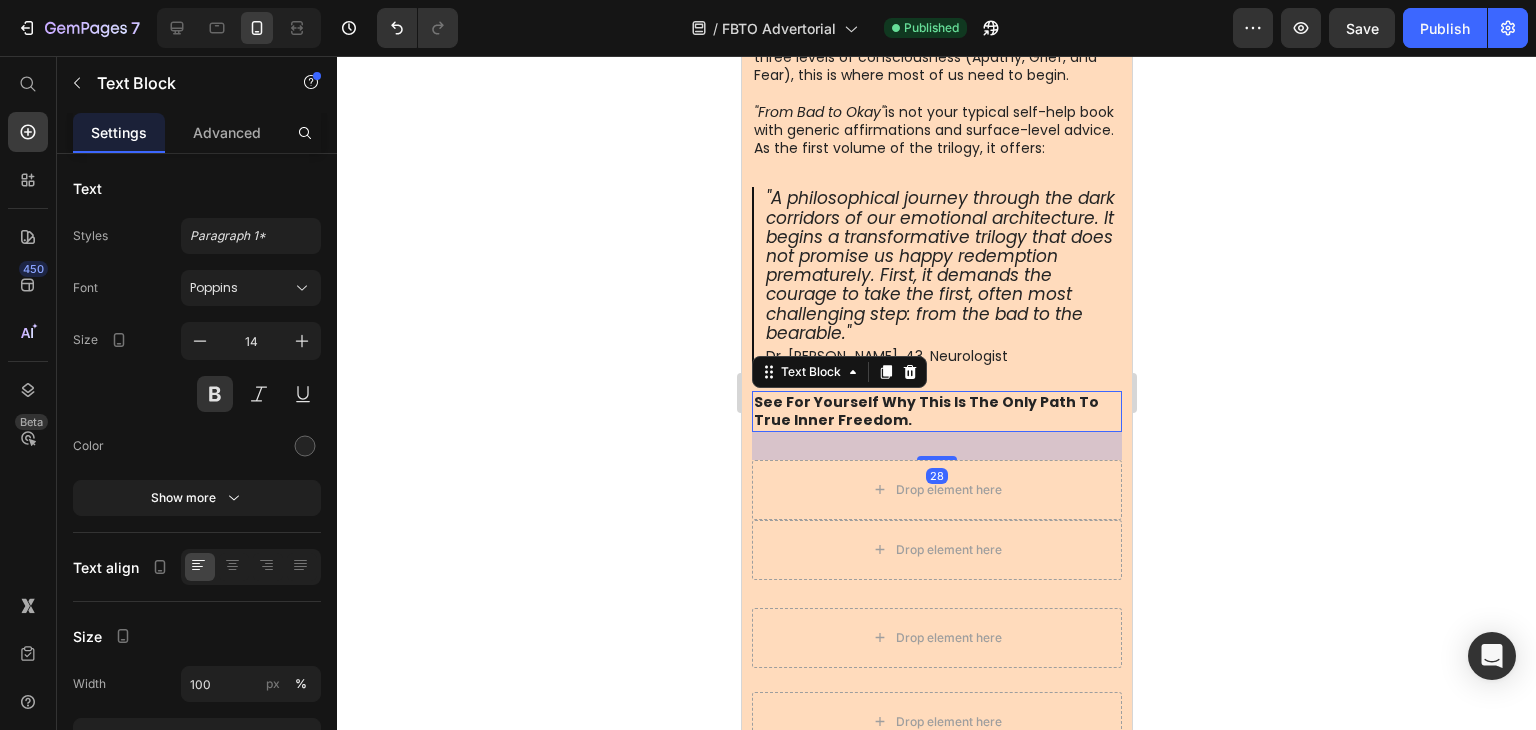 click 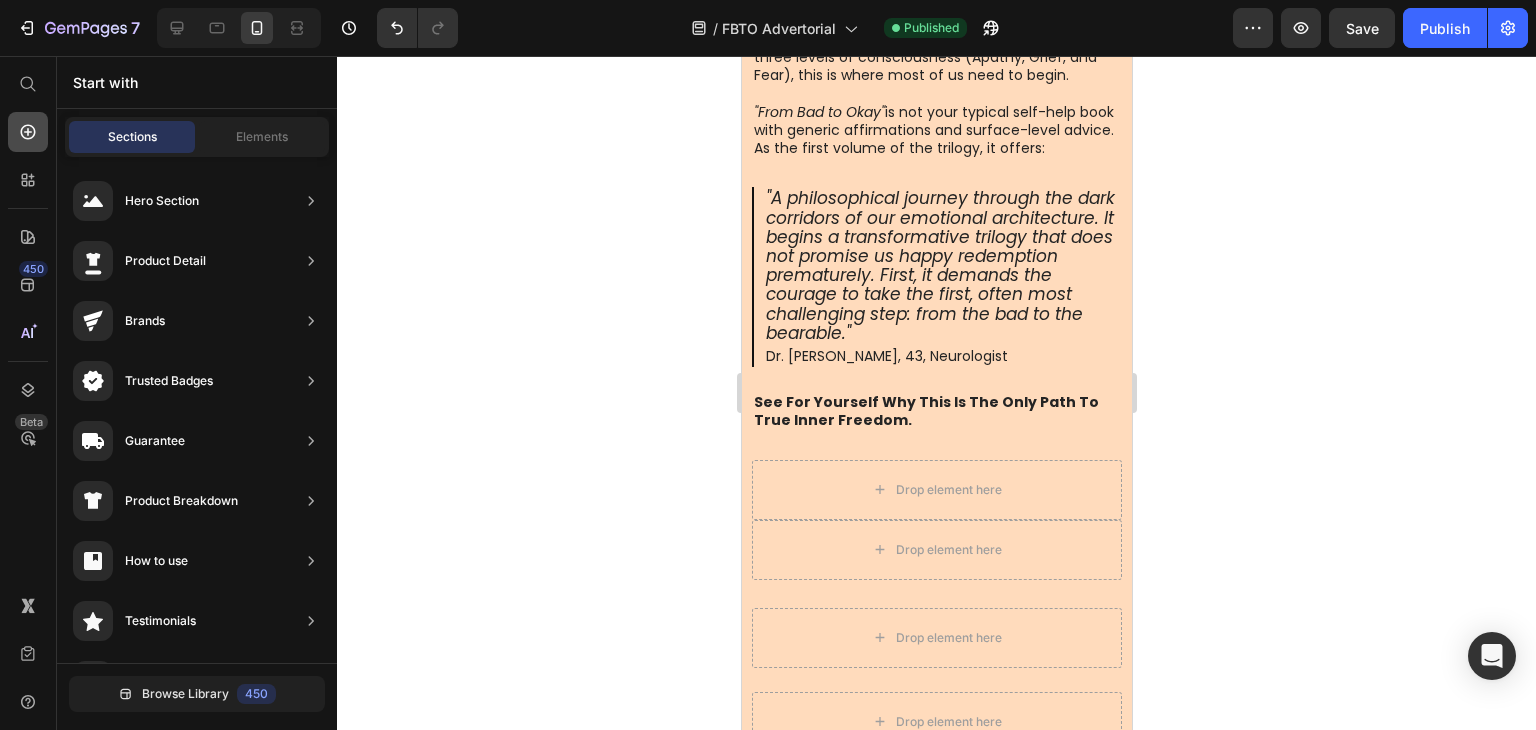 click 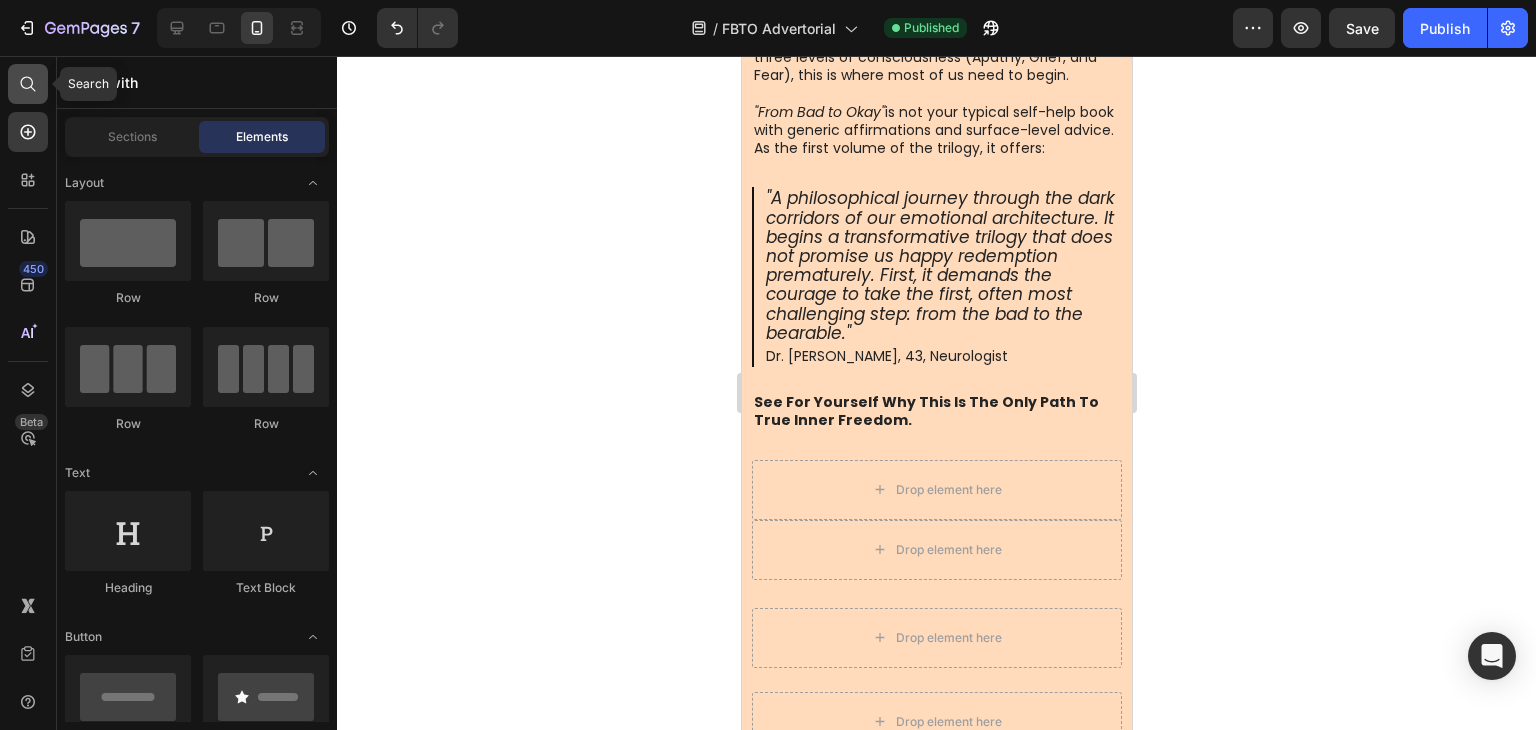 click 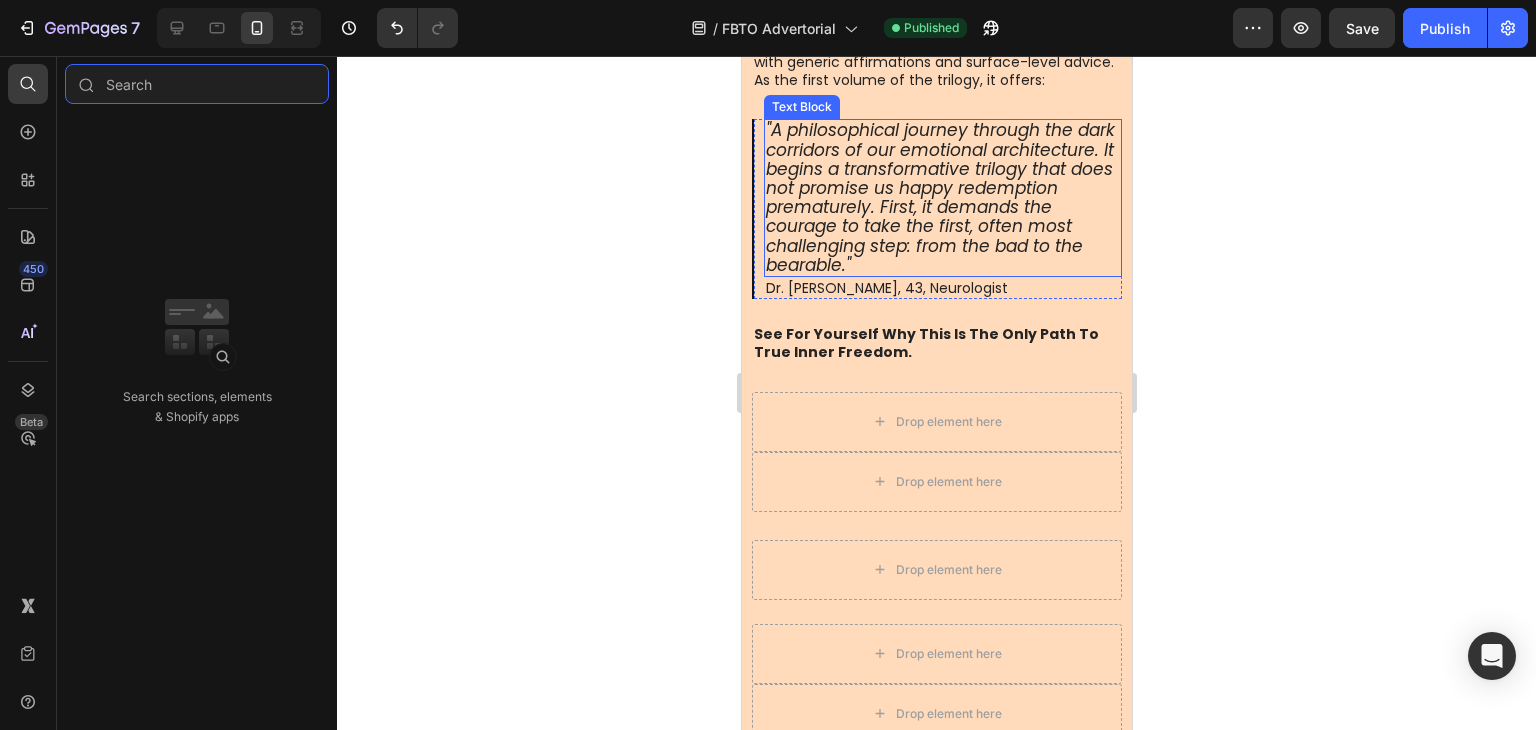 scroll, scrollTop: 7831, scrollLeft: 0, axis: vertical 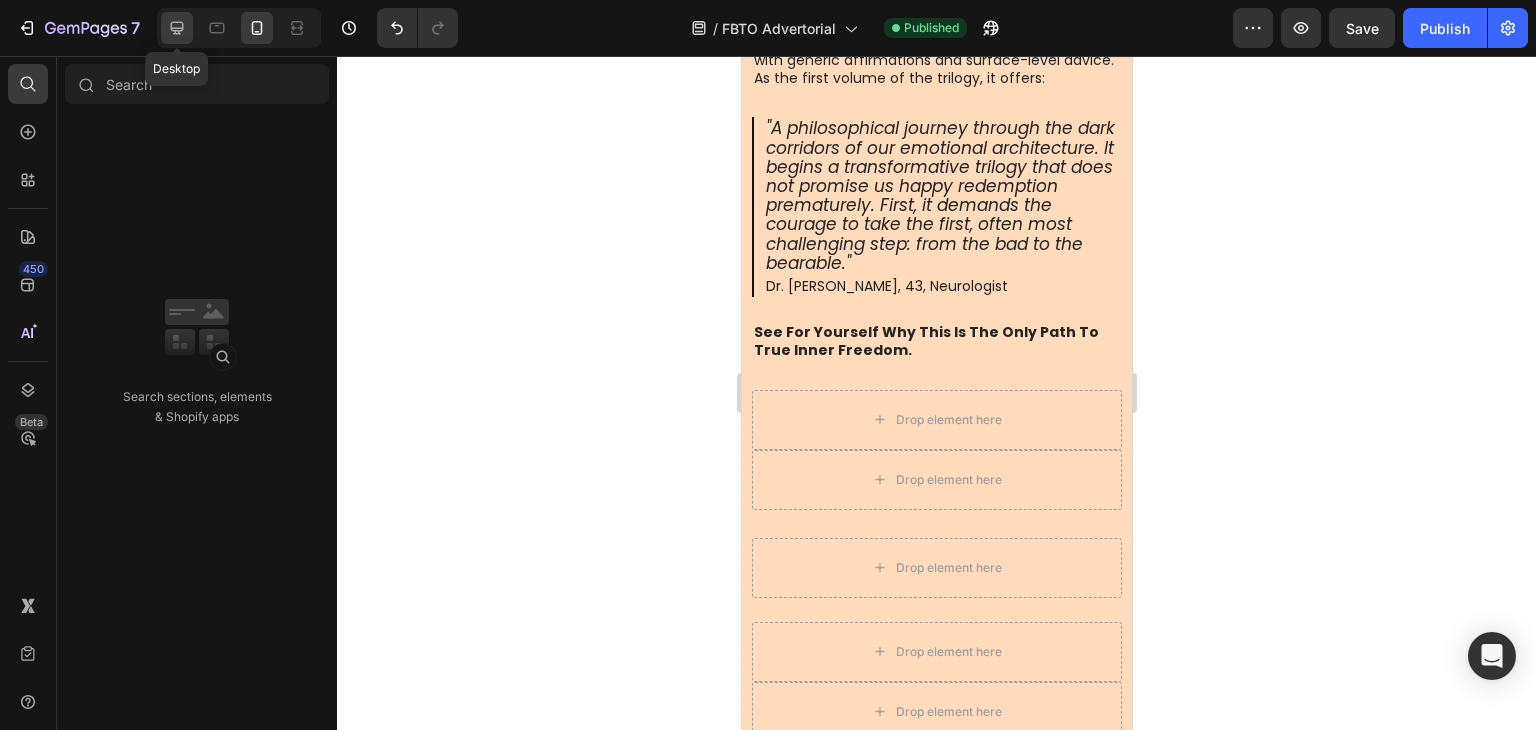 click 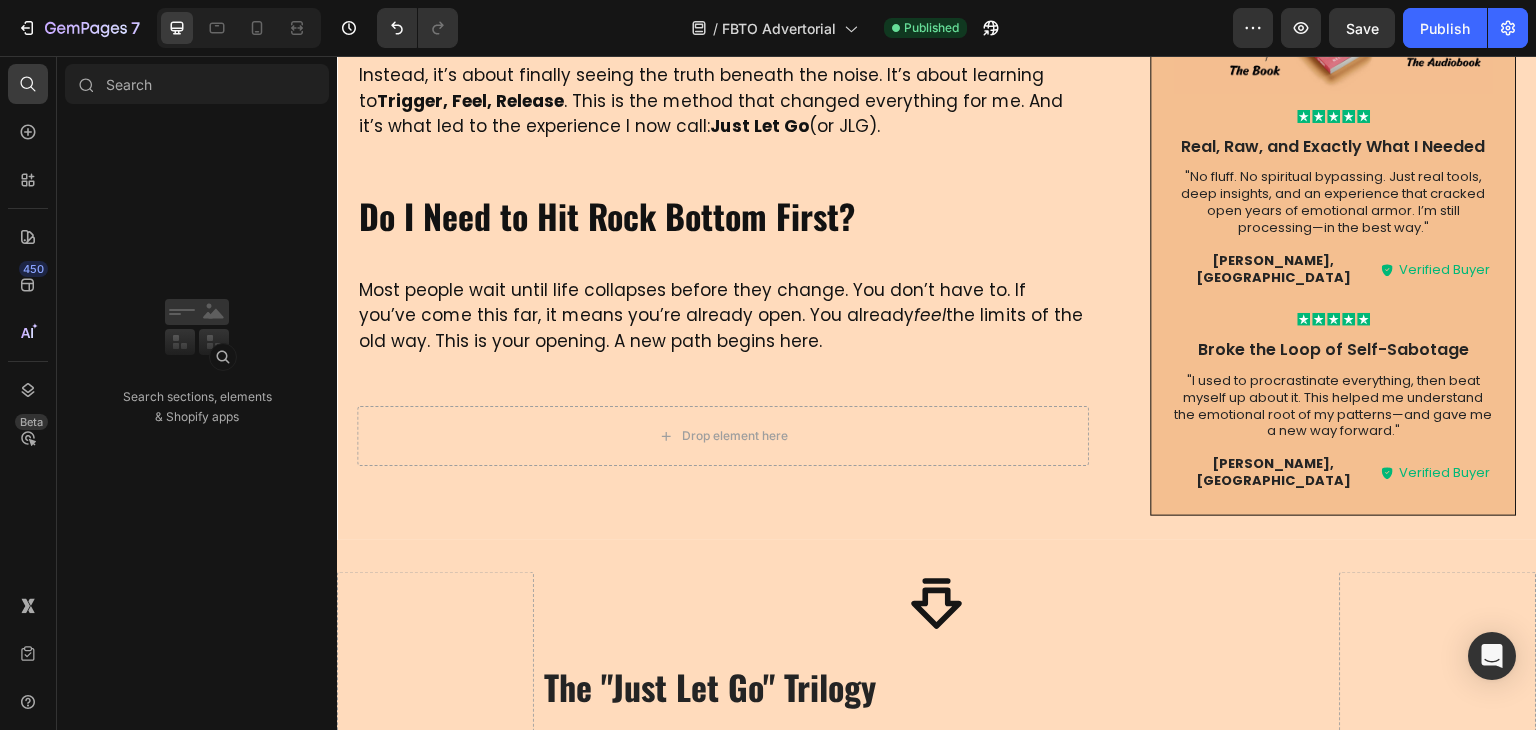 scroll, scrollTop: 3613, scrollLeft: 0, axis: vertical 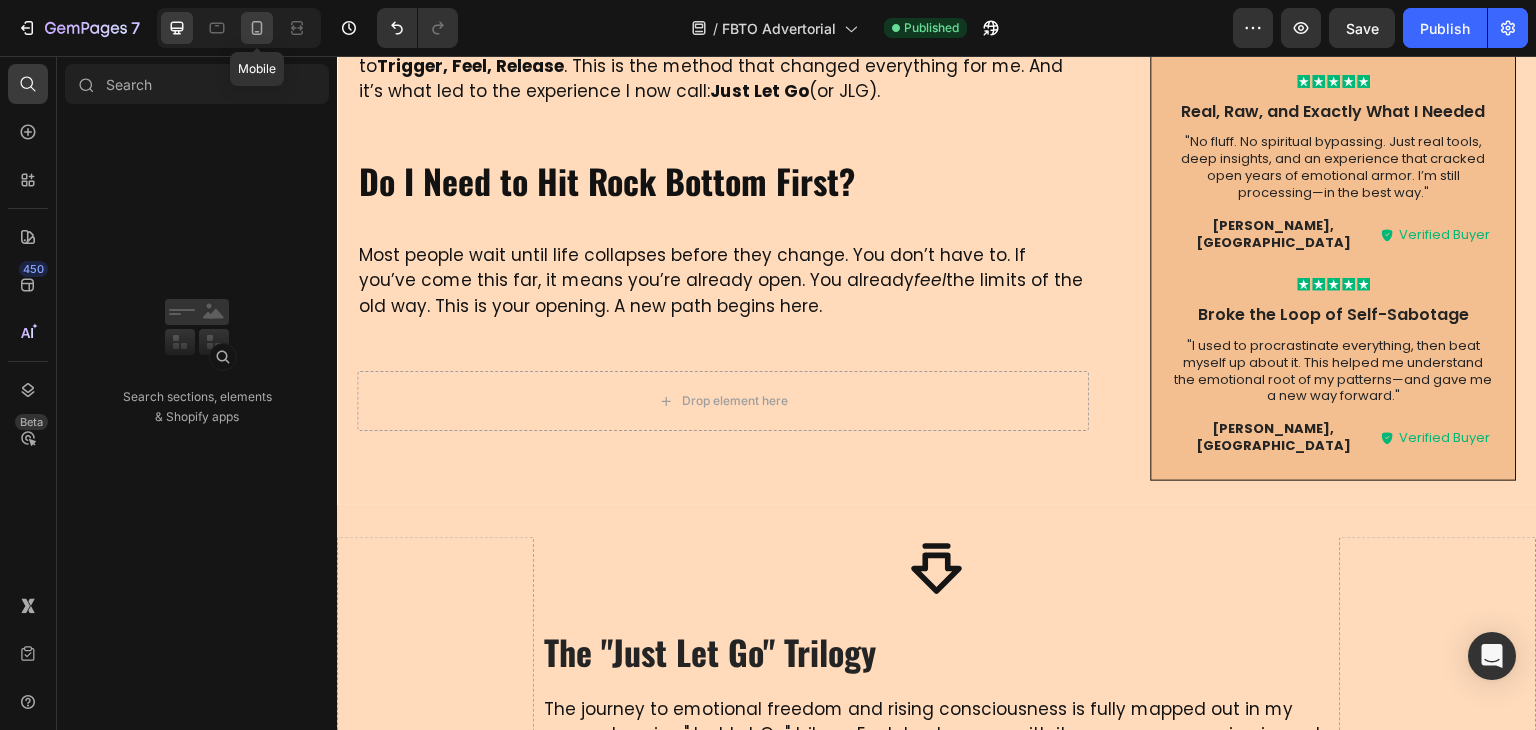 click 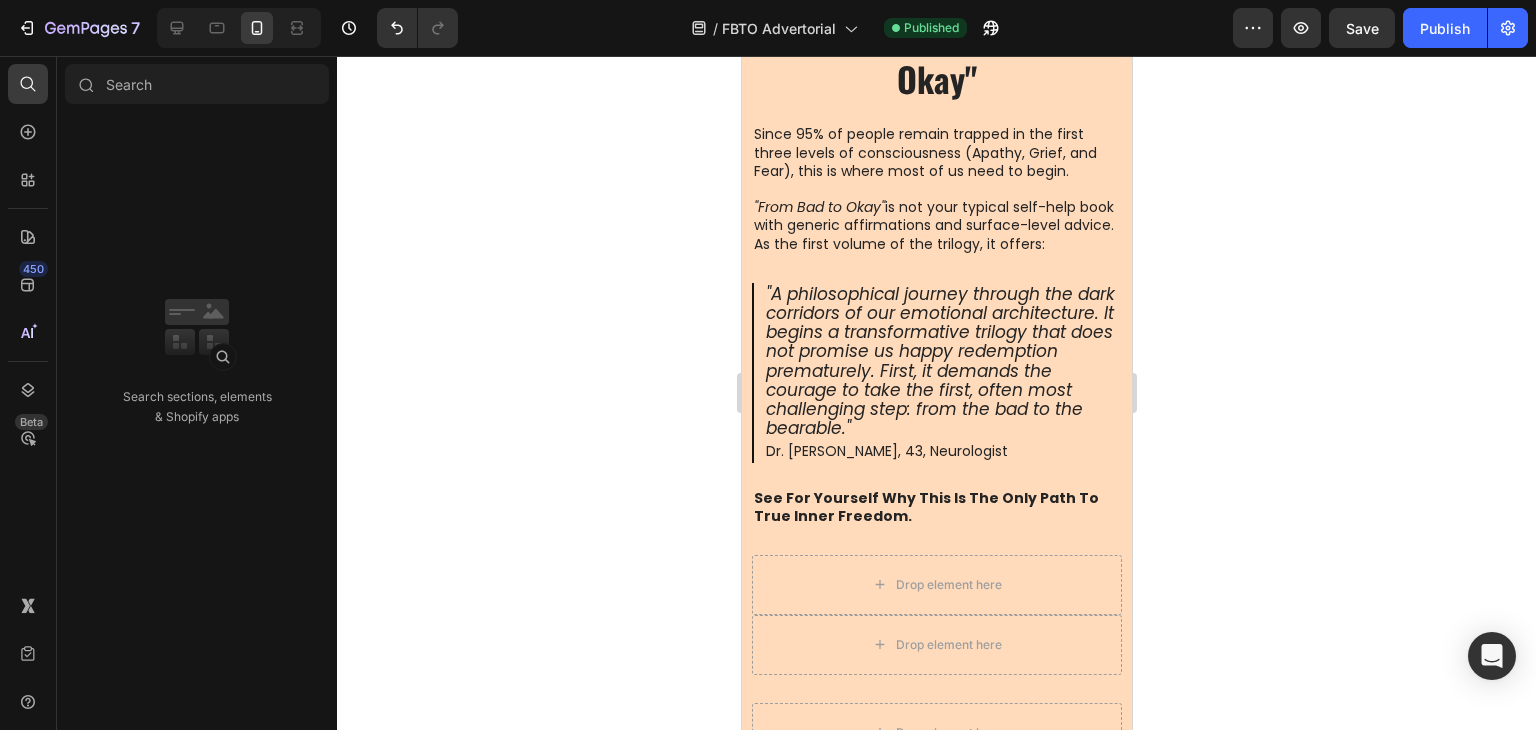 scroll, scrollTop: 7680, scrollLeft: 0, axis: vertical 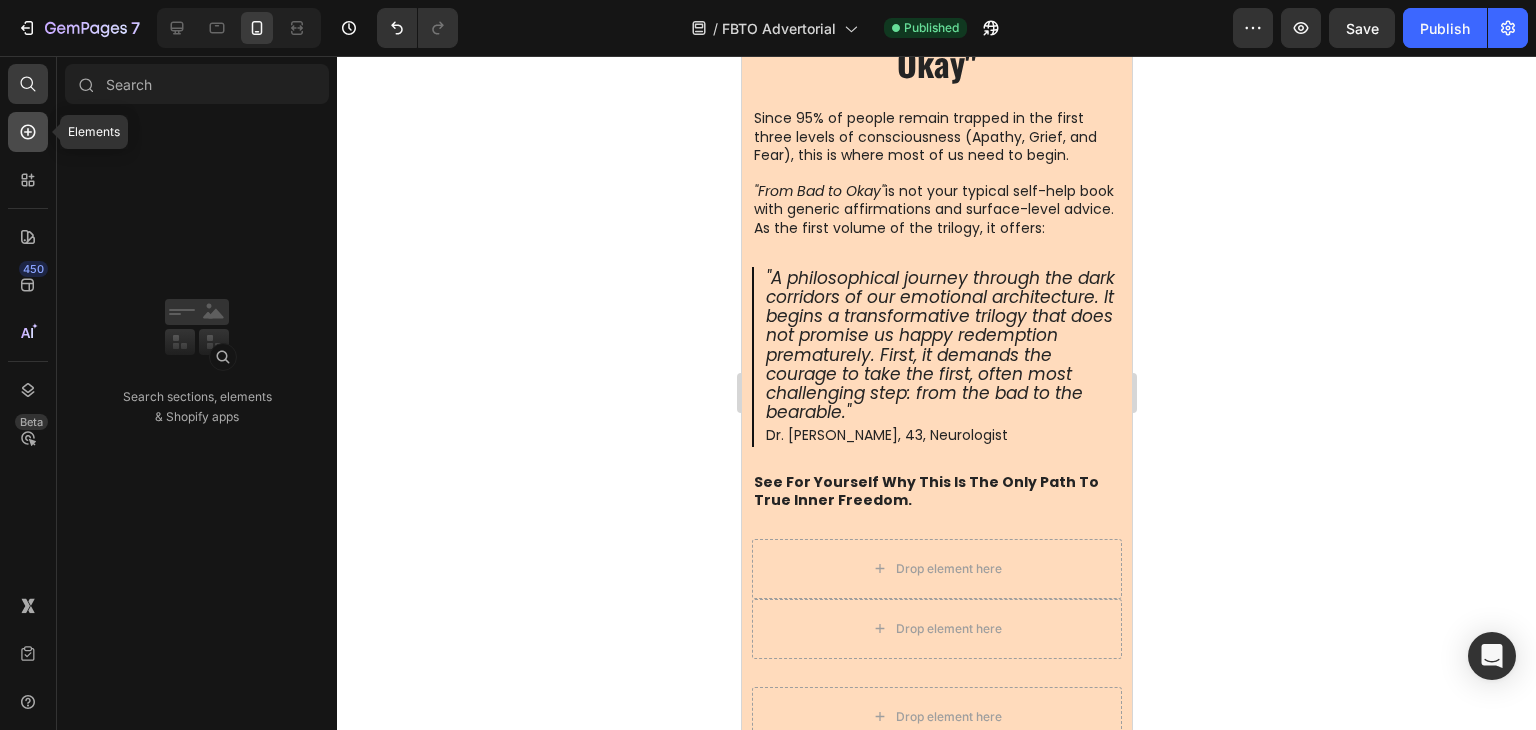 click 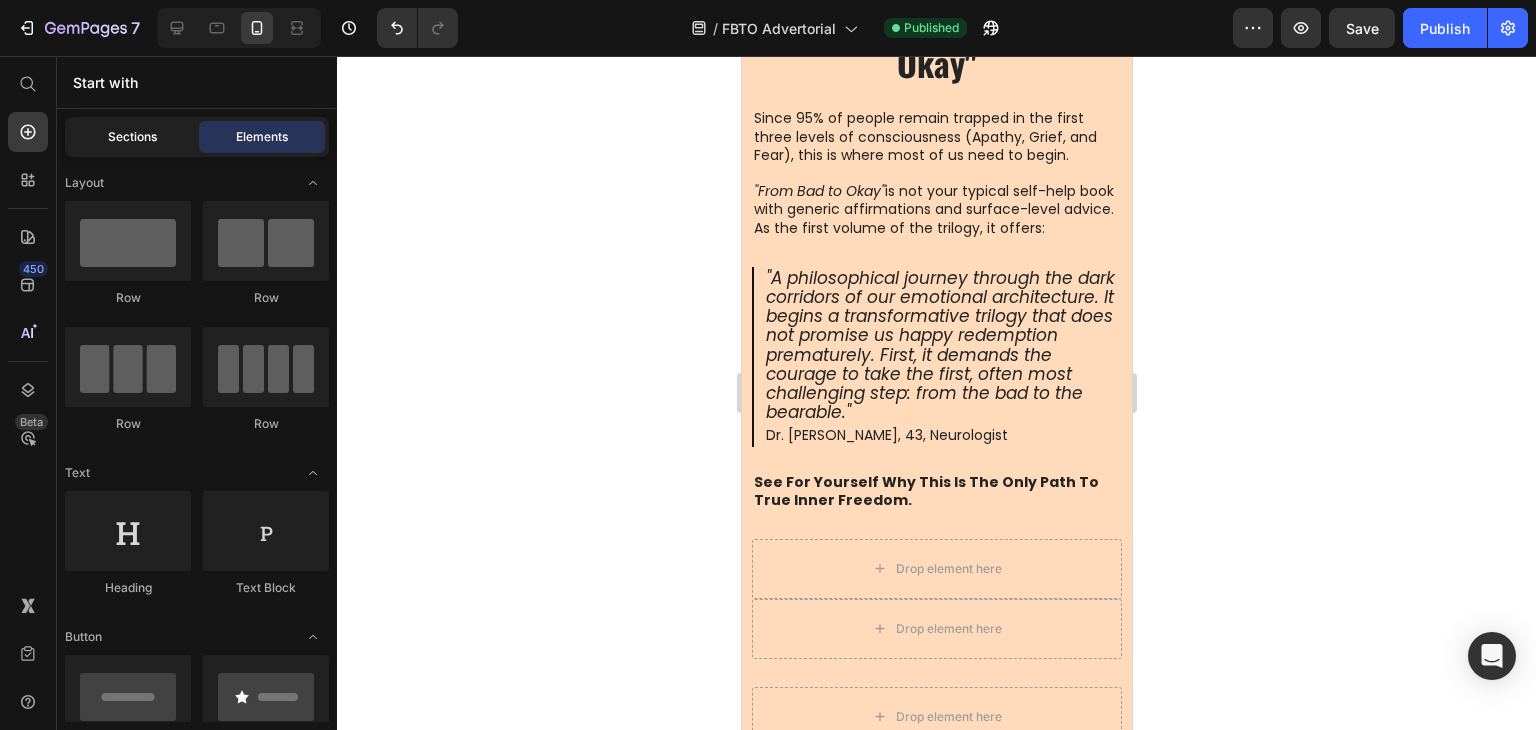 click on "Sections" at bounding box center [132, 137] 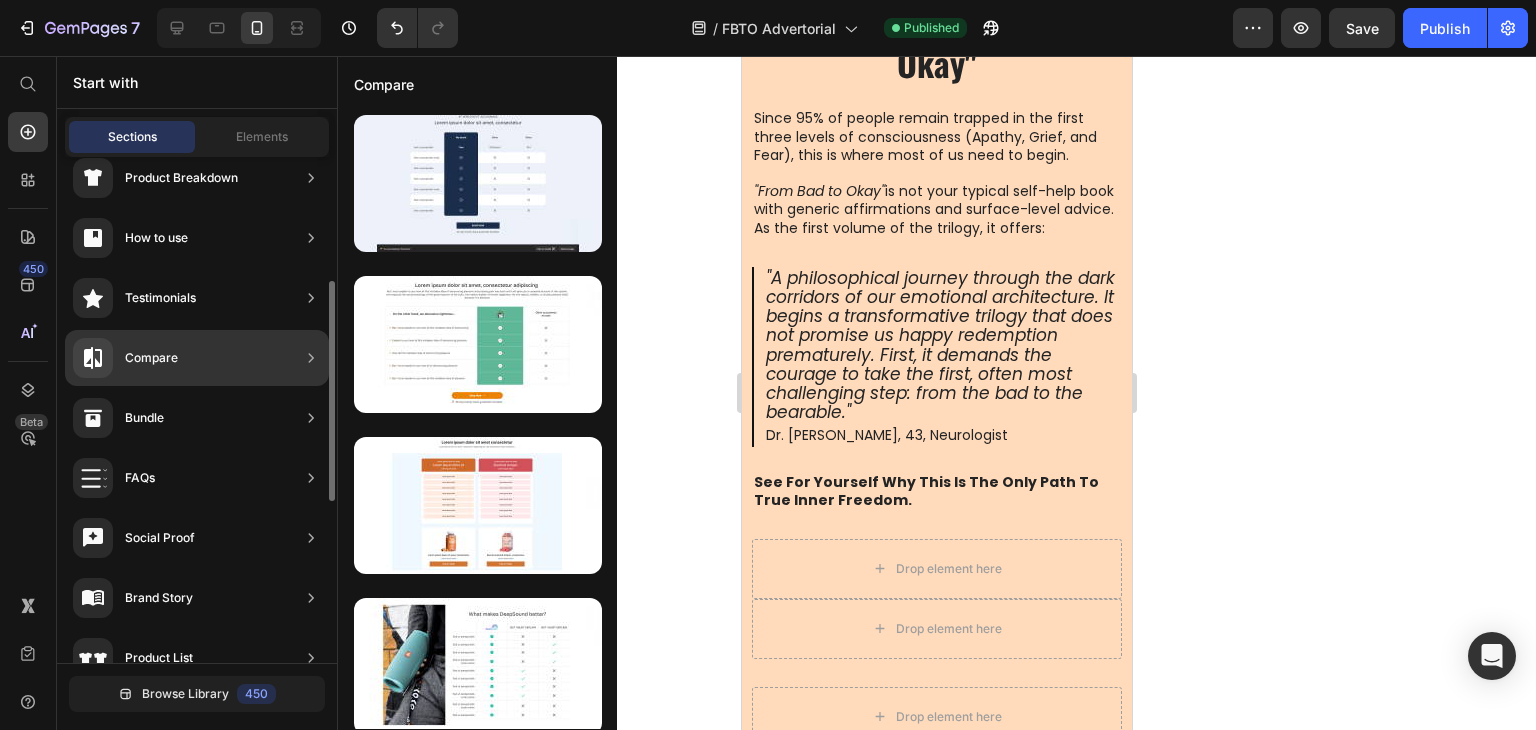 scroll, scrollTop: 324, scrollLeft: 0, axis: vertical 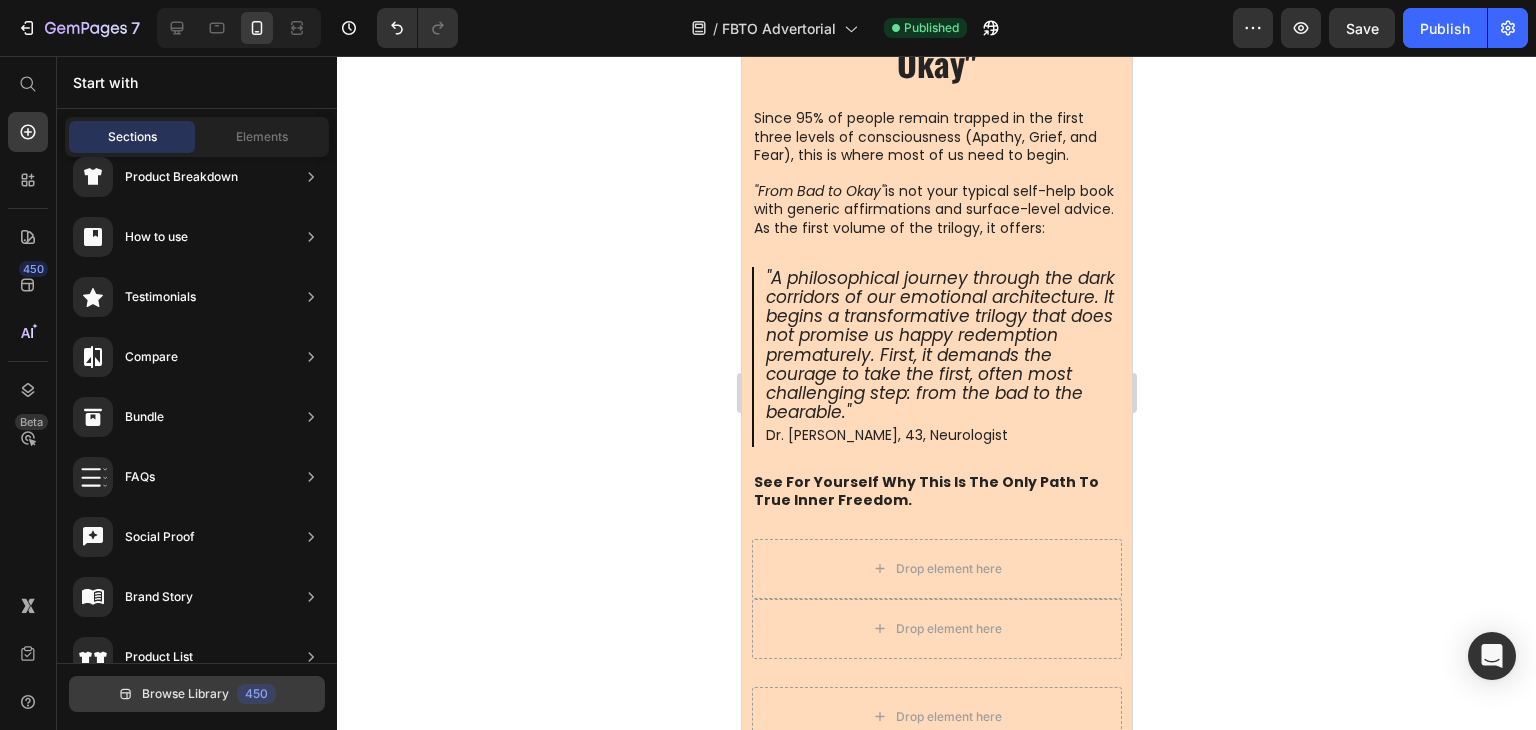 click on "Browse Library 450" at bounding box center (197, 694) 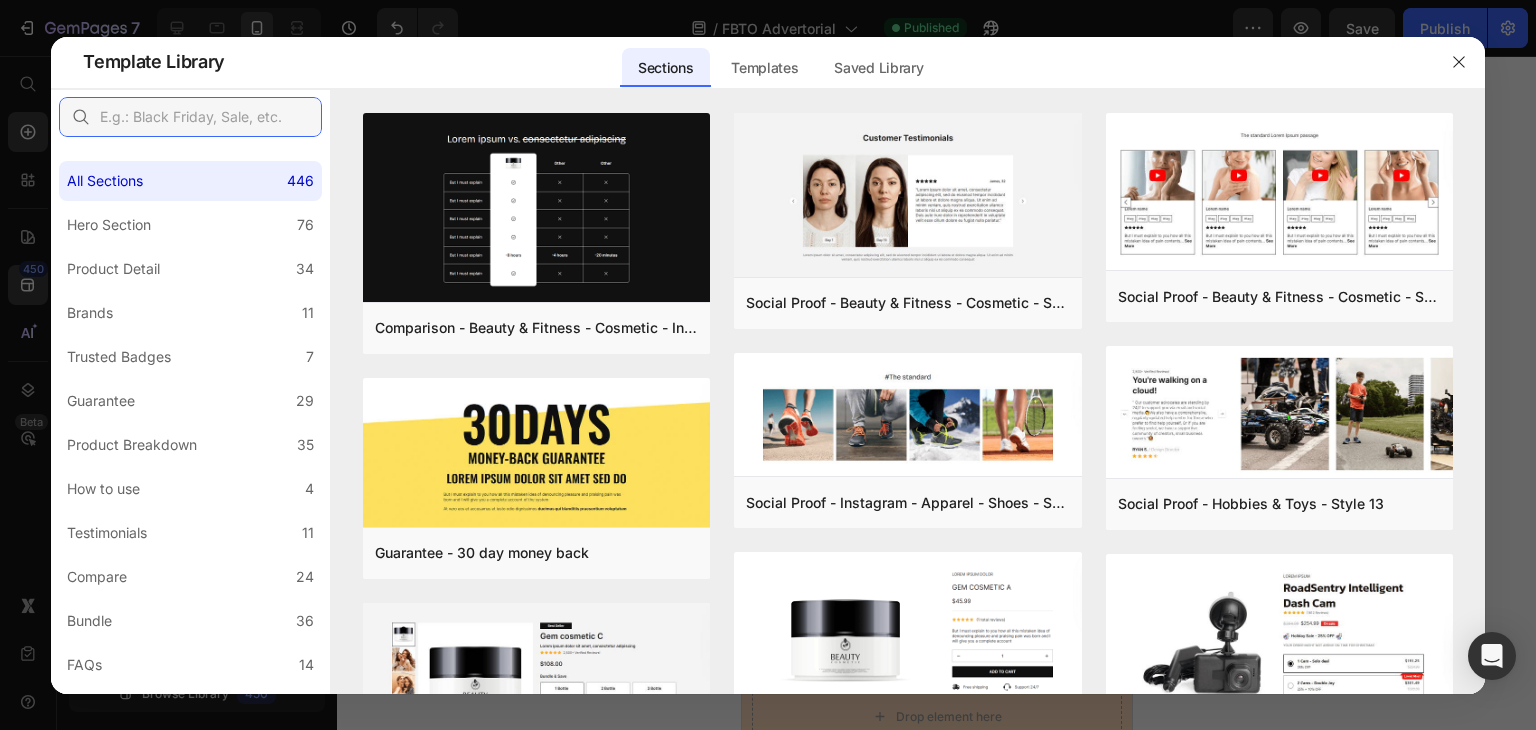 click at bounding box center [190, 117] 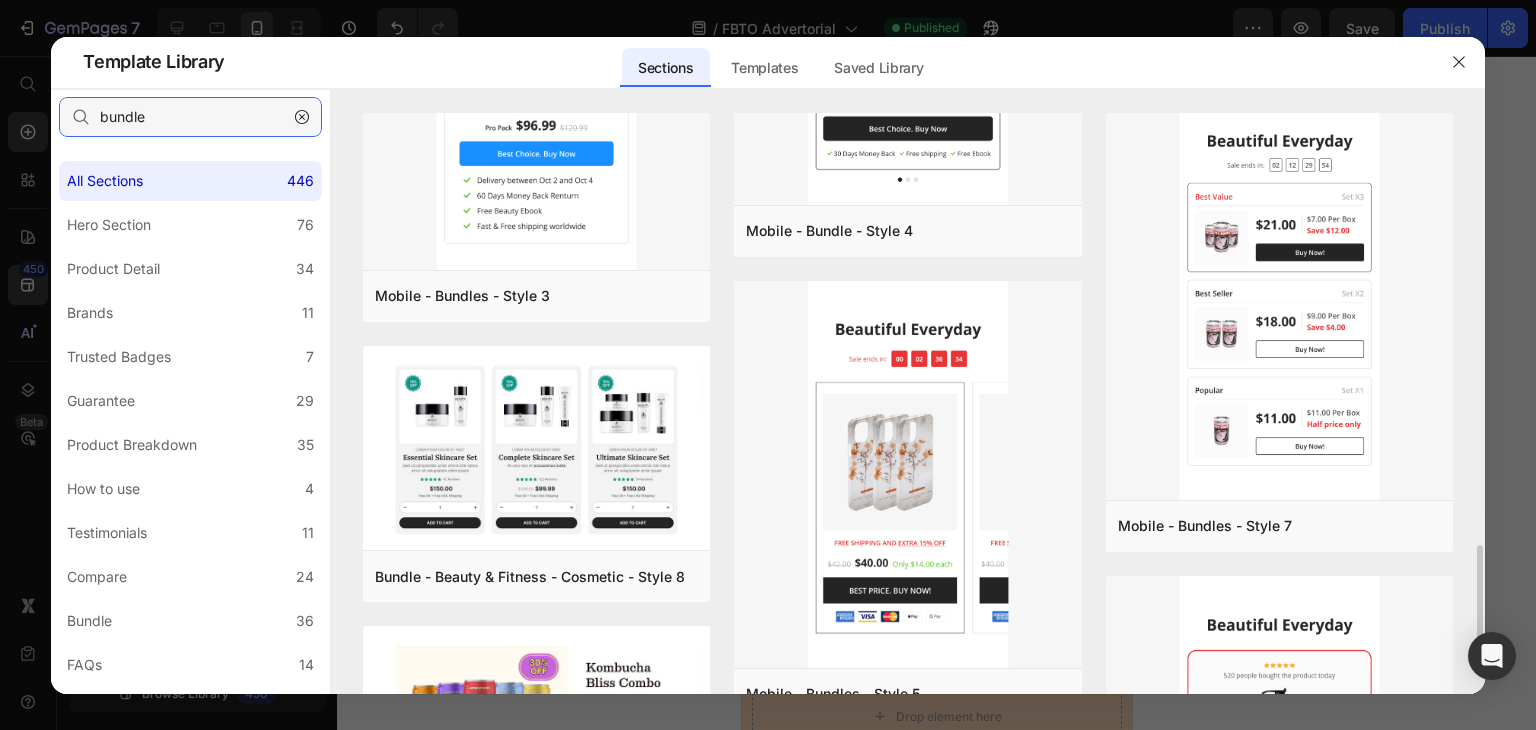 scroll, scrollTop: 1184, scrollLeft: 0, axis: vertical 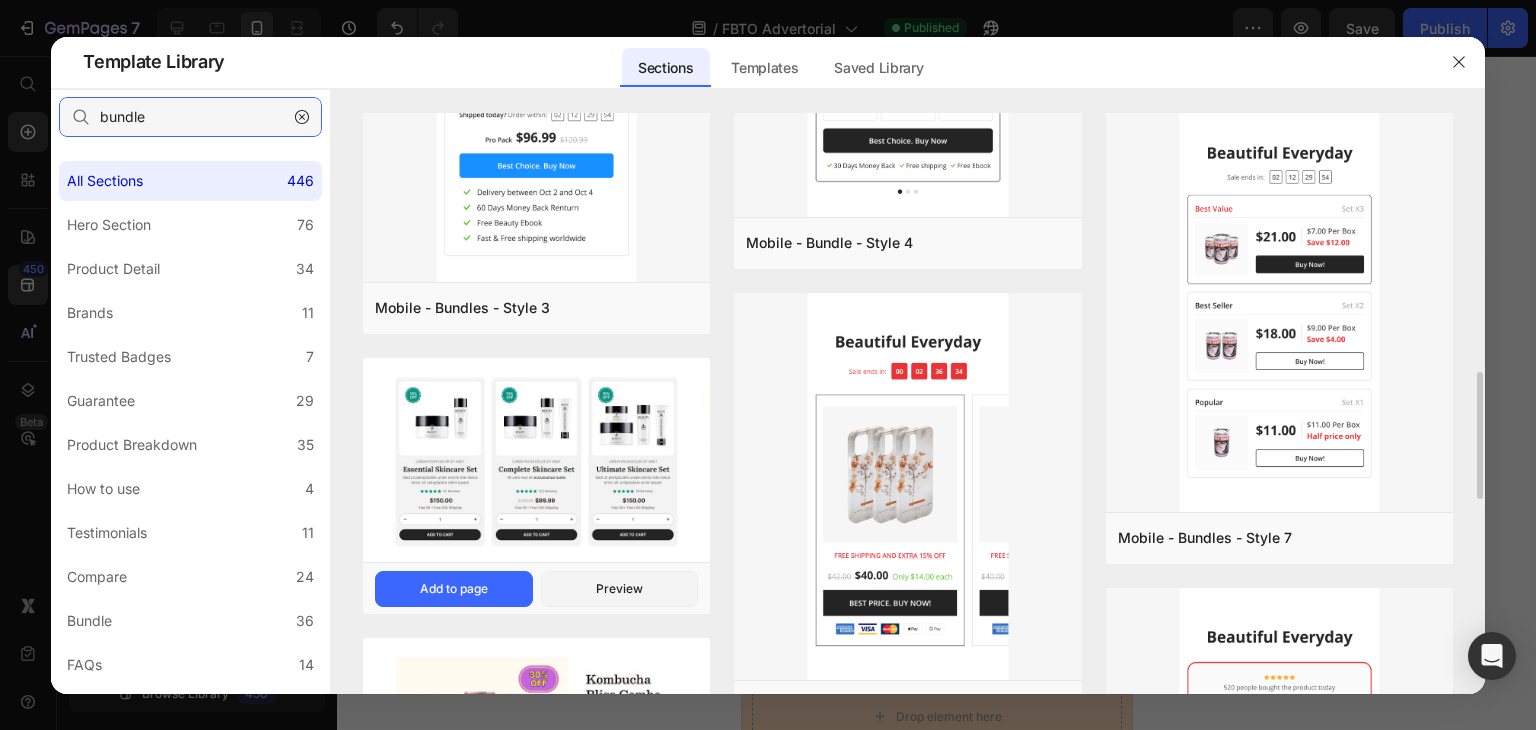 type on "bundle" 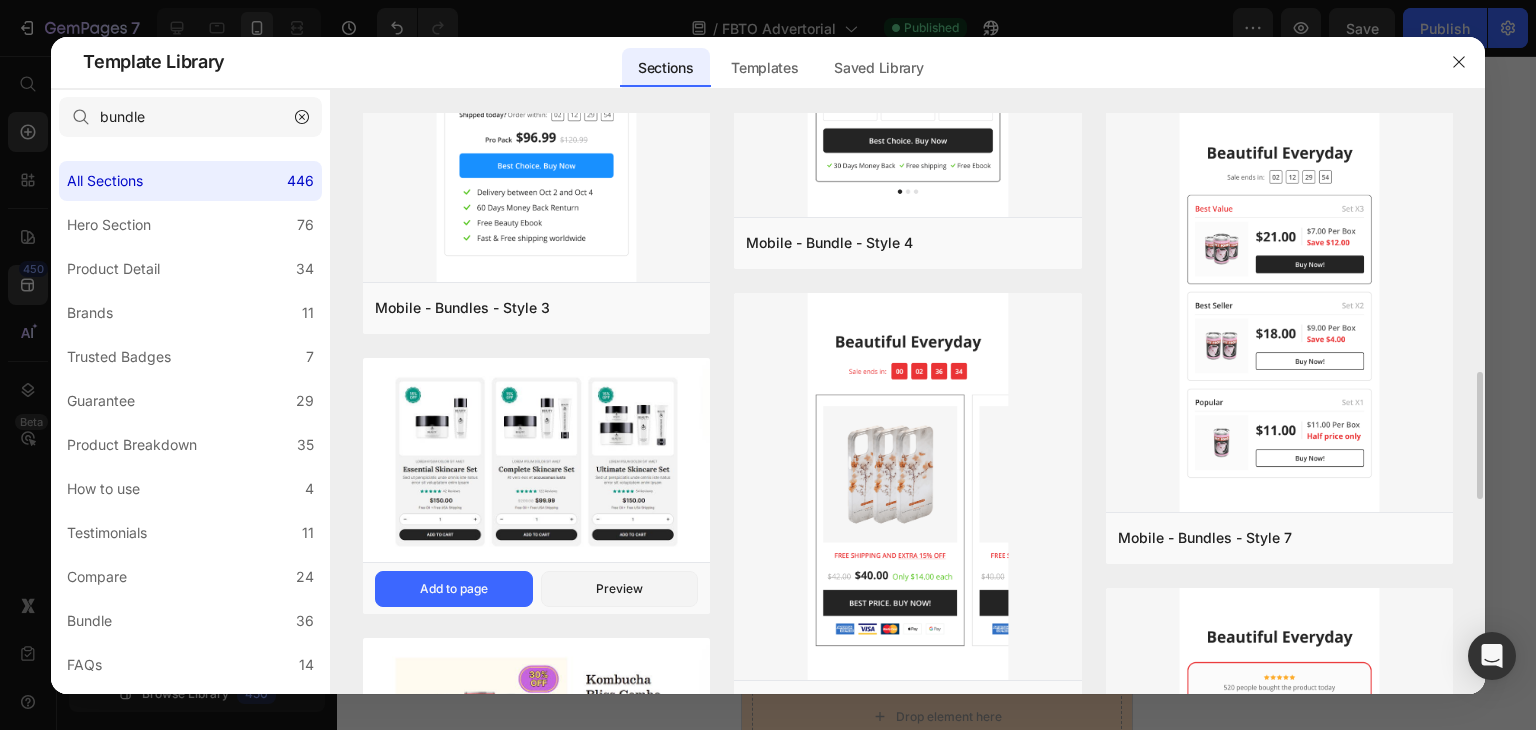 click at bounding box center [536, -963] 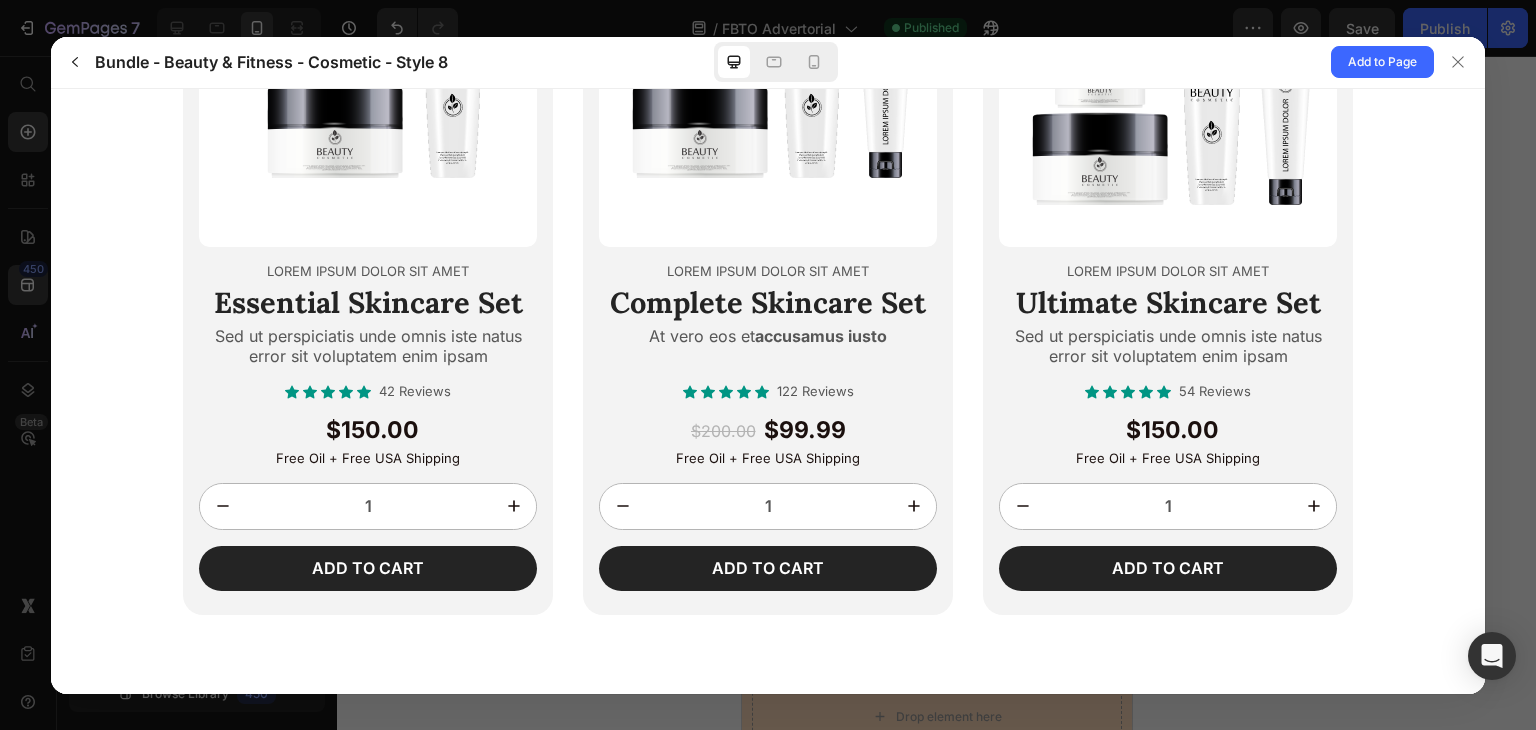 scroll, scrollTop: 0, scrollLeft: 0, axis: both 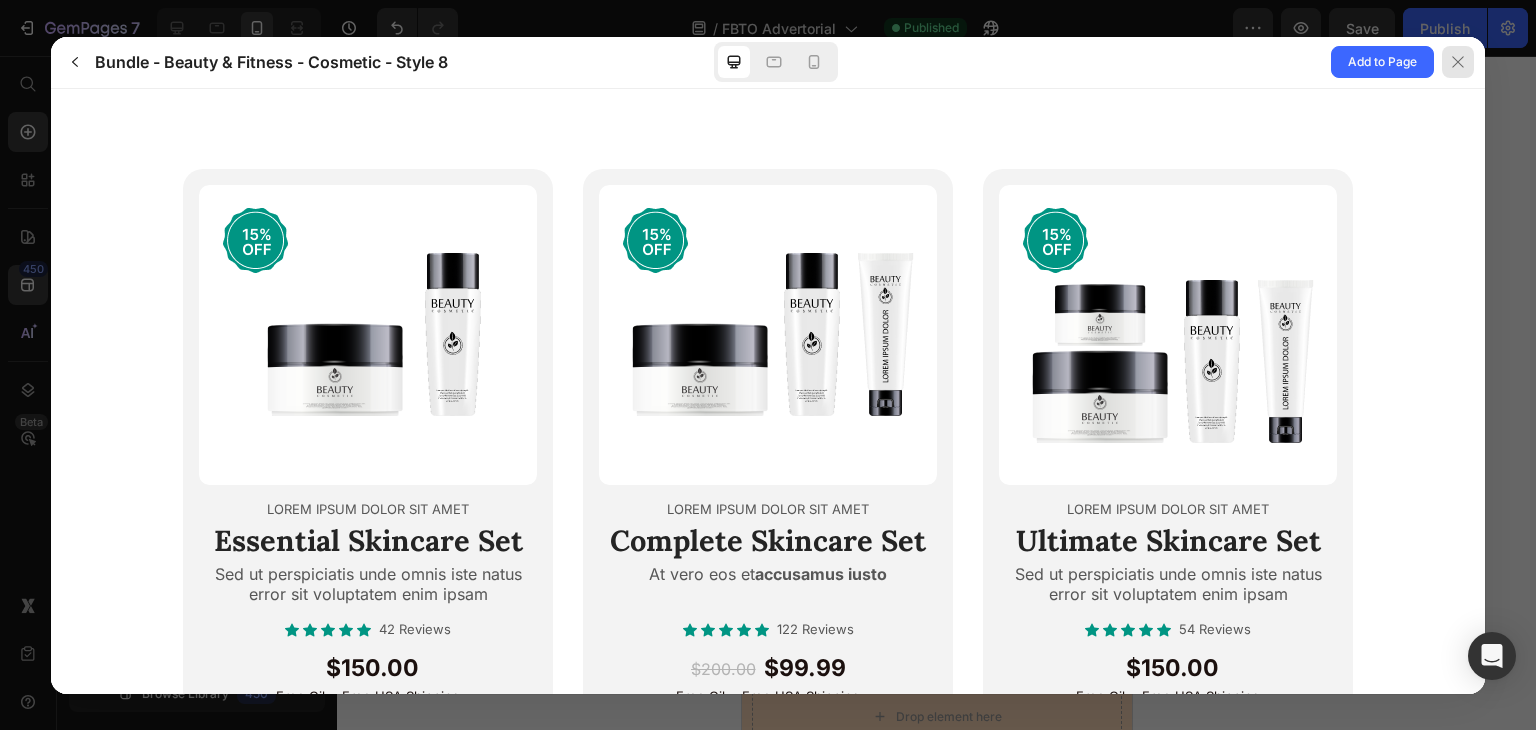 click 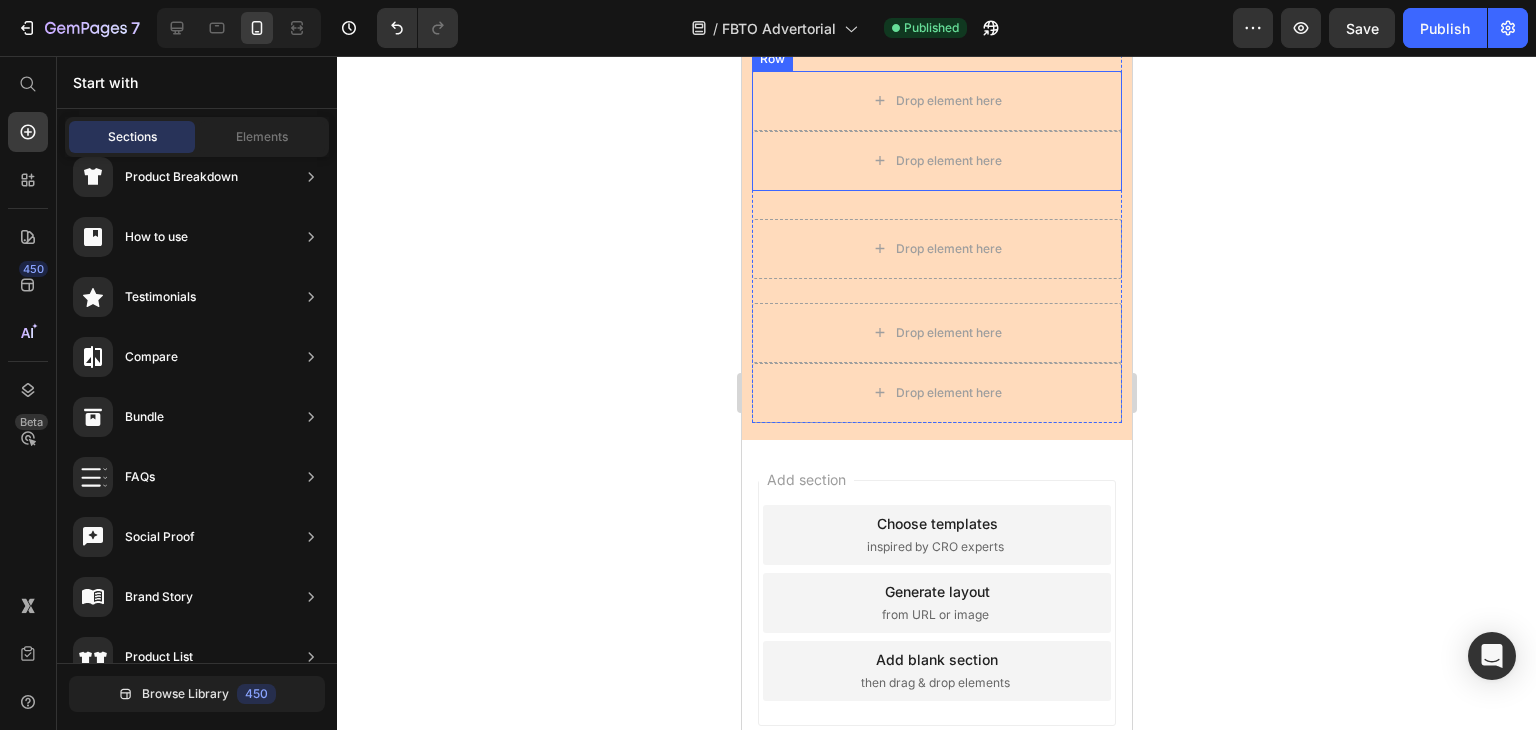 scroll, scrollTop: 8232, scrollLeft: 0, axis: vertical 